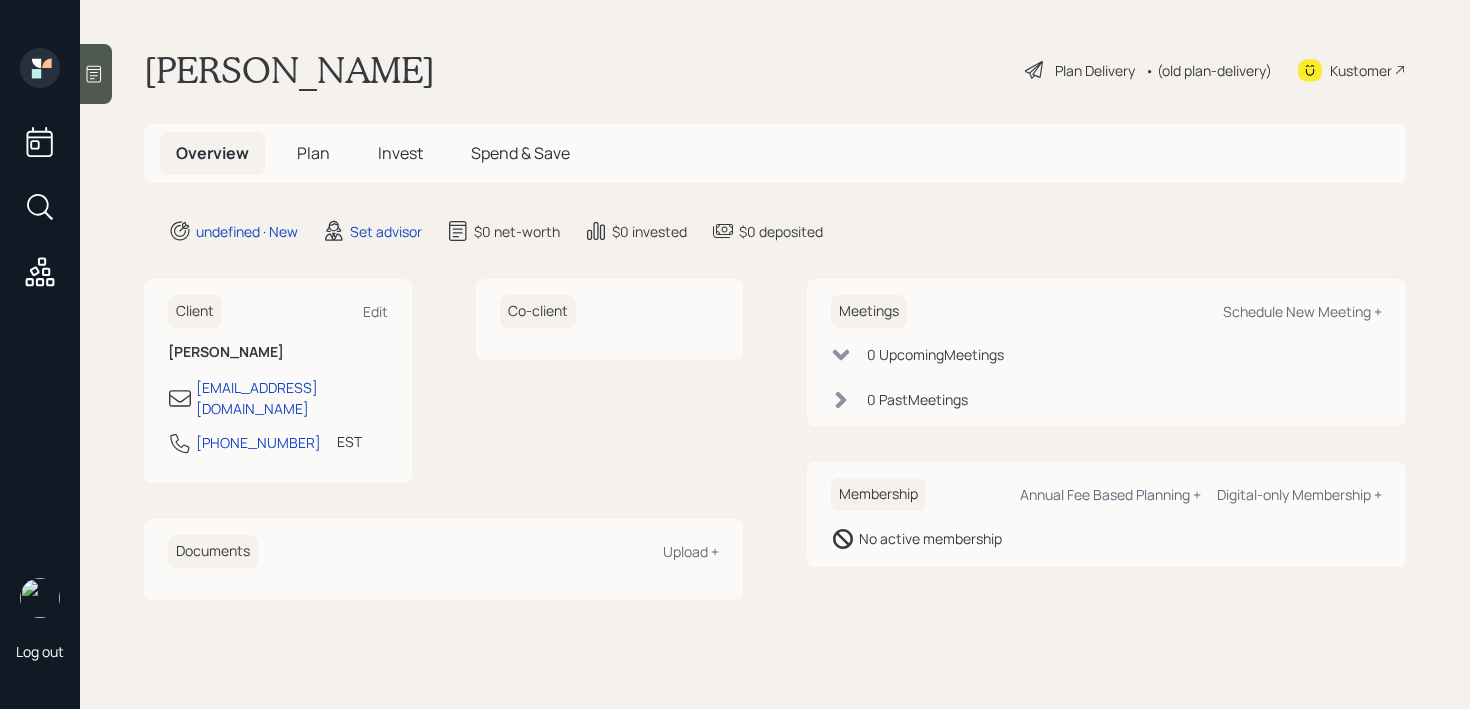 scroll, scrollTop: 0, scrollLeft: 0, axis: both 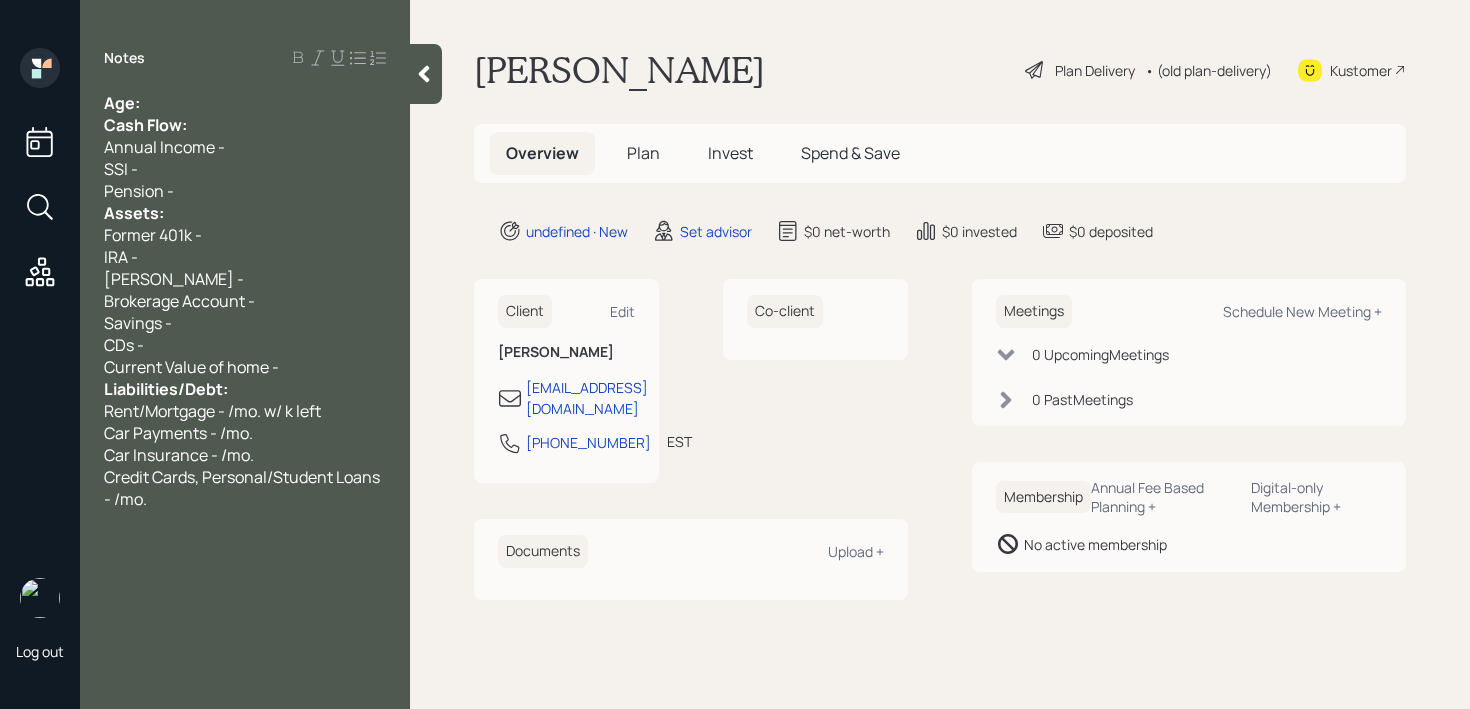 click on "Age:" at bounding box center (245, 103) 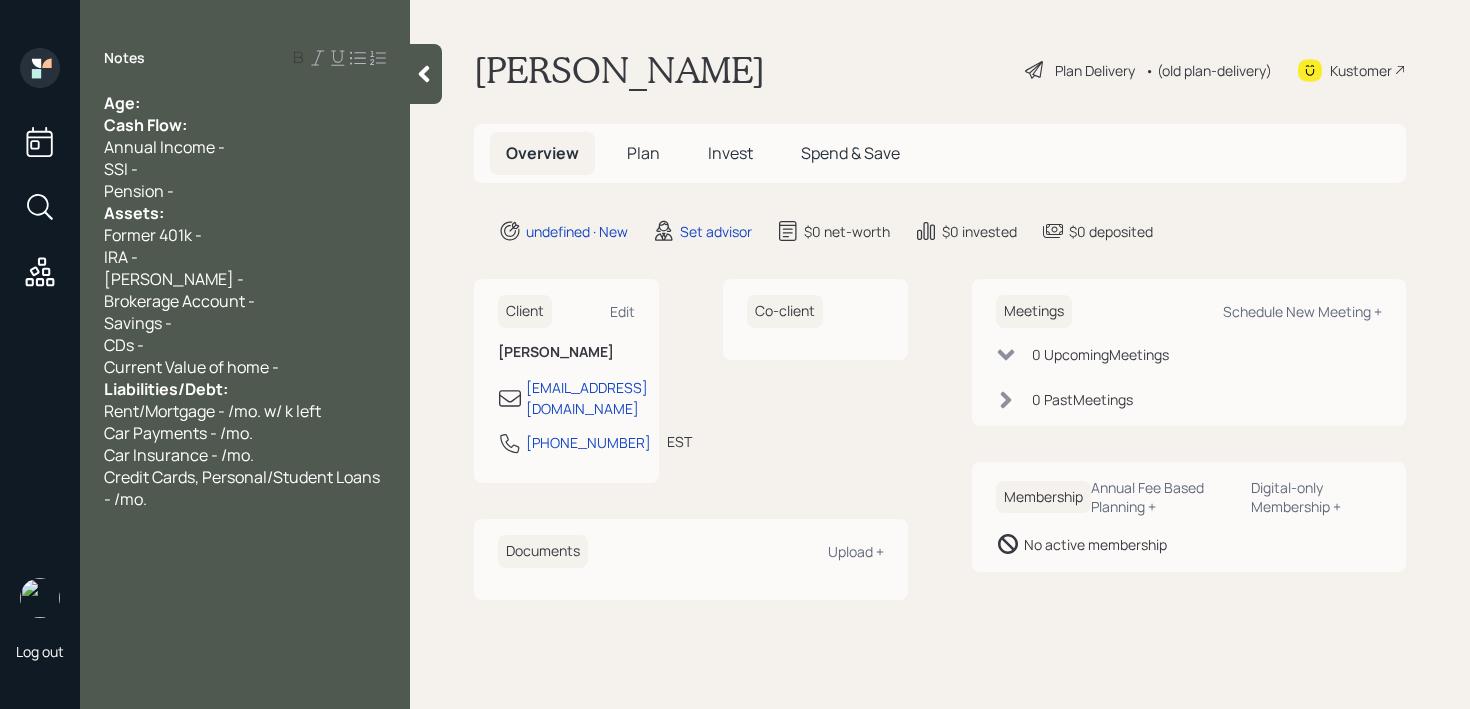 click on "Age:" at bounding box center (245, 103) 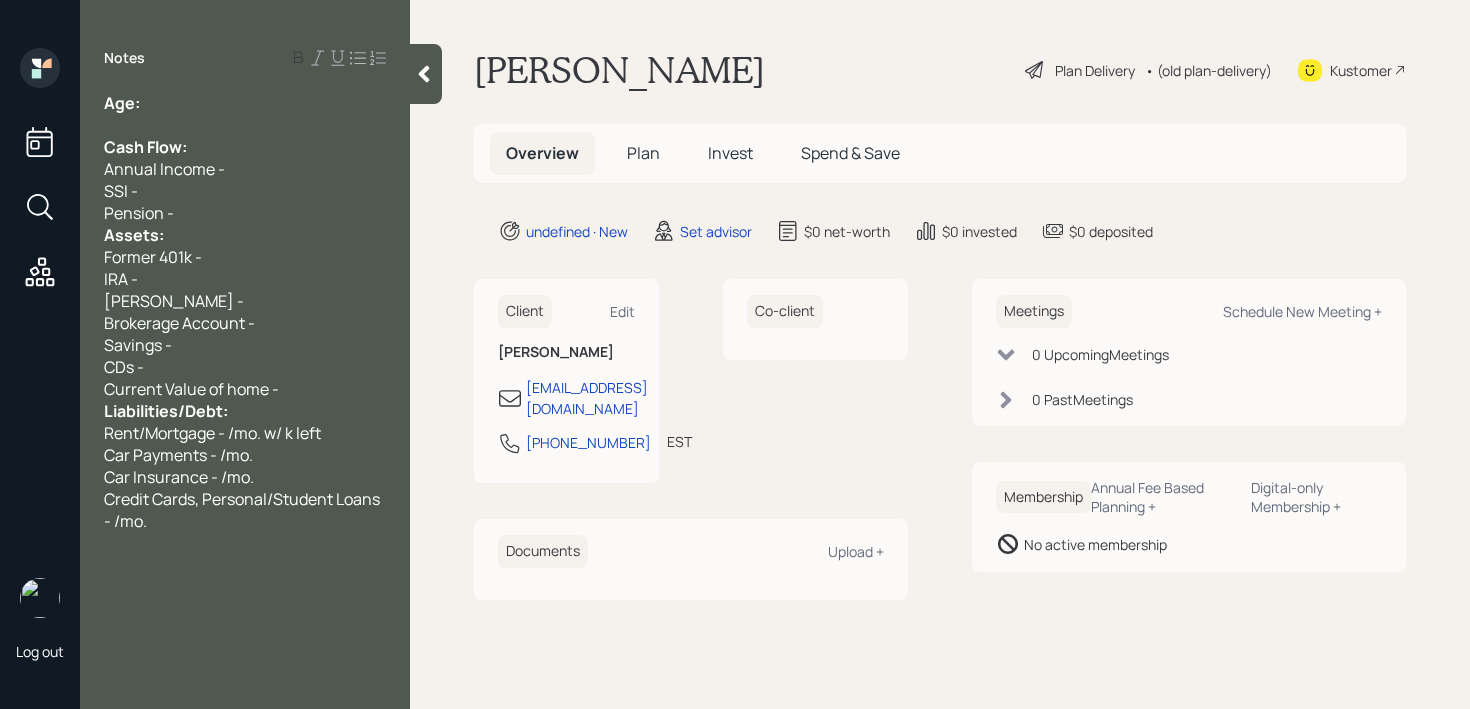 click on "Pension -" at bounding box center (245, 213) 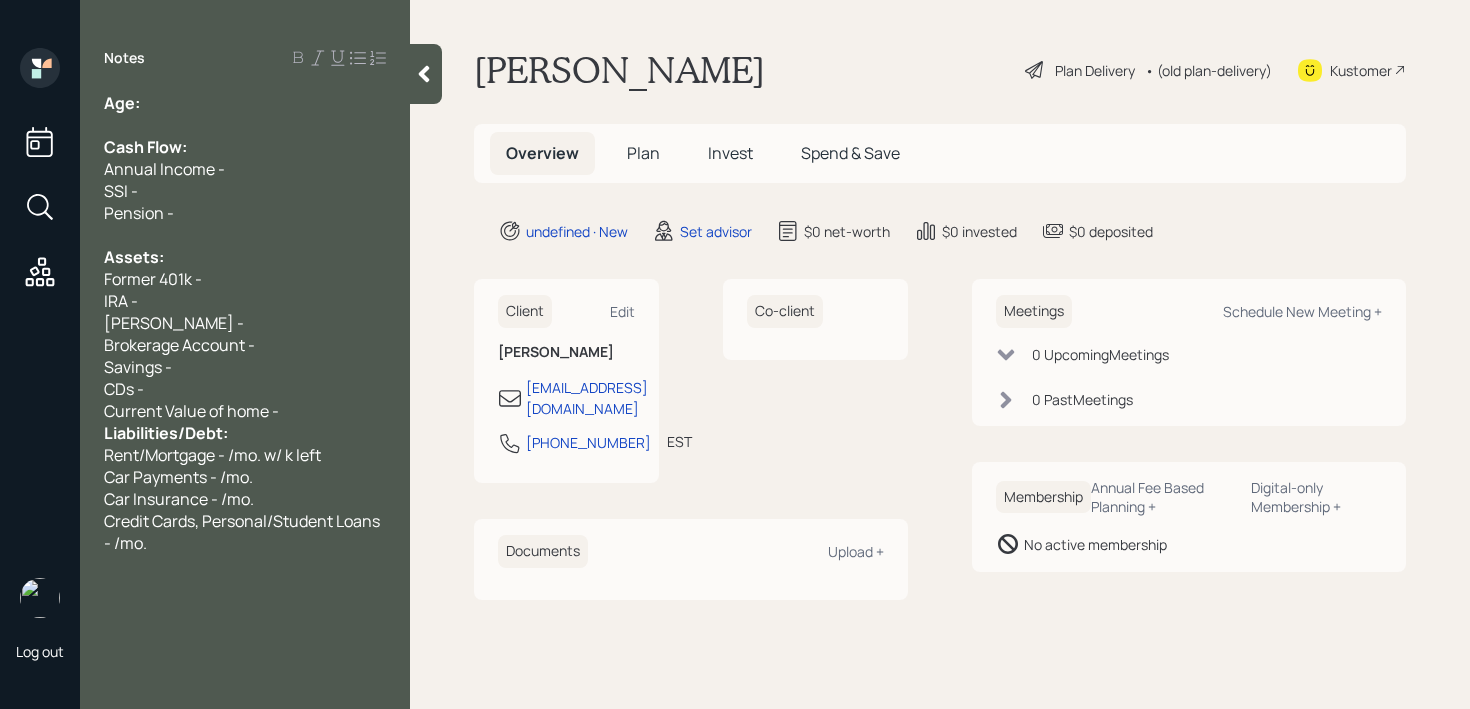 click on "Current Value of home -" at bounding box center (245, 411) 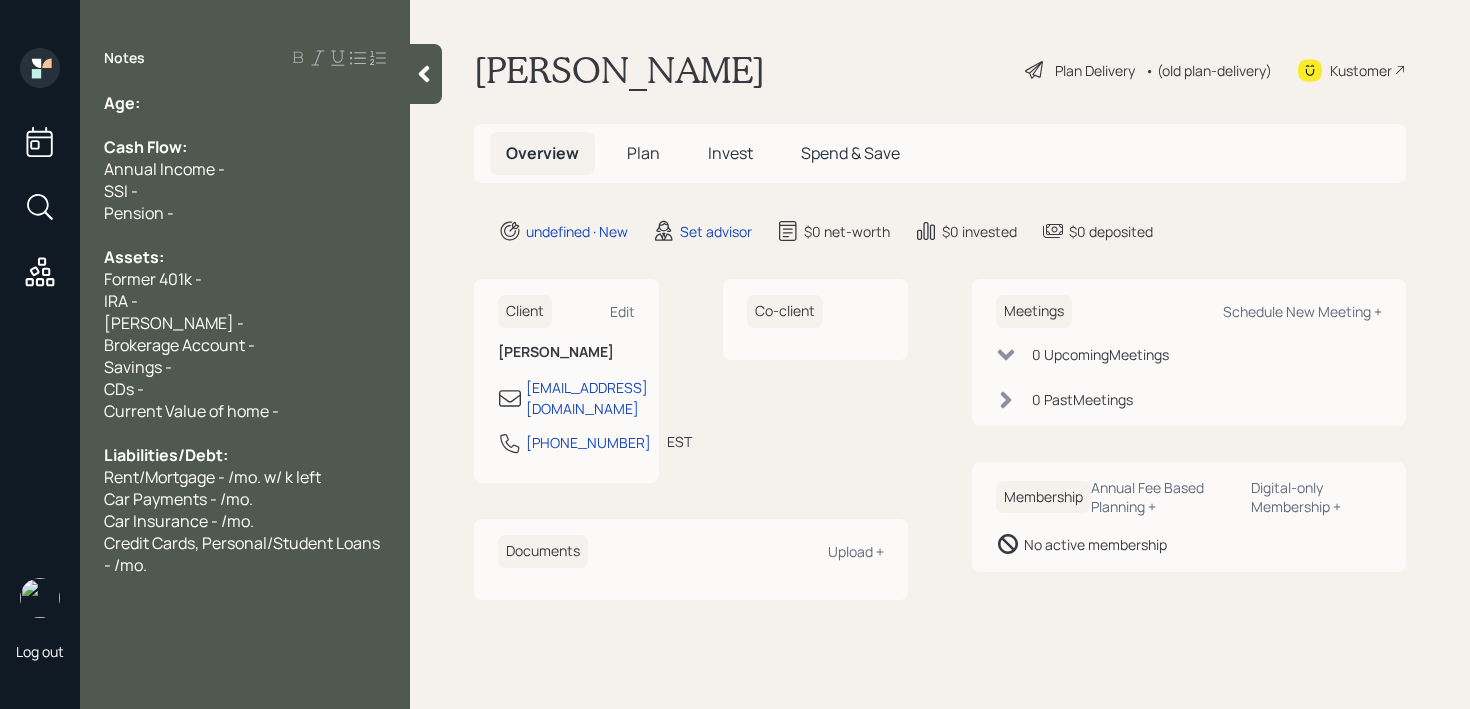 click on "[PERSON_NAME] -" at bounding box center [245, 323] 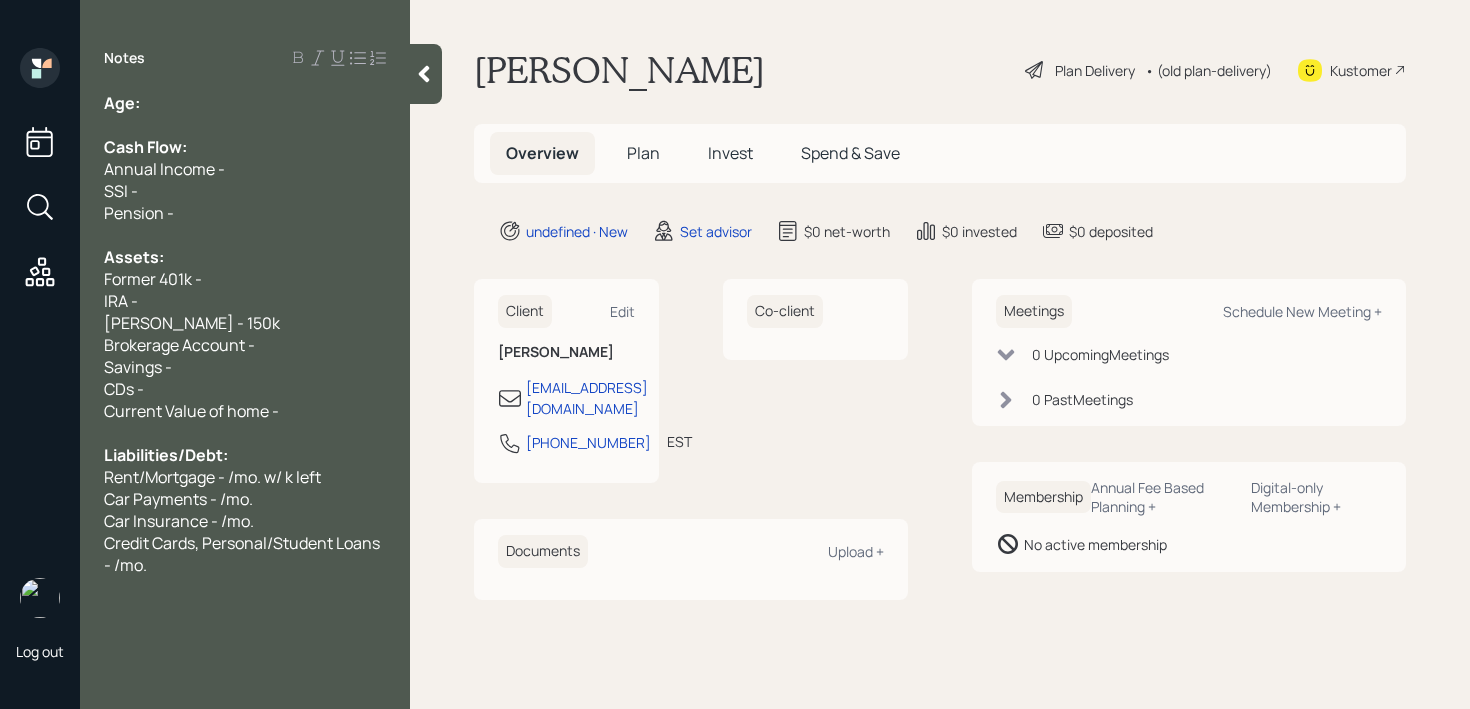 click on "Age:" at bounding box center (245, 103) 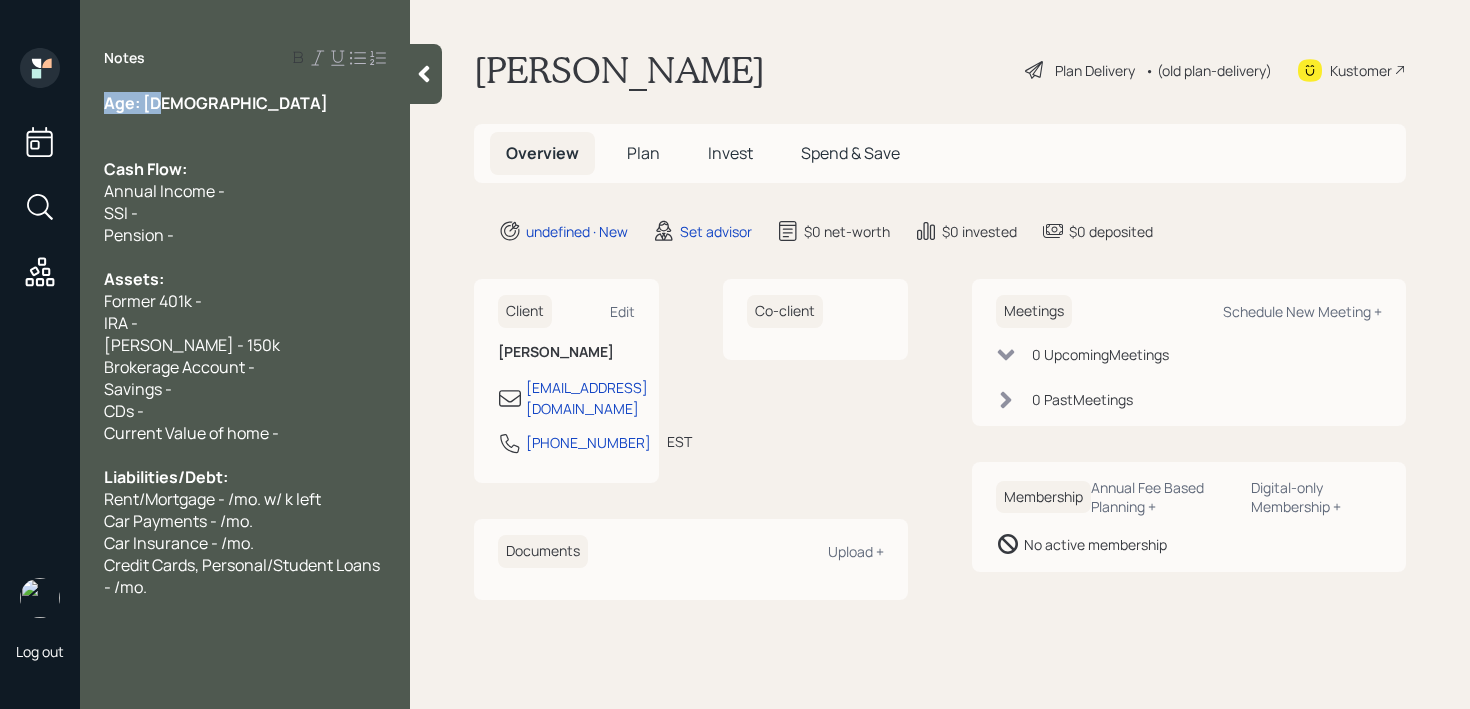 drag, startPoint x: 196, startPoint y: 101, endPoint x: 66, endPoint y: 101, distance: 130 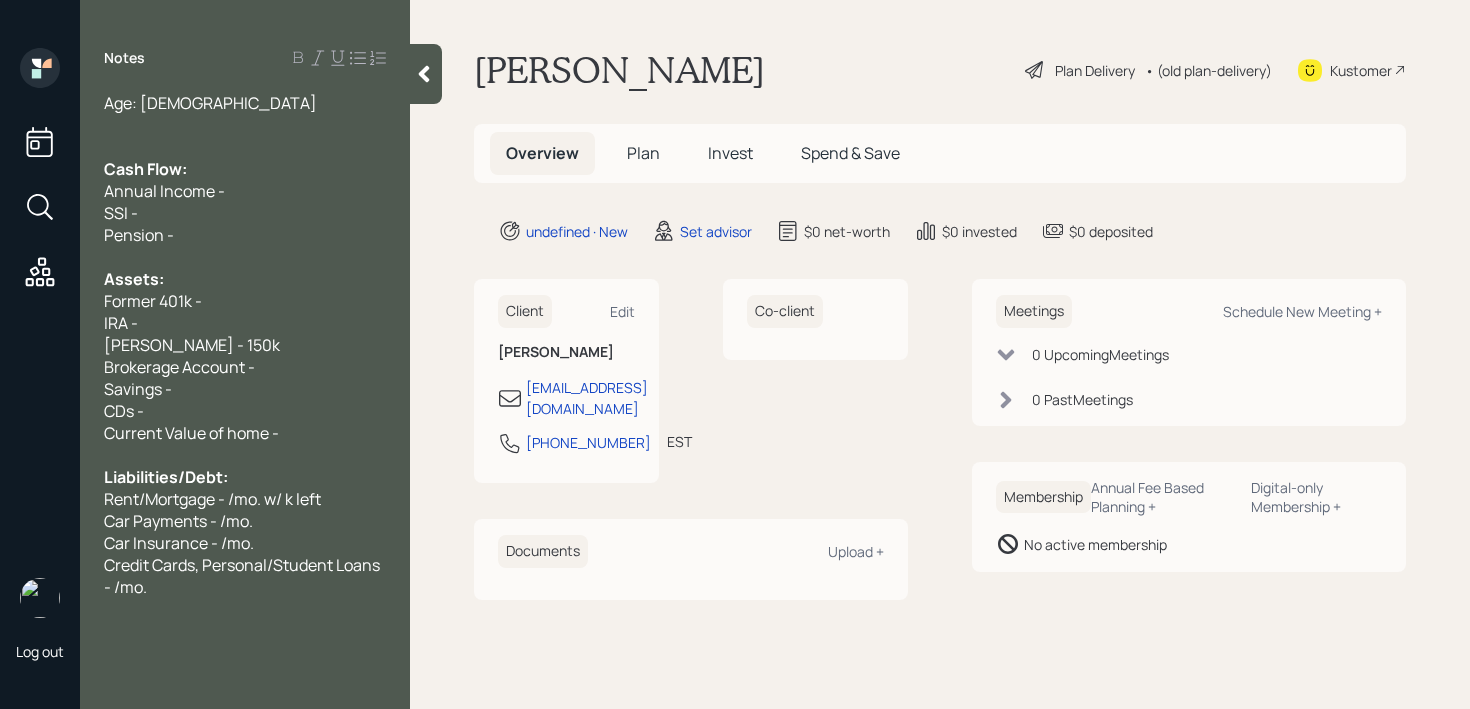 click on "Notes Age: [DEMOGRAPHIC_DATA] Cash Flow: Annual Income - SSI - Pension - Assets: Former 401k - IRA - [PERSON_NAME] - 150k Brokerage Account - Savings - CDs - Current Value of home - Liabilities/Debt: Rent/Mortgage - /mo. w/ k left Car Payments - /mo. Car Insurance - /mo. Credit Cards, Personal/Student Loans - /mo." at bounding box center [245, 366] 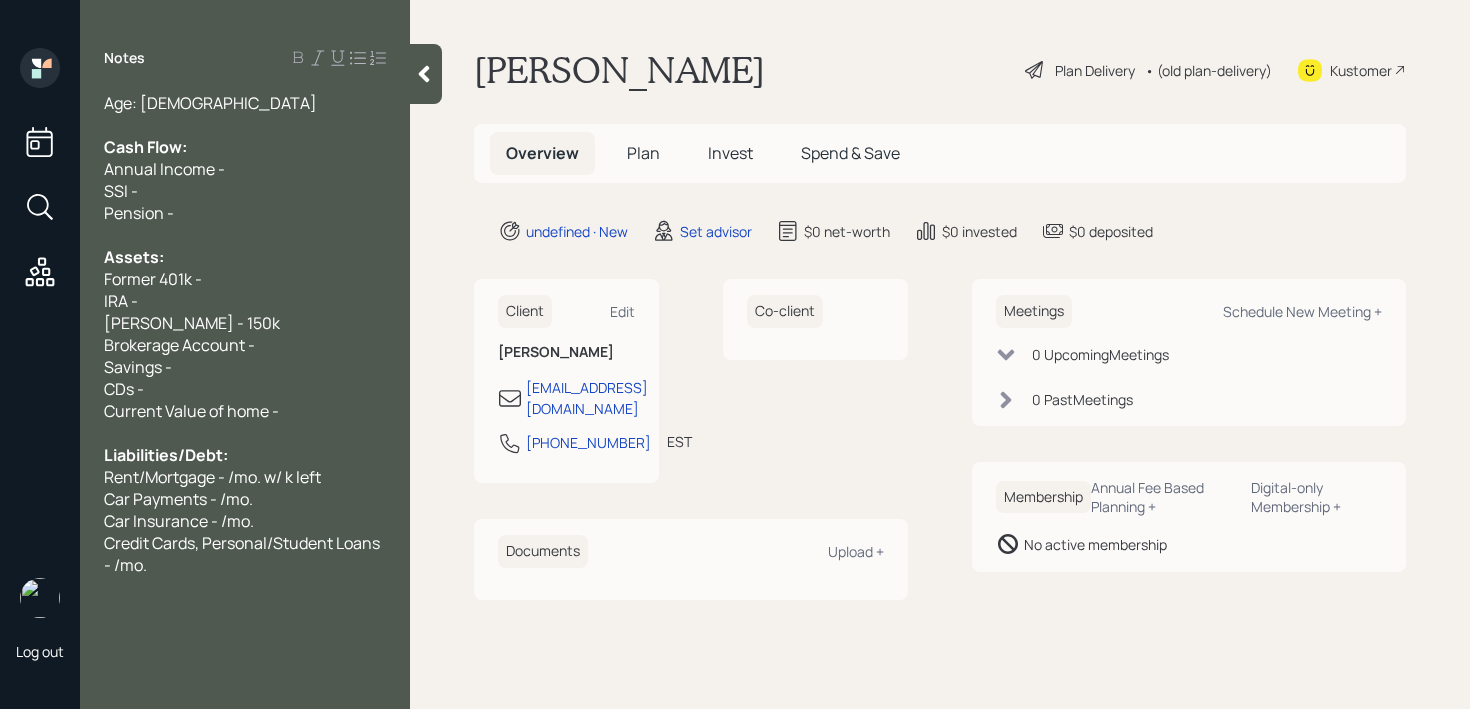 click on "IRA -" at bounding box center [245, 301] 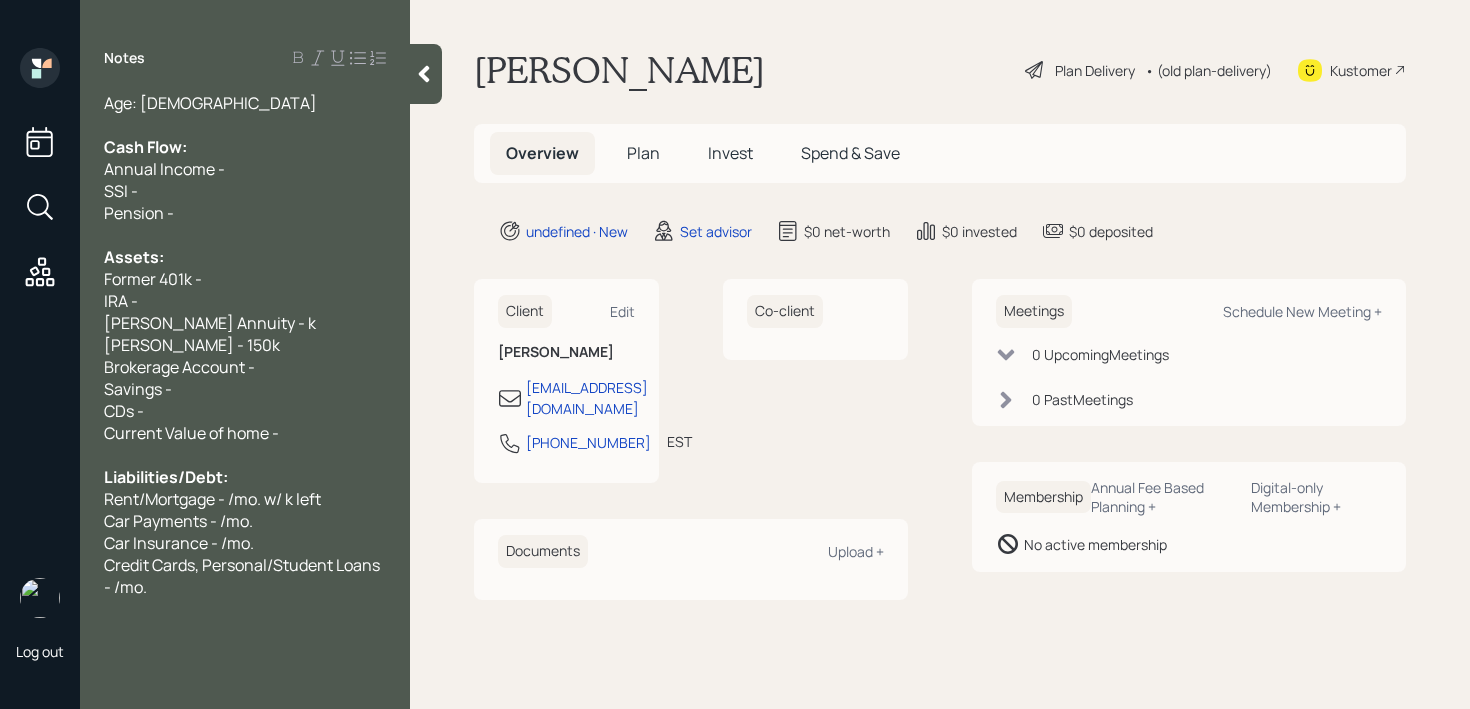 click on "IRA -" at bounding box center (245, 301) 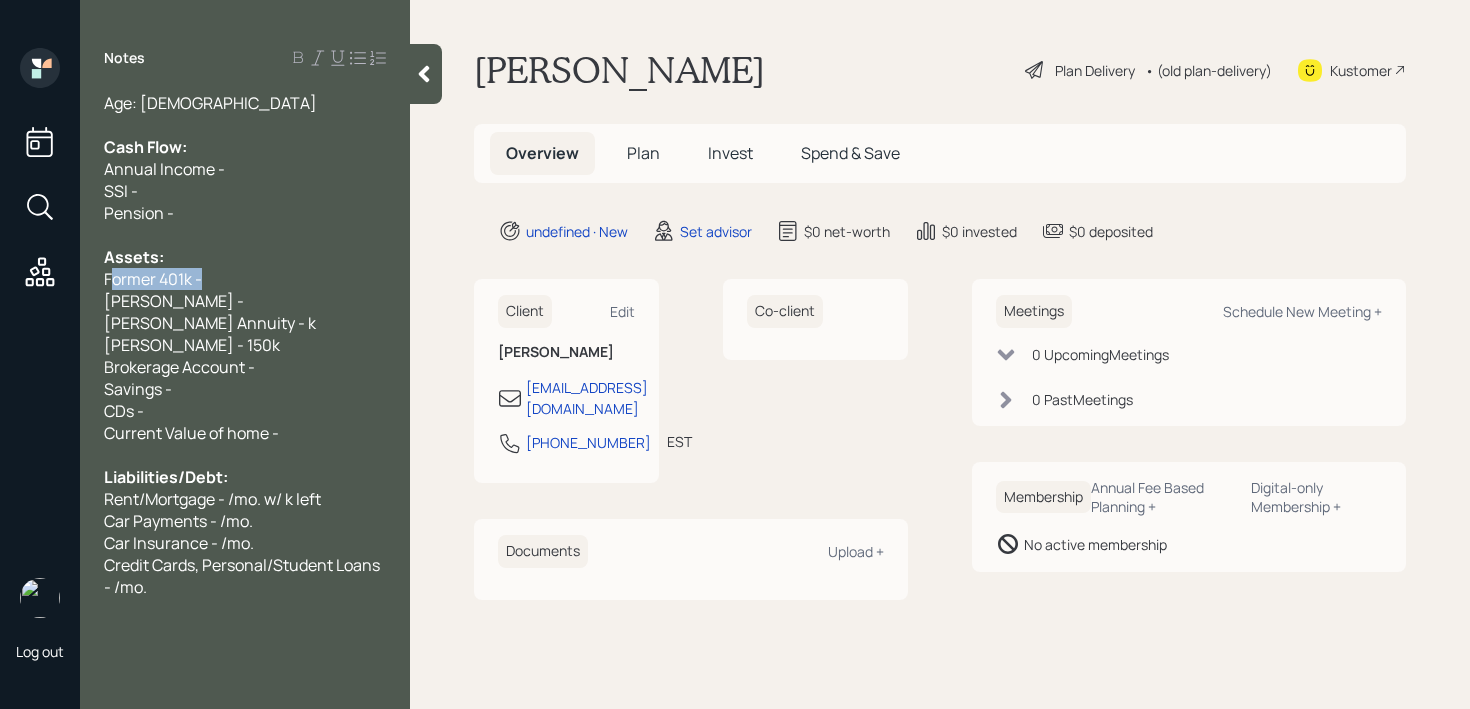 drag, startPoint x: 207, startPoint y: 285, endPoint x: 17, endPoint y: 284, distance: 190.00262 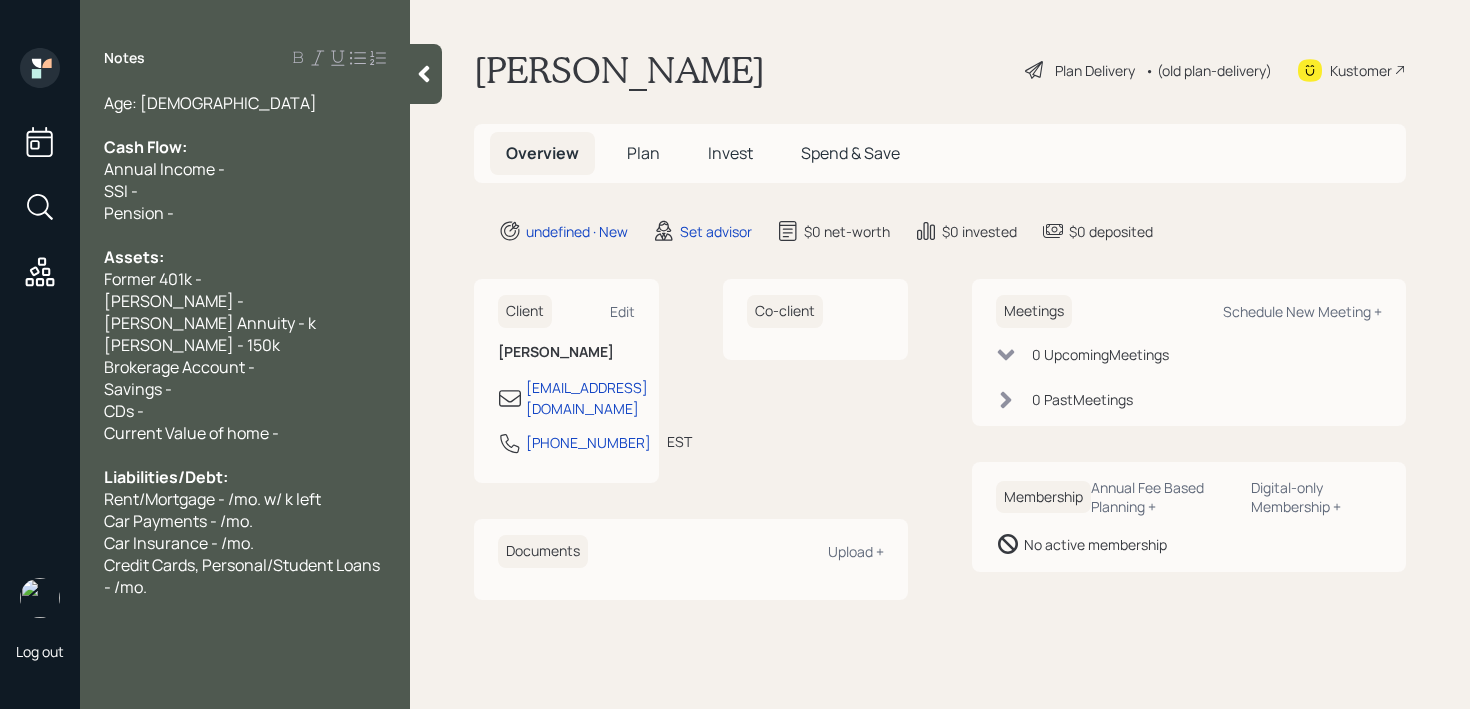 click on "[PERSON_NAME] -" at bounding box center [174, 301] 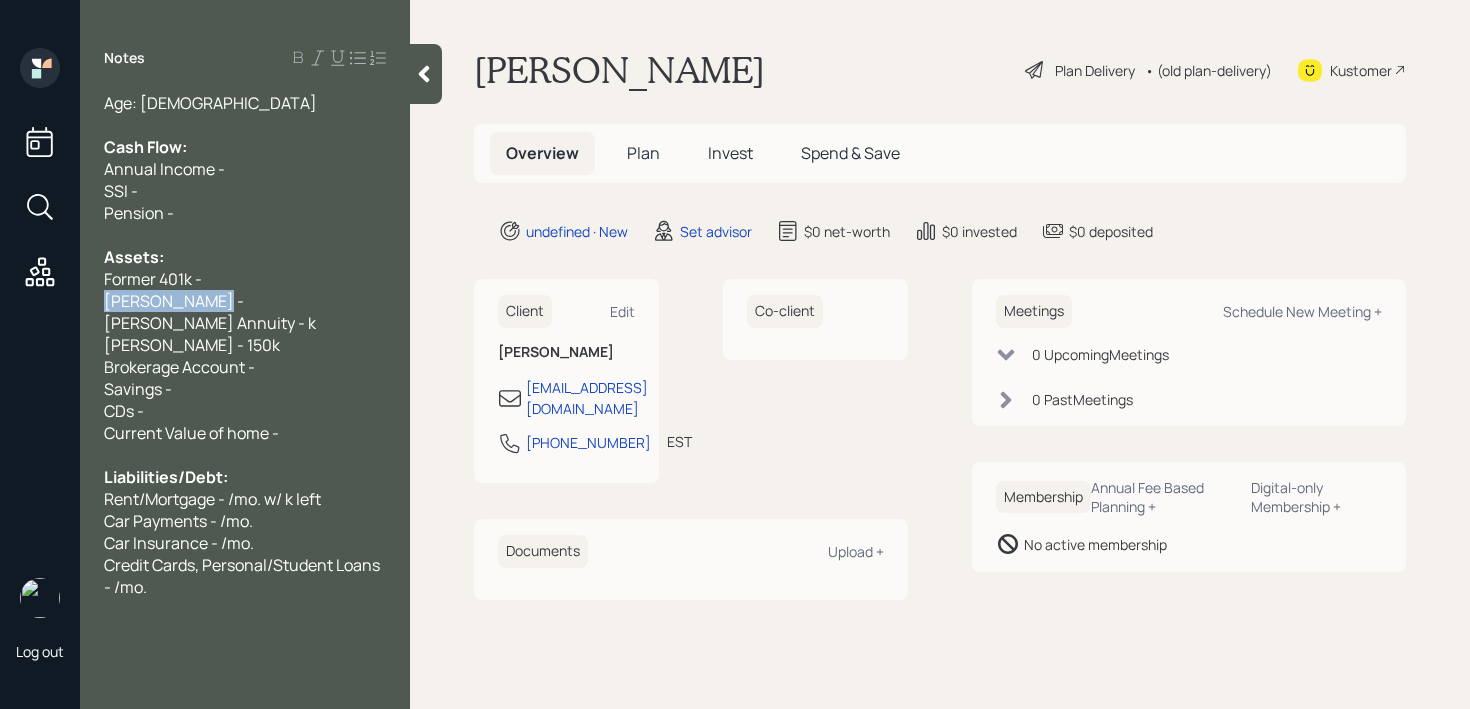 drag, startPoint x: 212, startPoint y: 294, endPoint x: 63, endPoint y: 294, distance: 149 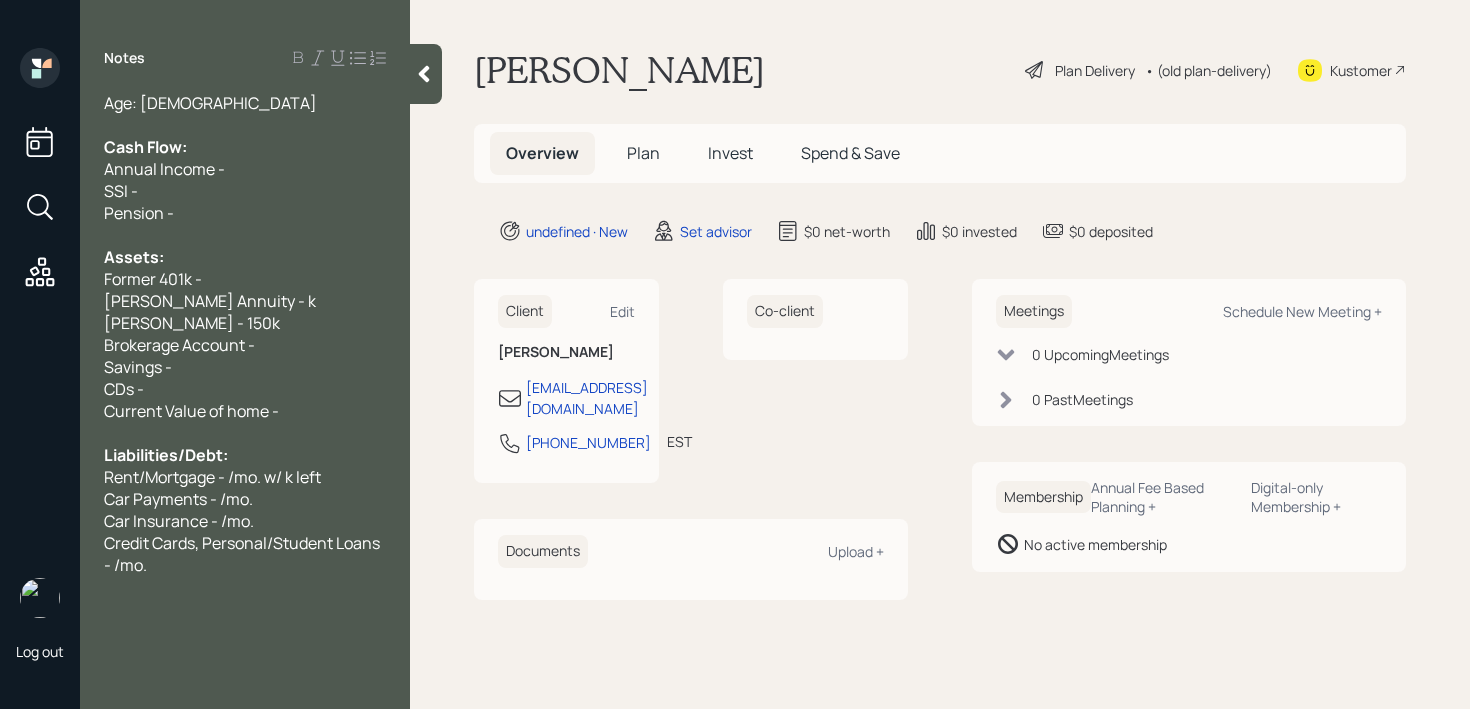 click on "[PERSON_NAME] - 150k" at bounding box center [192, 323] 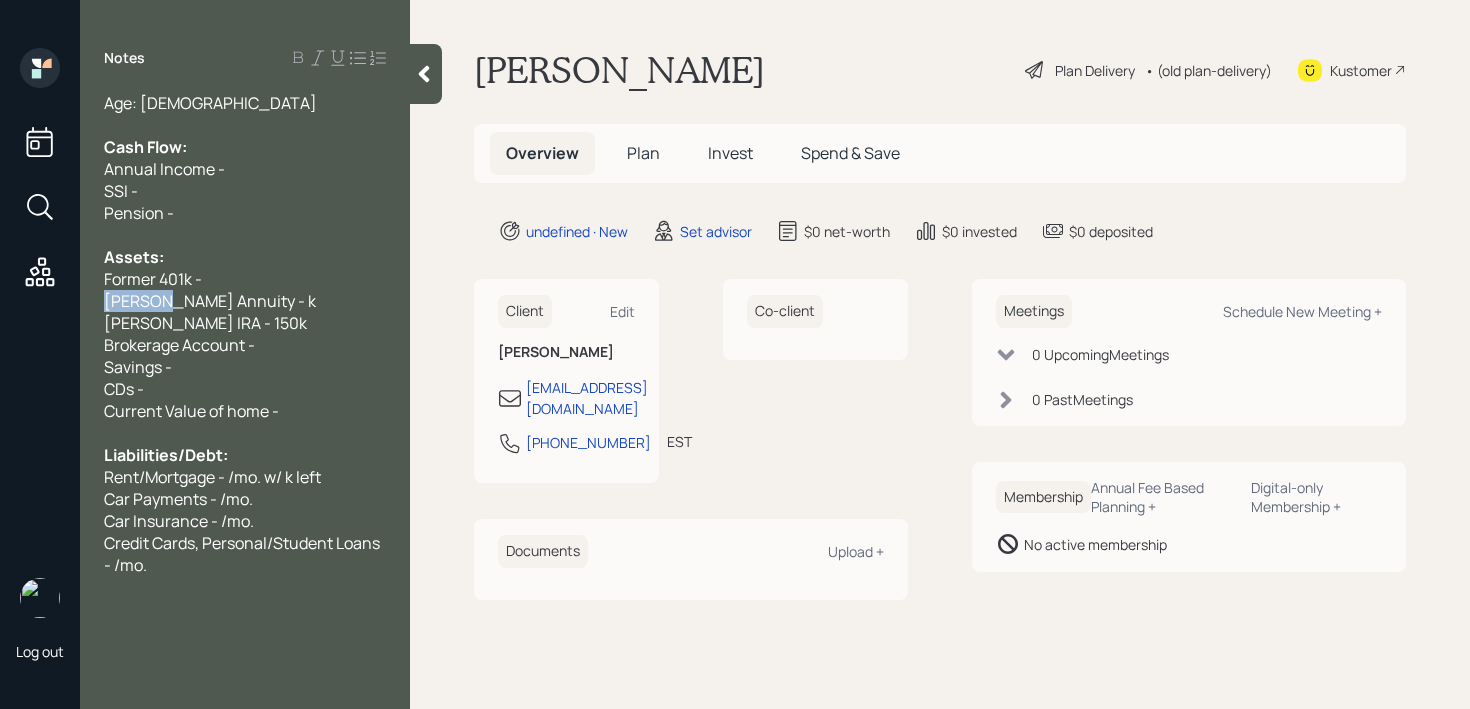 drag, startPoint x: 151, startPoint y: 302, endPoint x: 44, endPoint y: 302, distance: 107 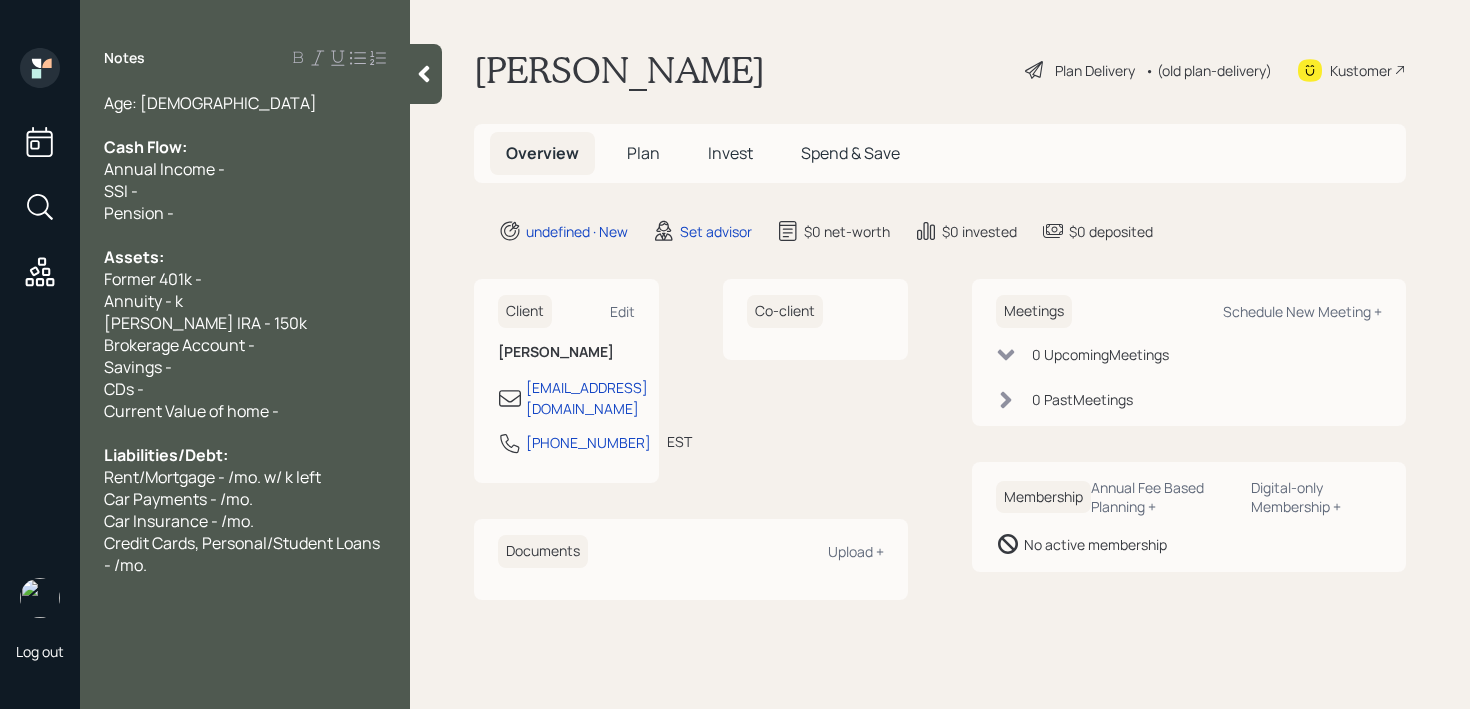 click on "Annuity - k" at bounding box center (143, 301) 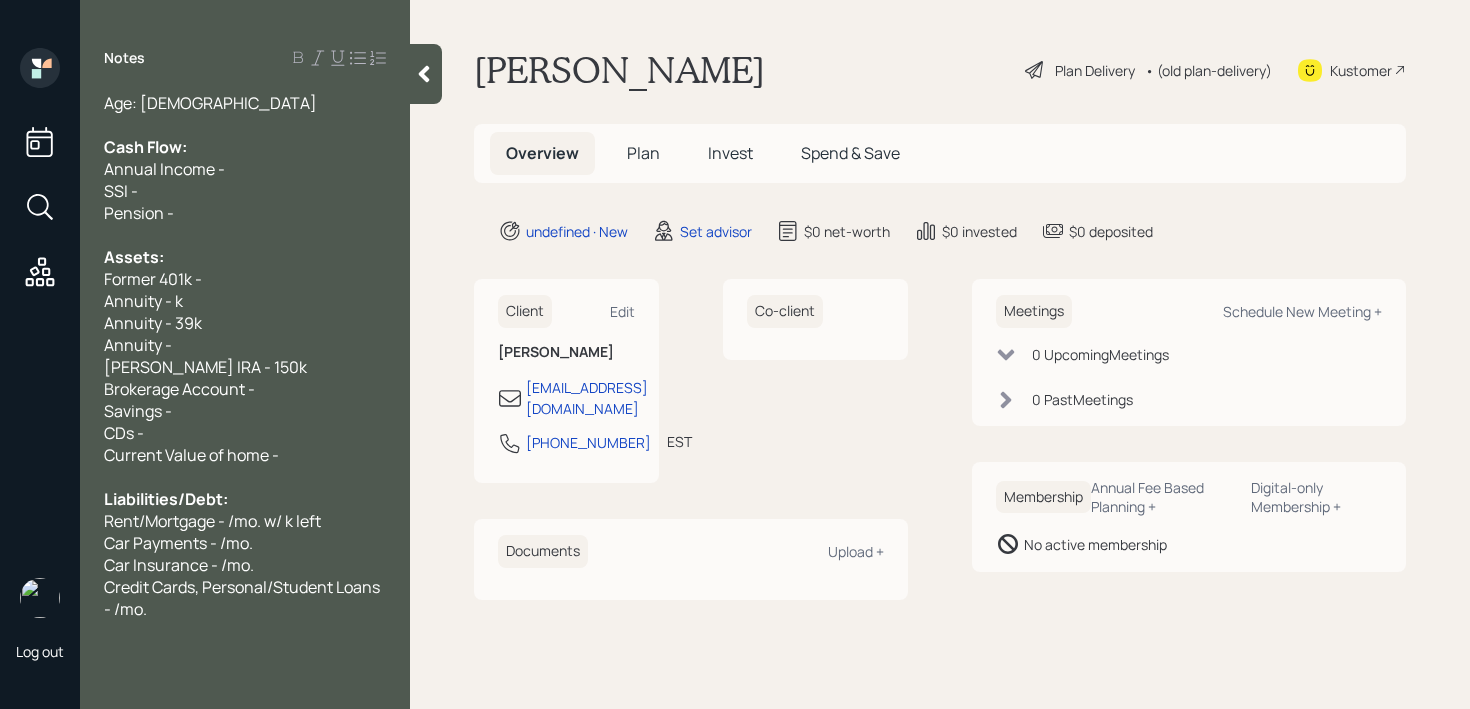 click on "Annuity - 39k" at bounding box center [153, 323] 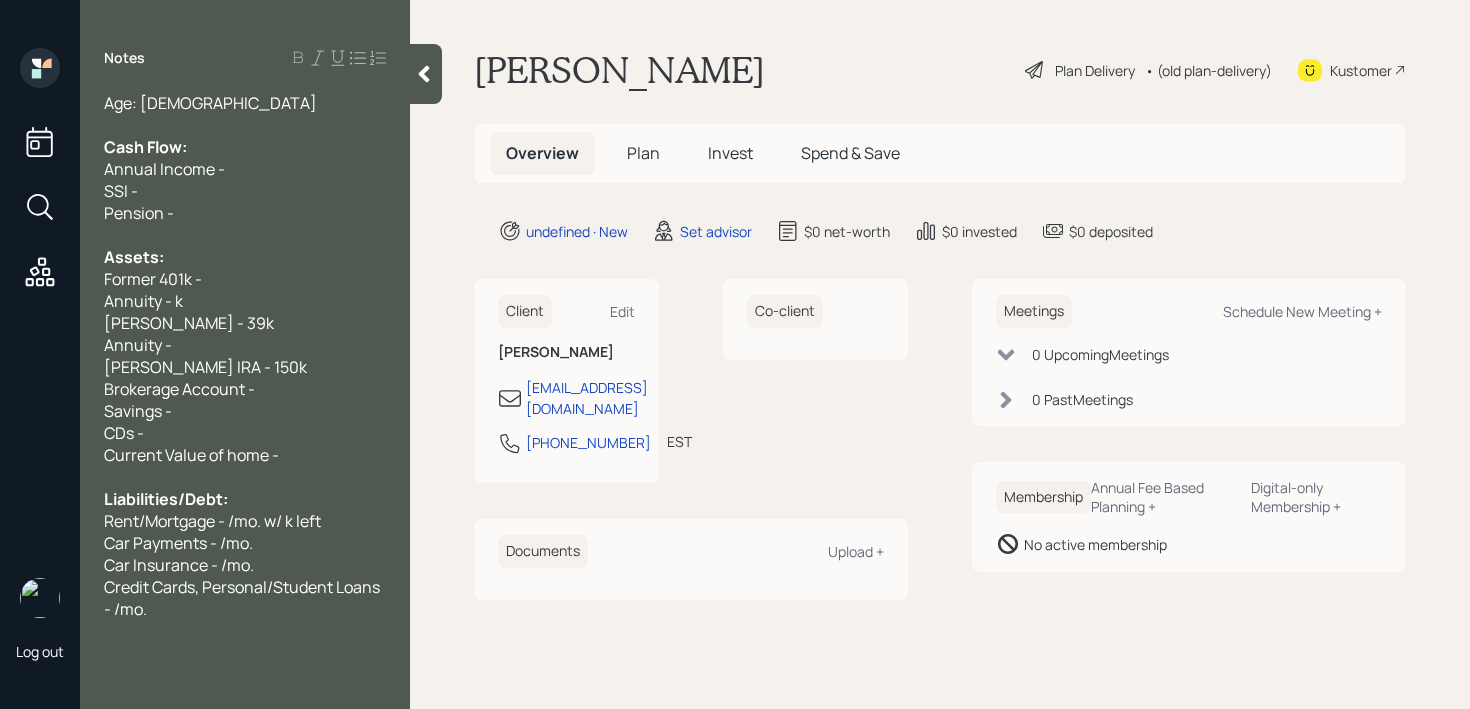 click on "Annuity -" at bounding box center [245, 345] 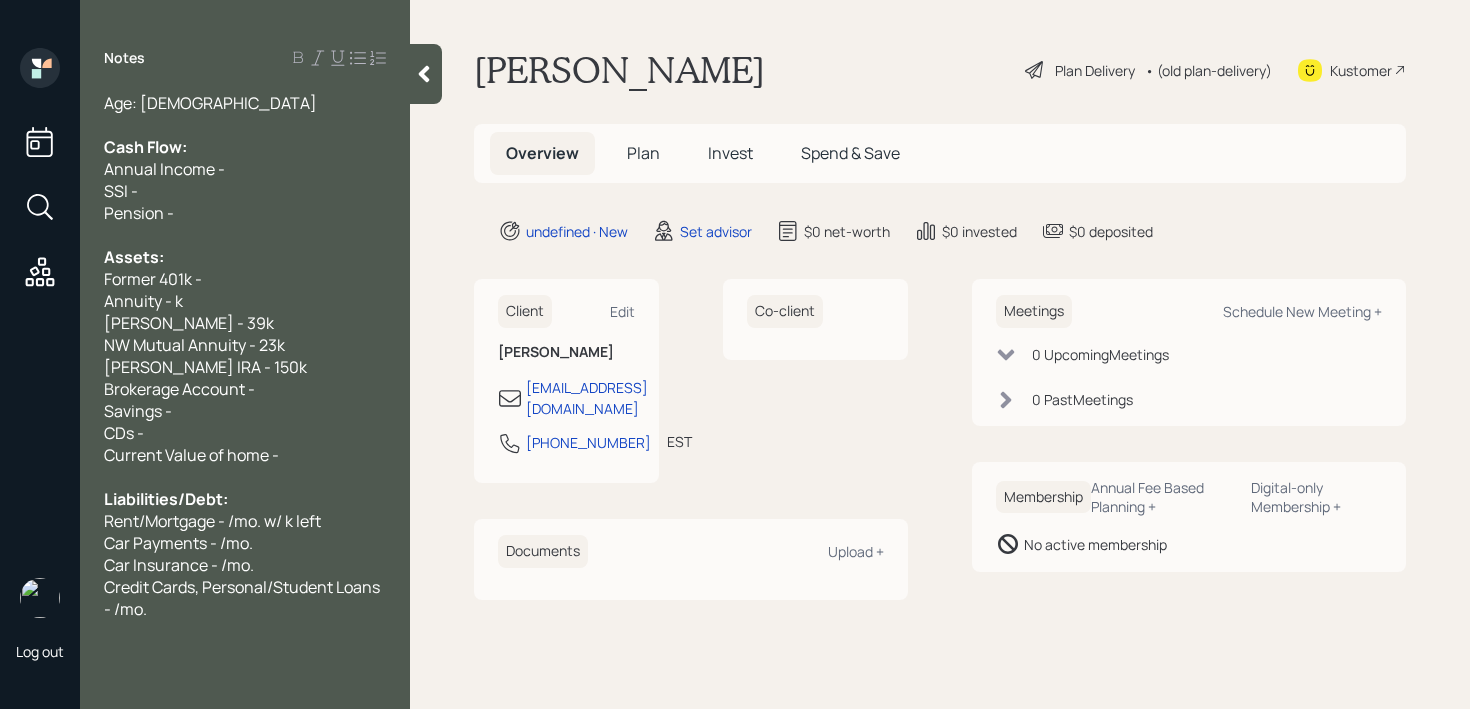 click on "[PERSON_NAME] IRA - 150k" at bounding box center (205, 367) 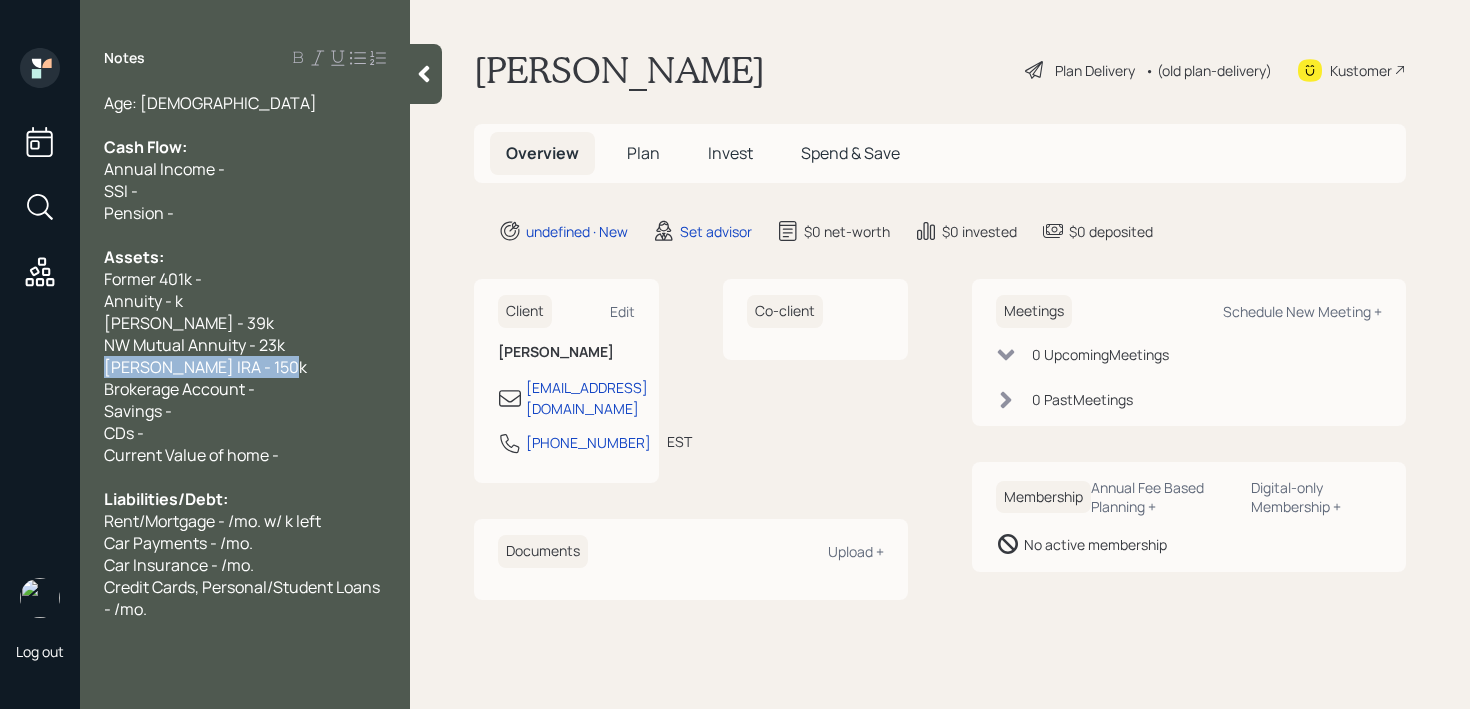 drag, startPoint x: 303, startPoint y: 358, endPoint x: 98, endPoint y: 358, distance: 205 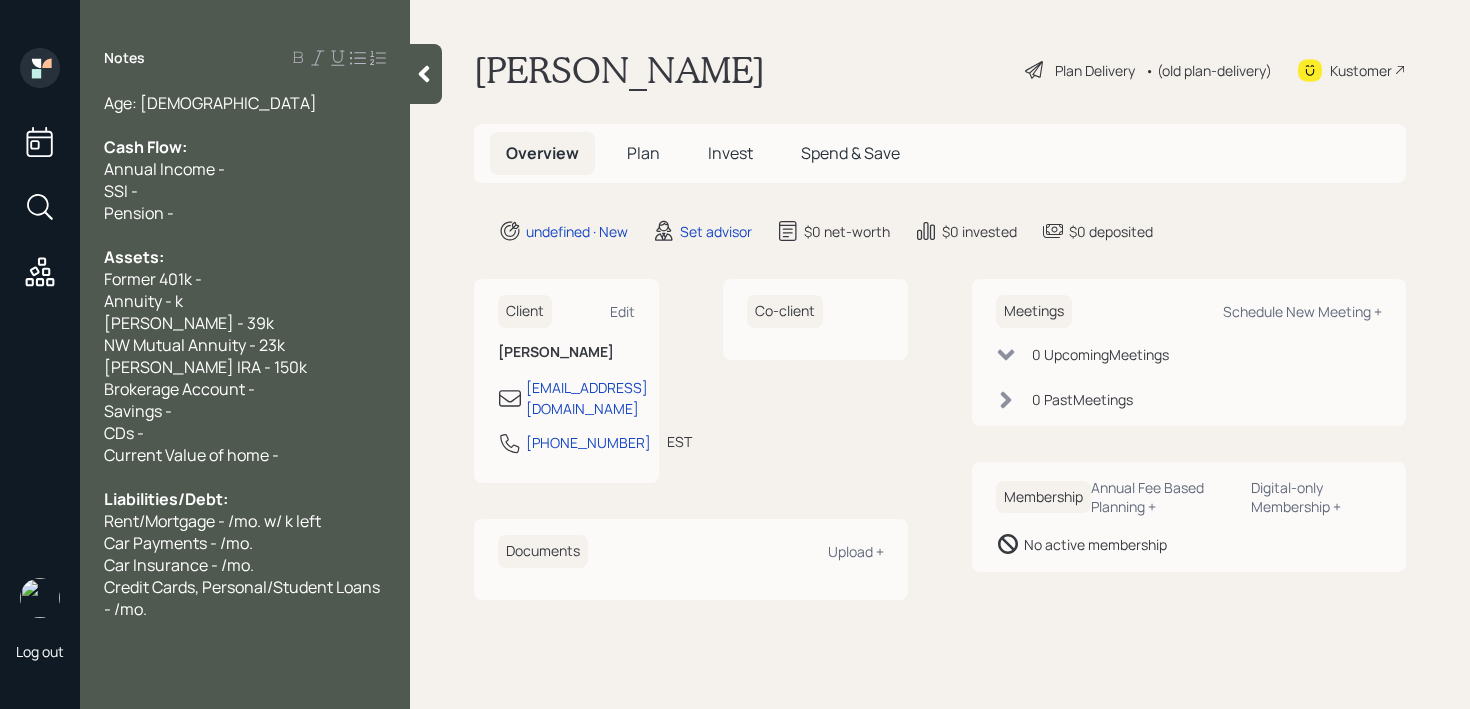 click on "NW Mutual Annuity - 23k" at bounding box center (194, 345) 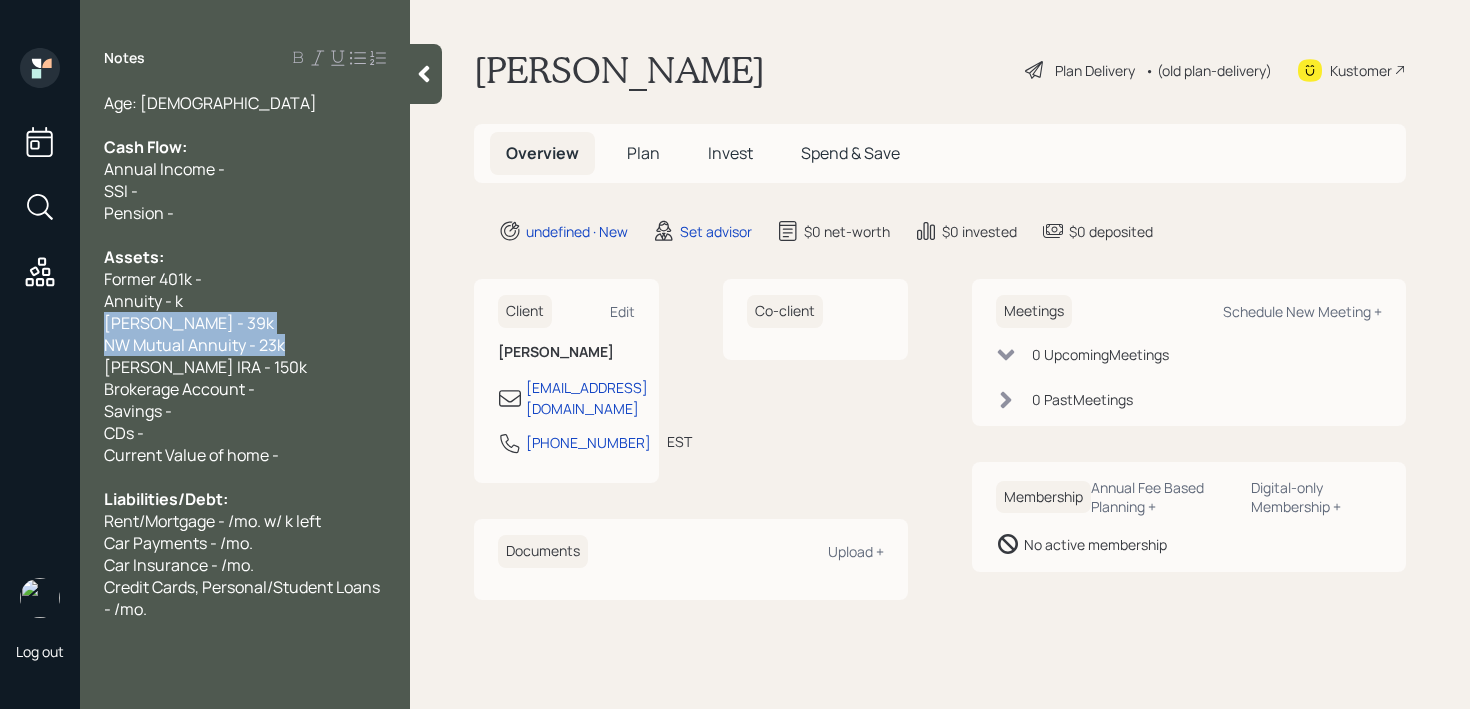 drag, startPoint x: 321, startPoint y: 334, endPoint x: 60, endPoint y: 324, distance: 261.1915 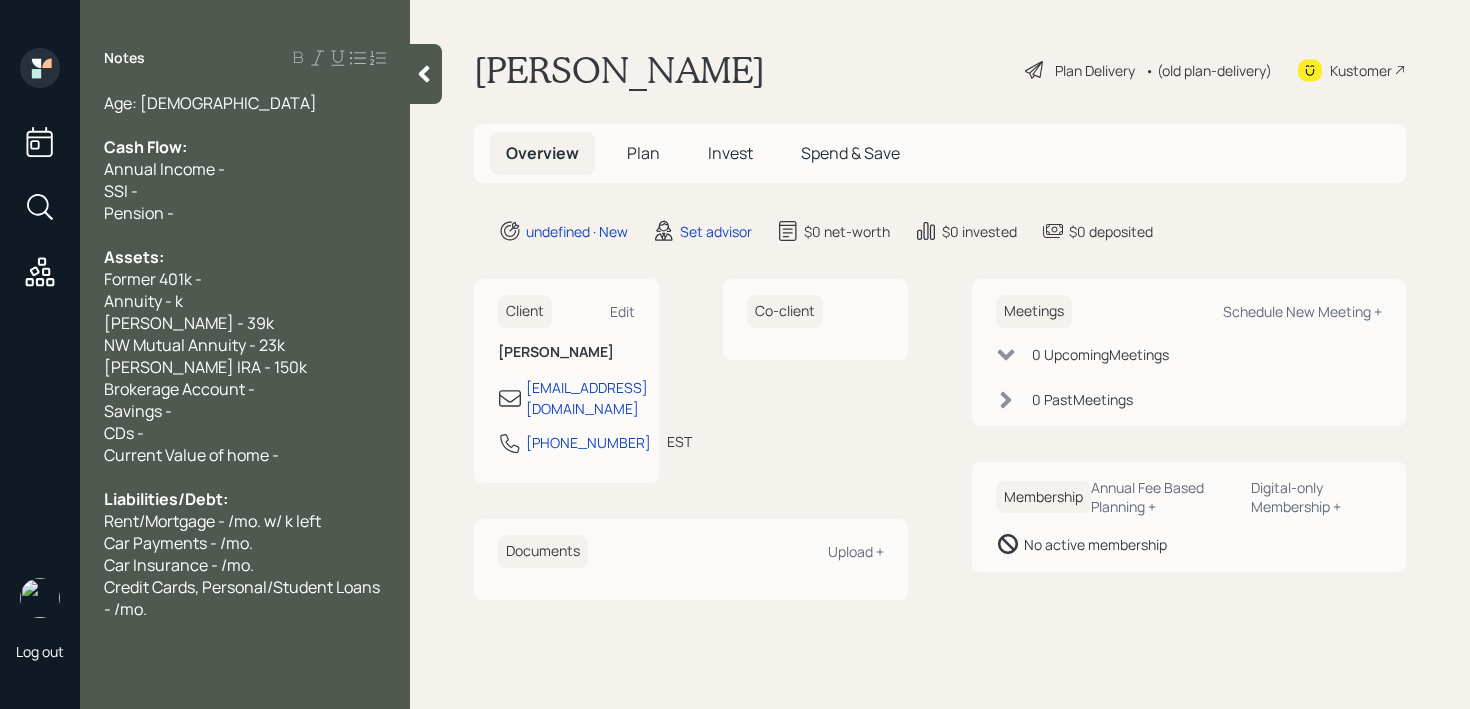 click on "Former 401k -" at bounding box center [153, 279] 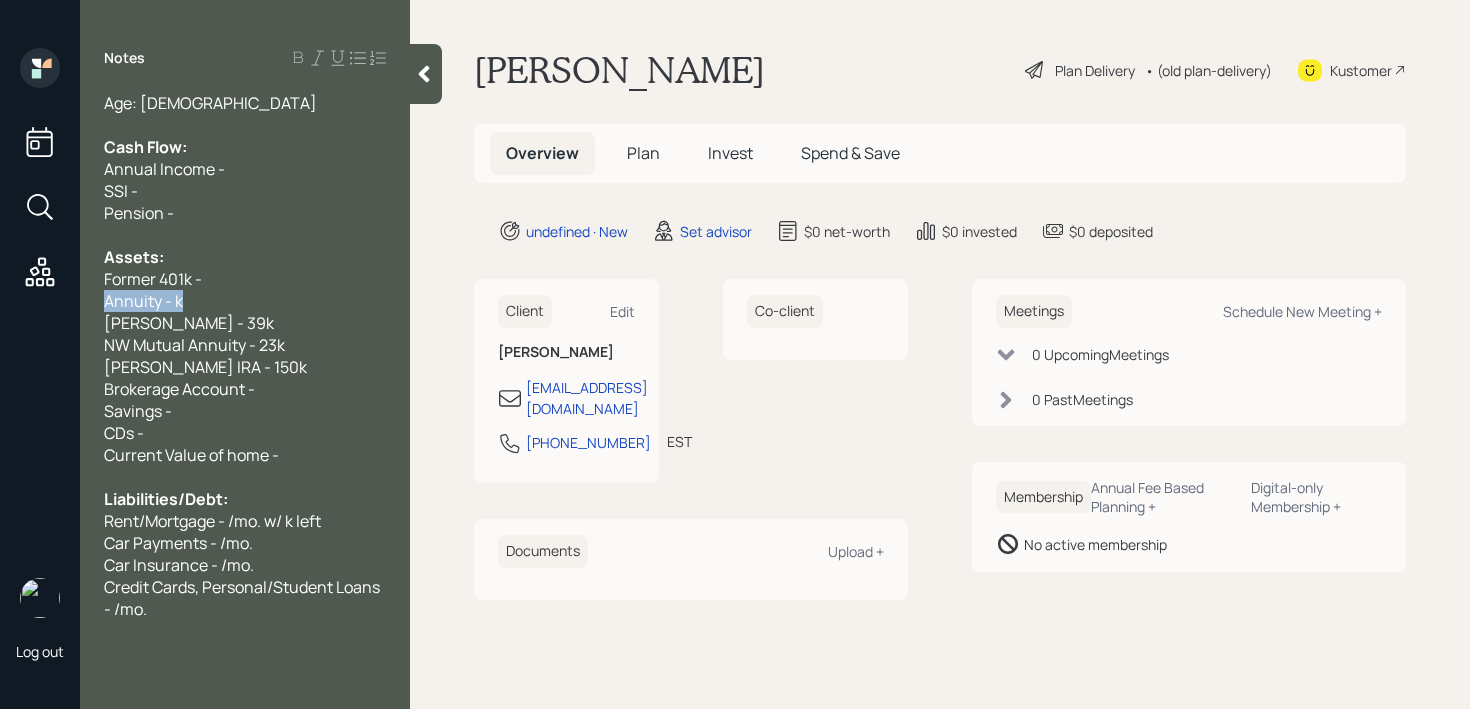 drag, startPoint x: 213, startPoint y: 301, endPoint x: 23, endPoint y: 301, distance: 190 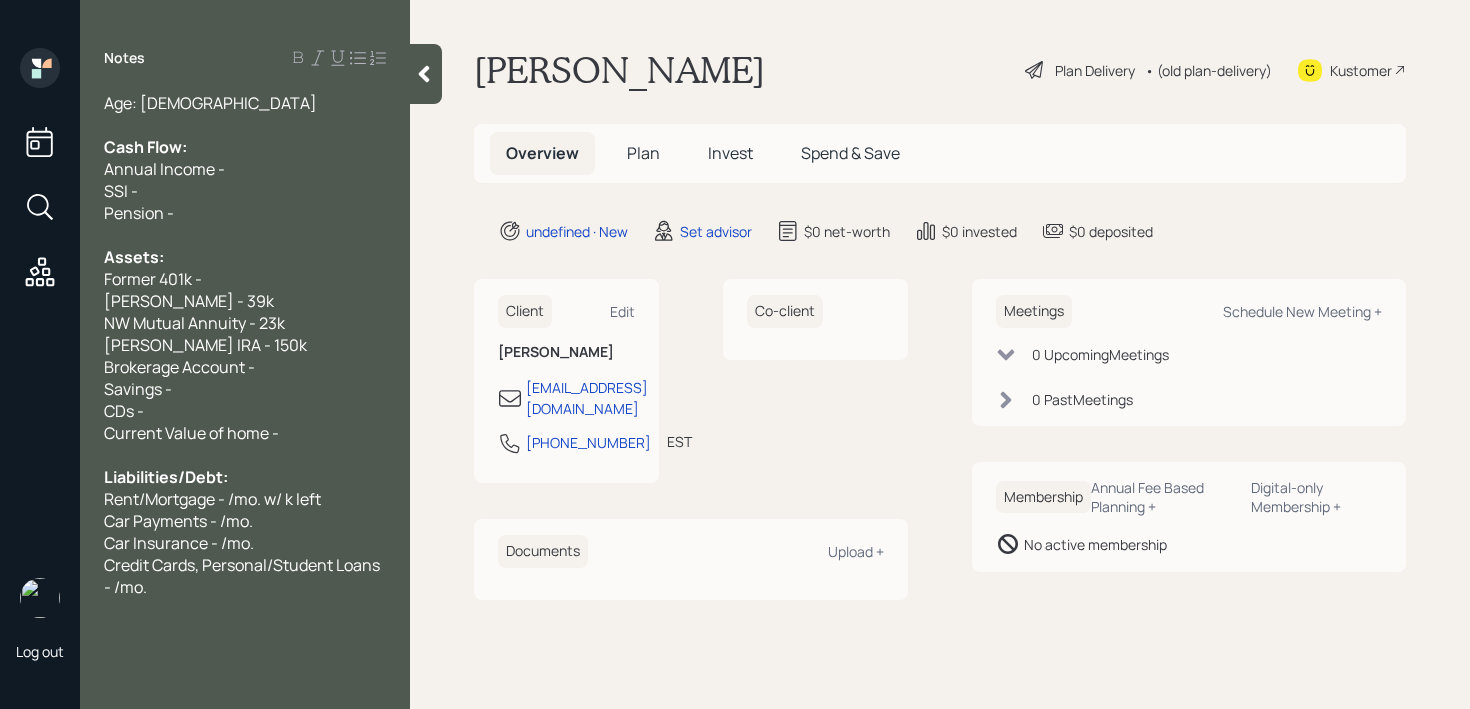 click at bounding box center [245, 235] 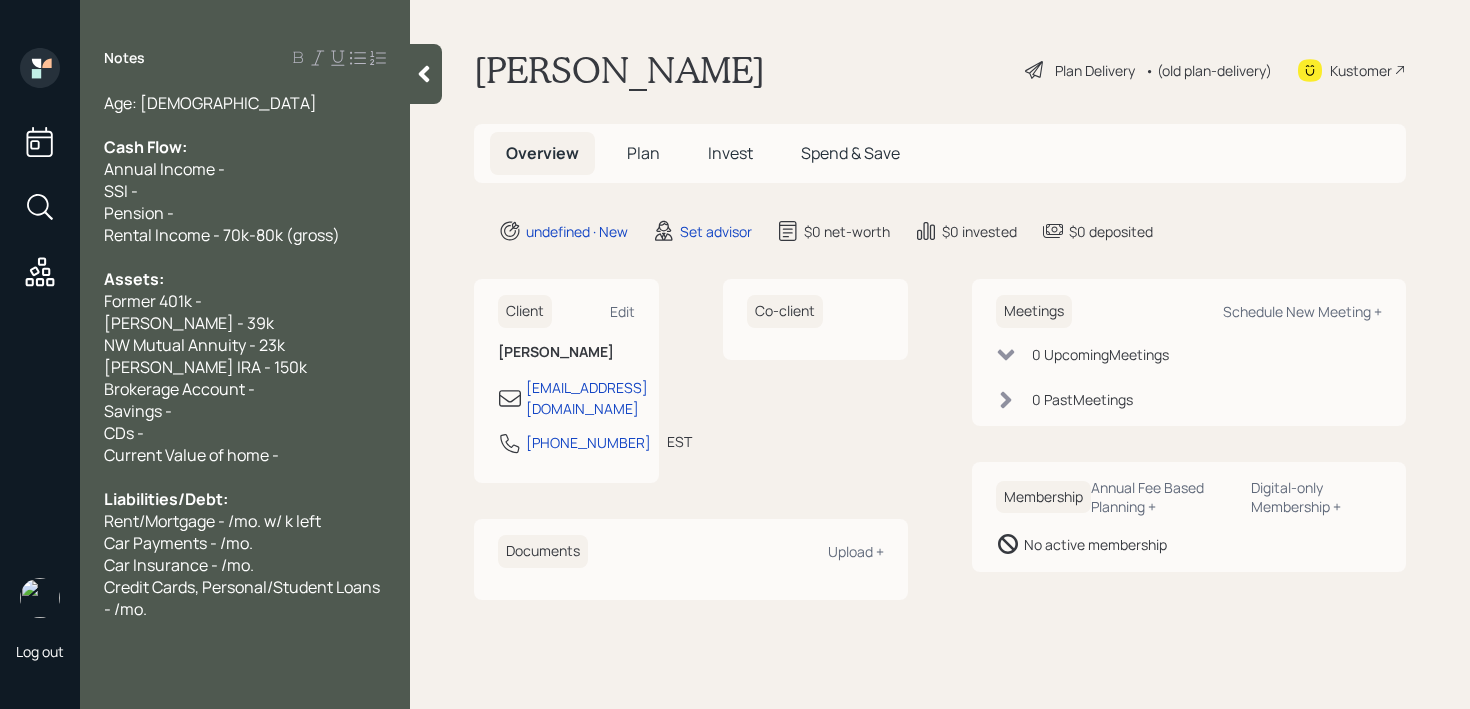 click on "Rental Income - 70k-80k (gross)" at bounding box center [222, 235] 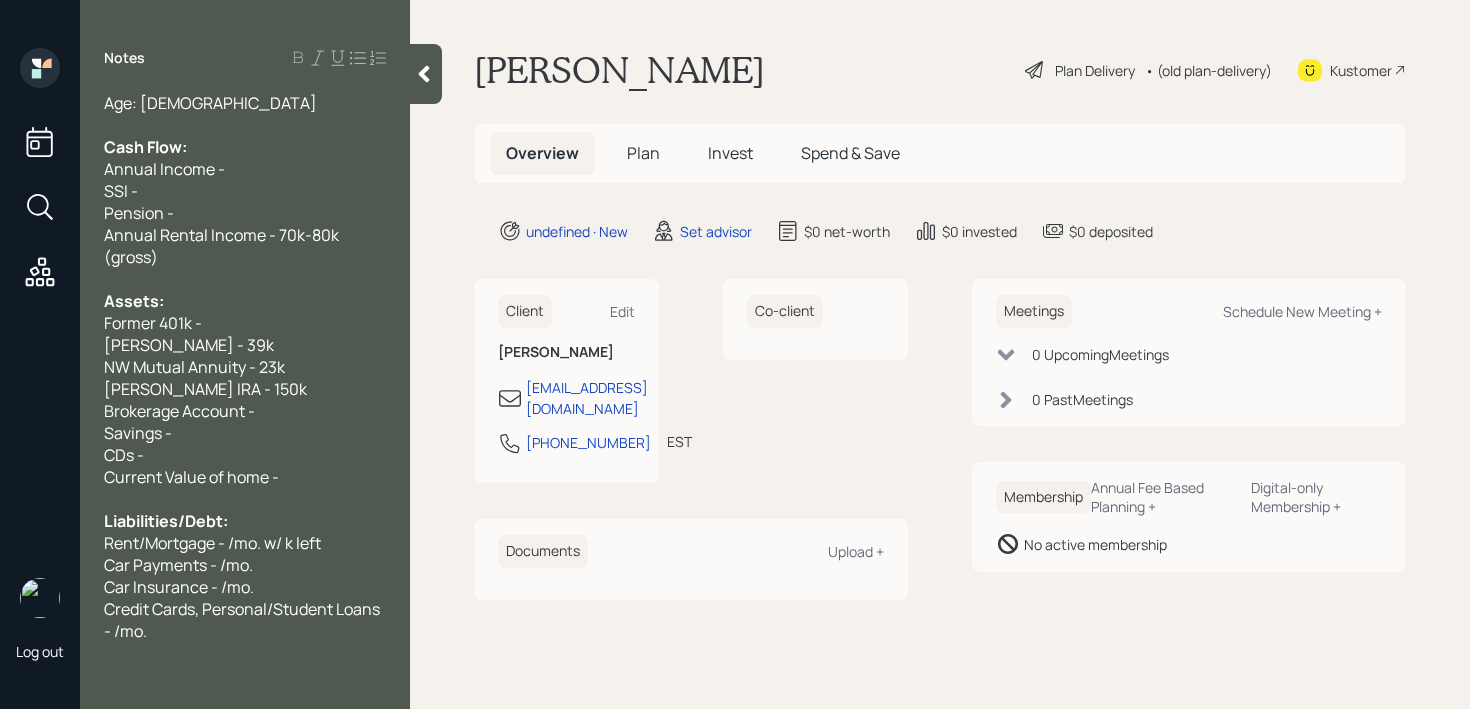 click on "Current Value of home -" at bounding box center (191, 477) 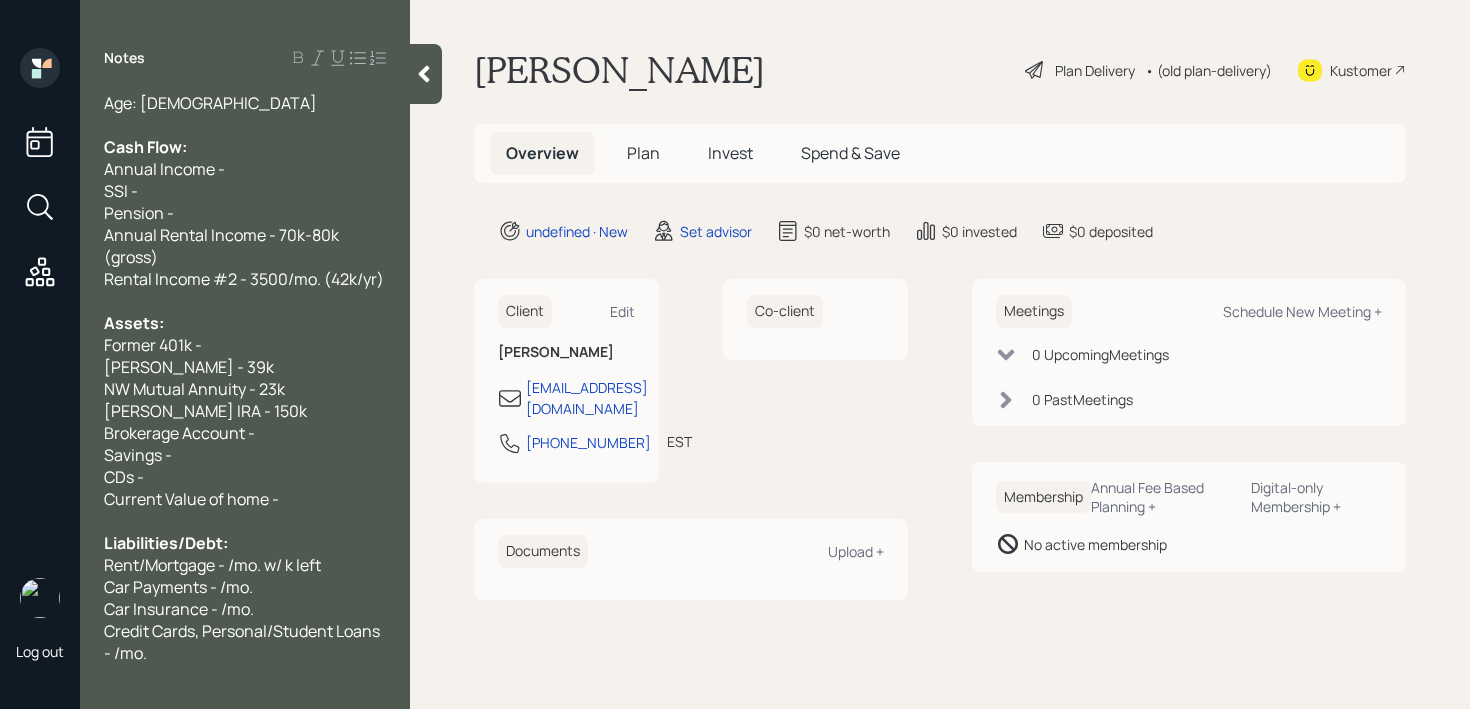 click on "Rental Income #2 - 3500/mo. (42k/yr)" at bounding box center [244, 279] 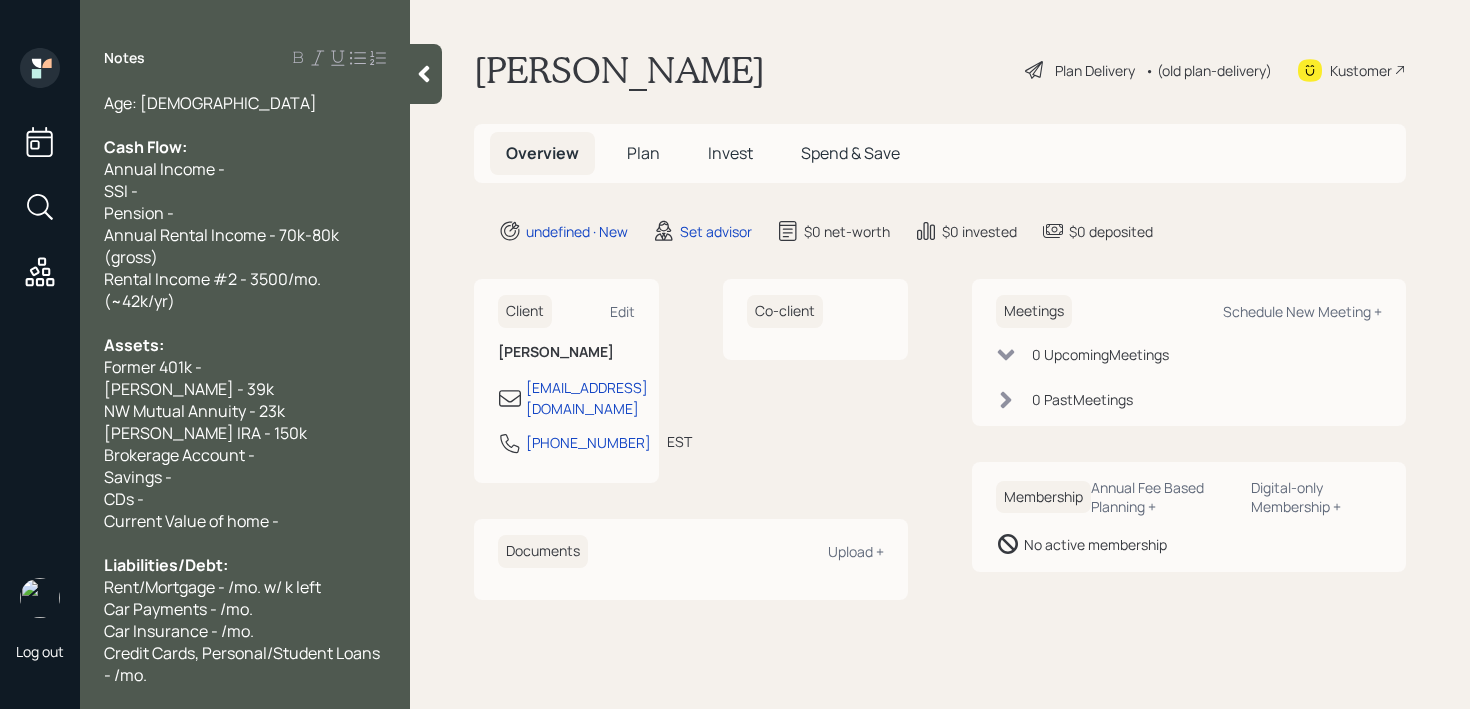 click on "Liabilities/Debt:" at bounding box center [245, 565] 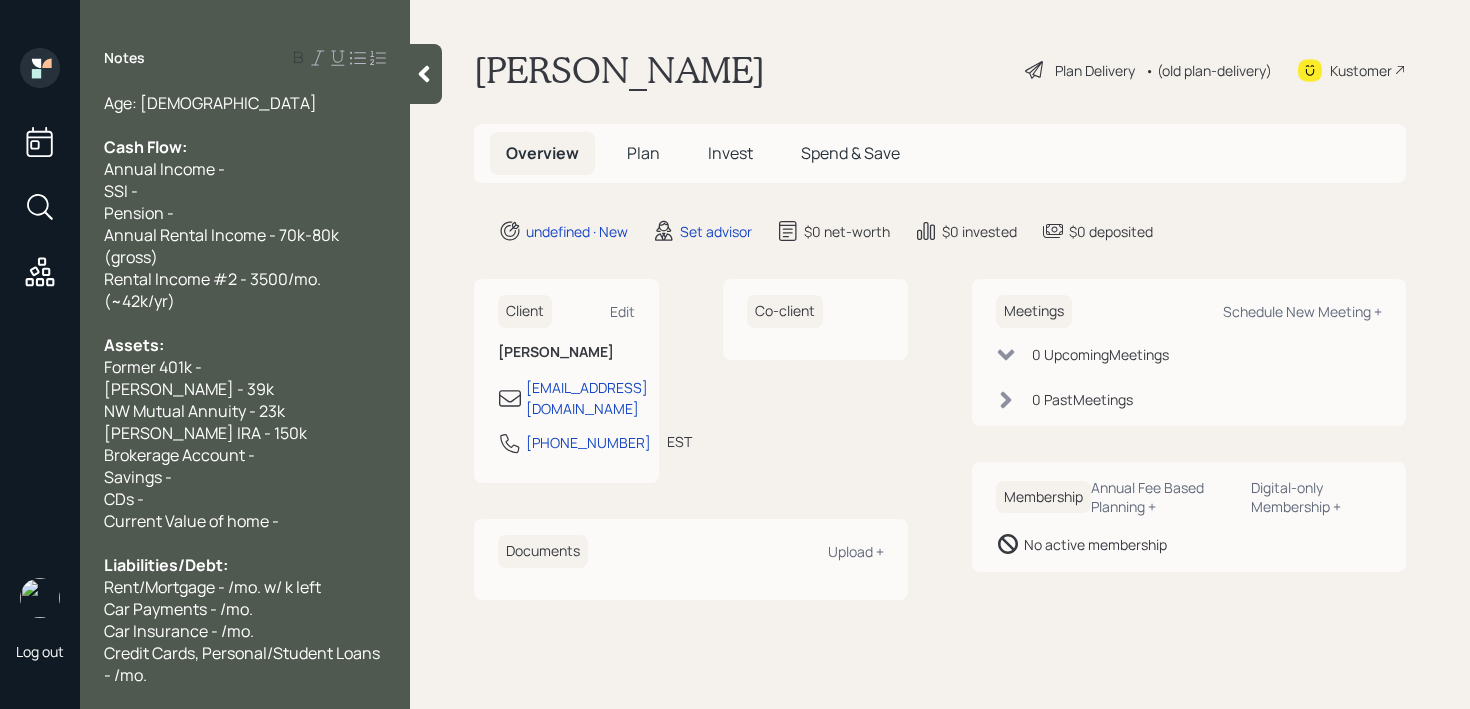 click on "Rent/Mortgage - /mo. w/ k left" at bounding box center [212, 587] 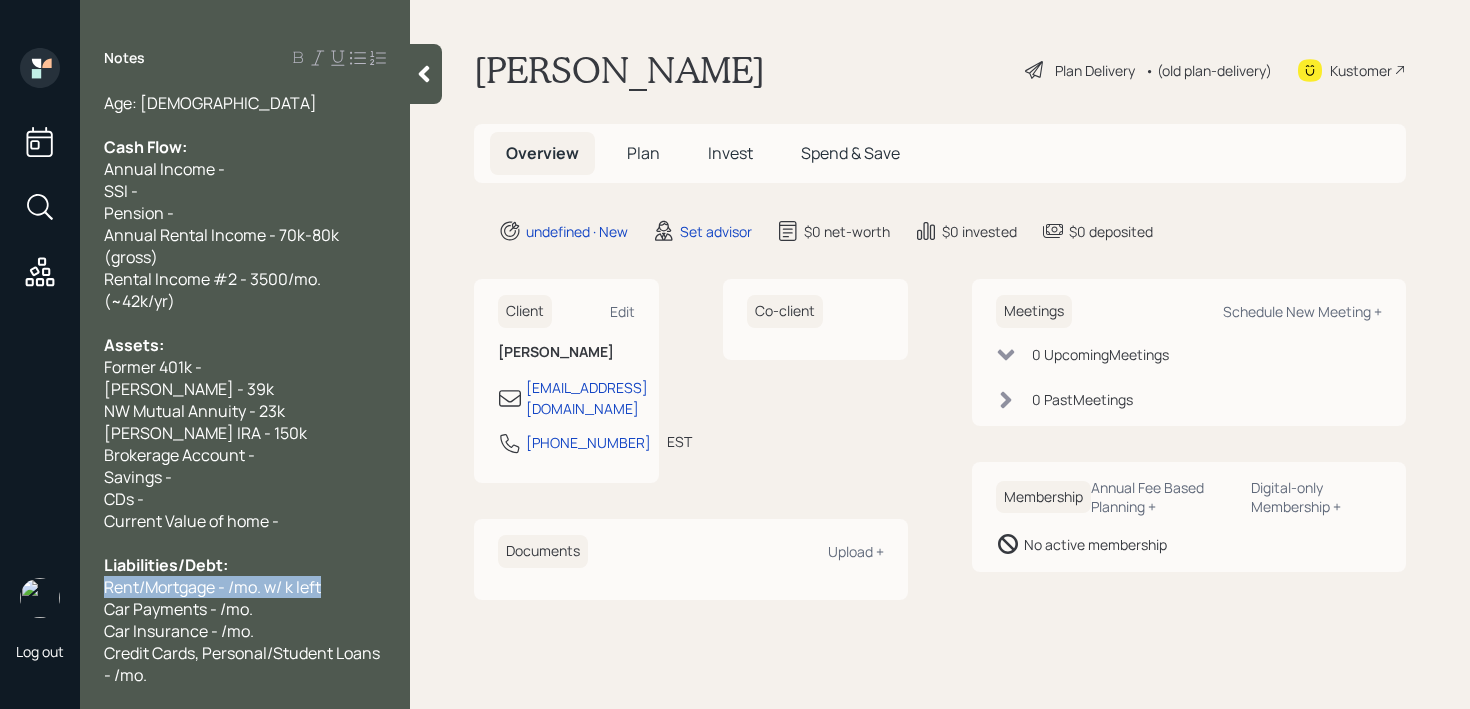 drag, startPoint x: 351, startPoint y: 585, endPoint x: 0, endPoint y: 585, distance: 351 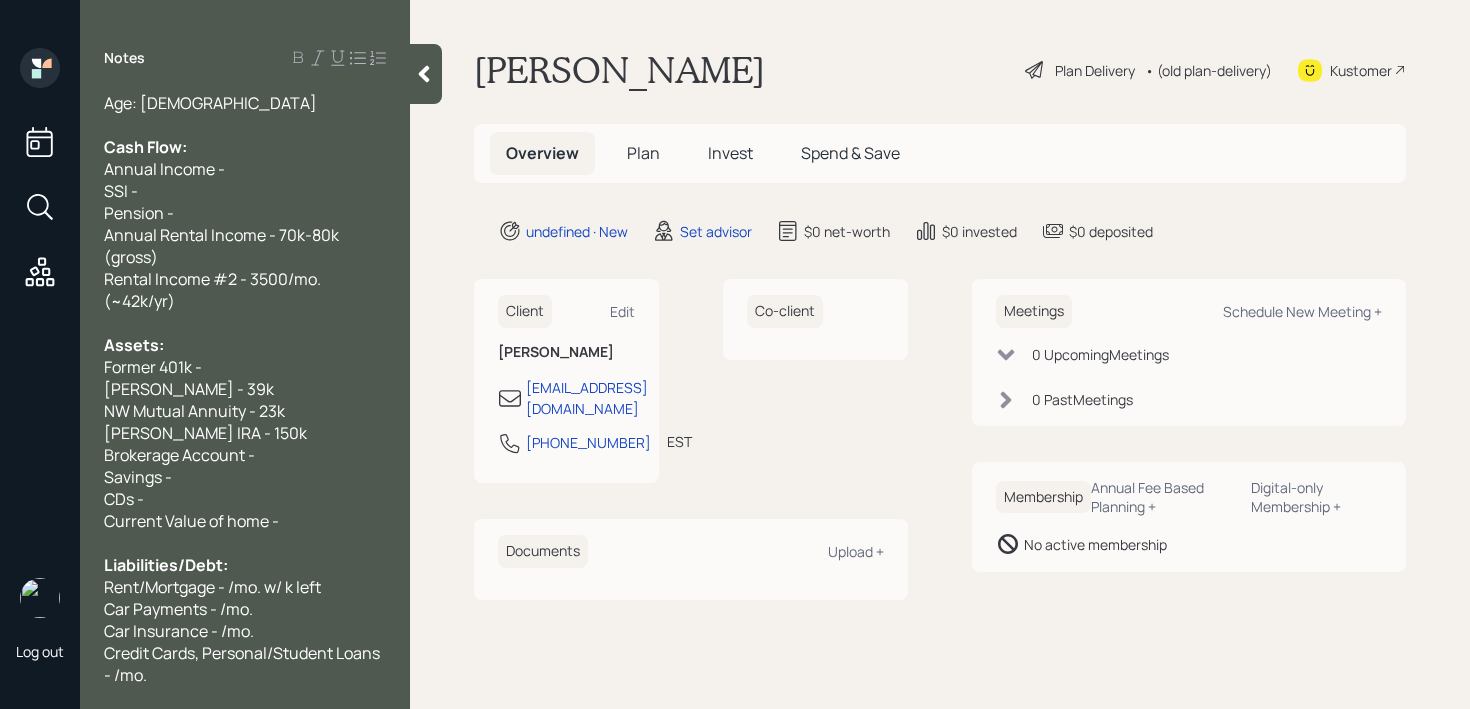 click on "Rent/Mortgage - /mo. w/ k left" at bounding box center [212, 587] 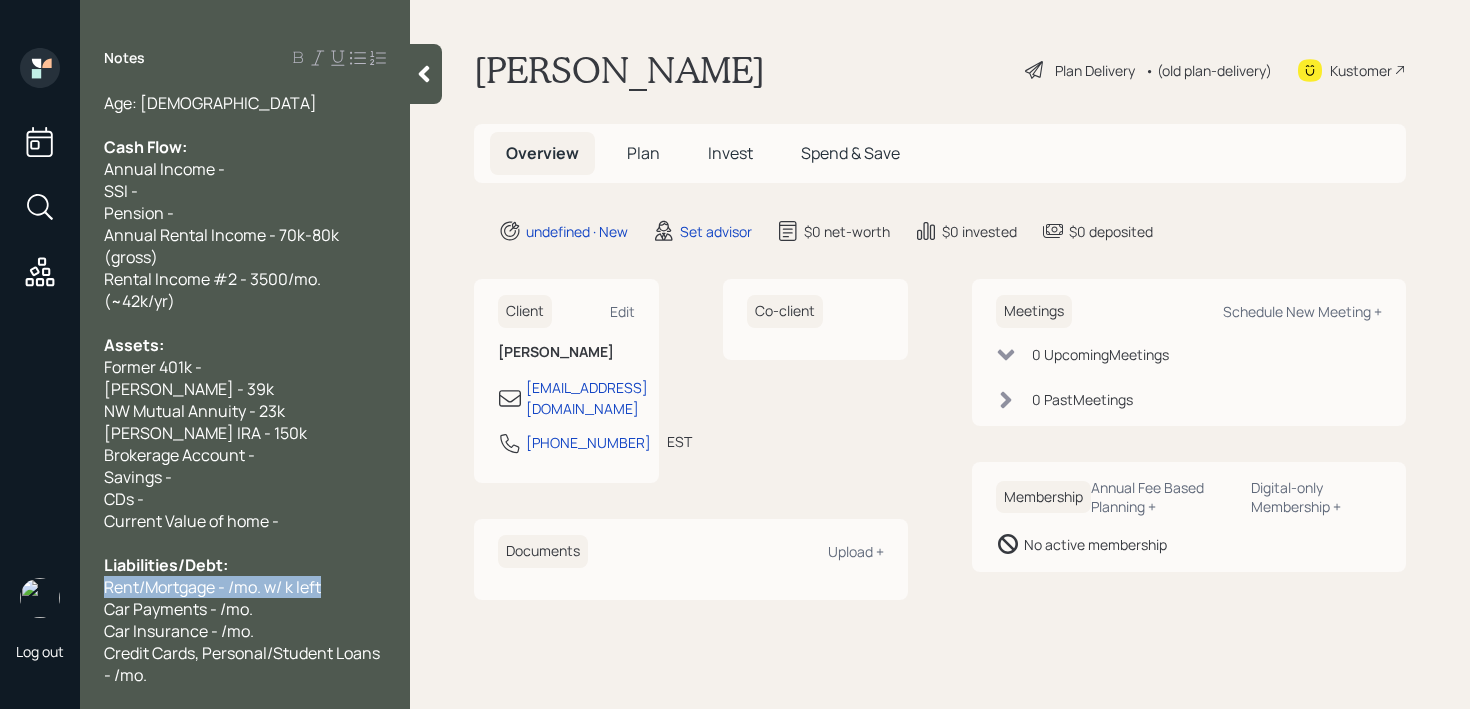 drag, startPoint x: 338, startPoint y: 586, endPoint x: 0, endPoint y: 586, distance: 338 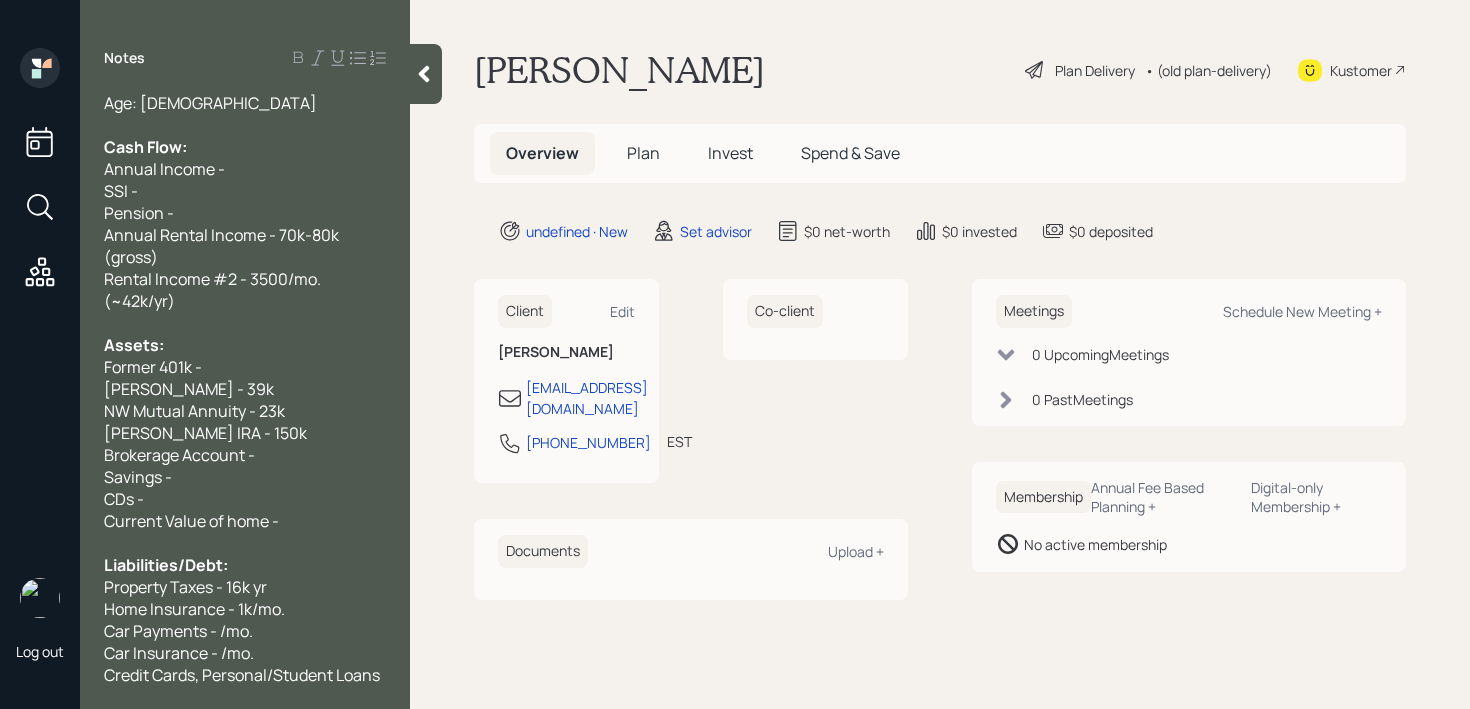 click at bounding box center [40, 598] 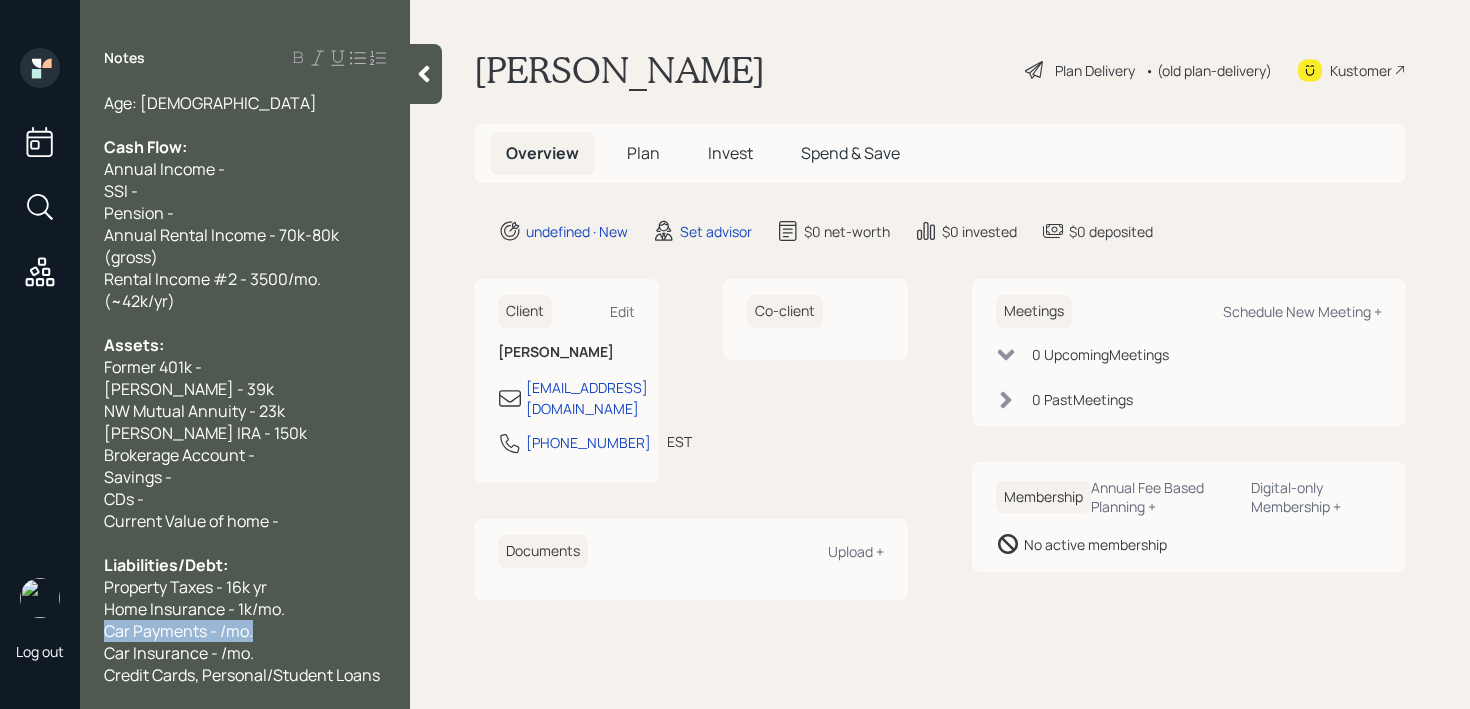 drag, startPoint x: 260, startPoint y: 628, endPoint x: 0, endPoint y: 623, distance: 260.04807 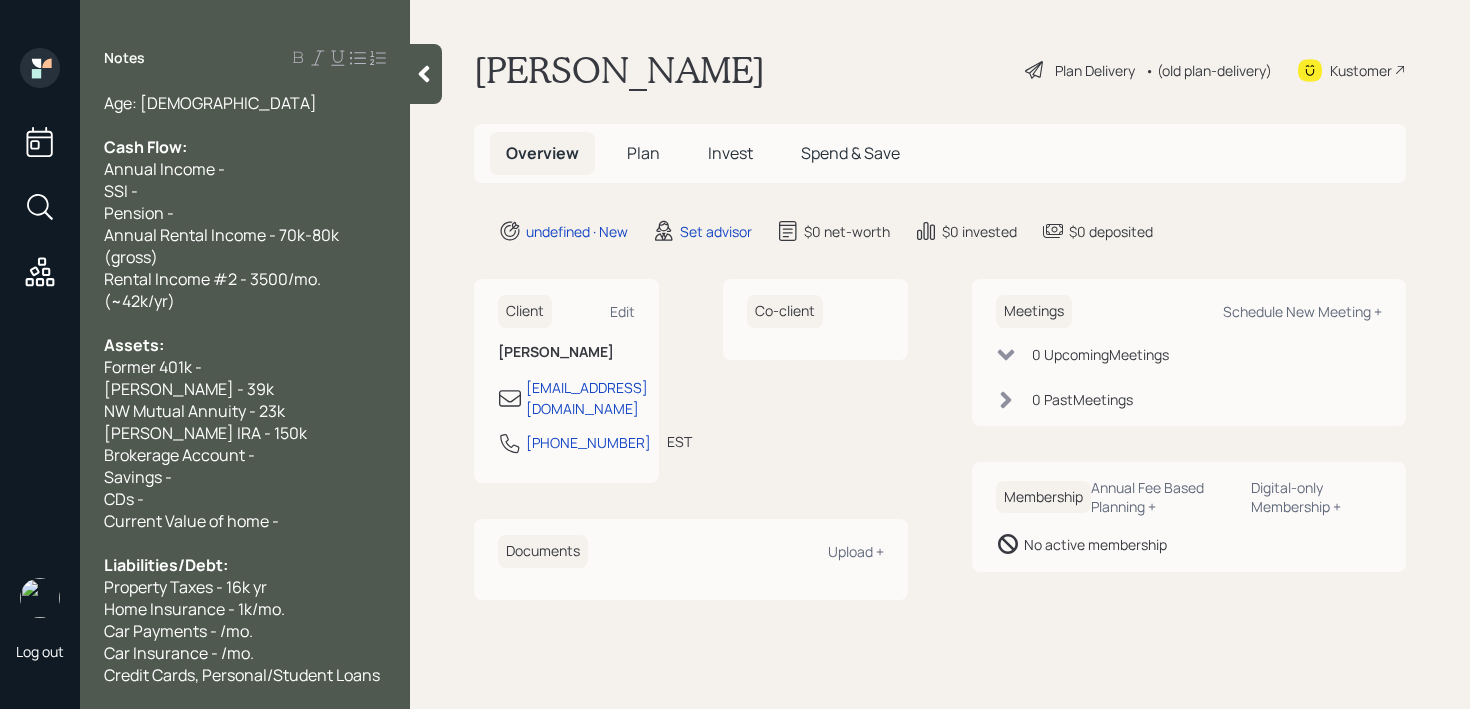 click on "Home Insurance - 1k/mo." at bounding box center [245, 609] 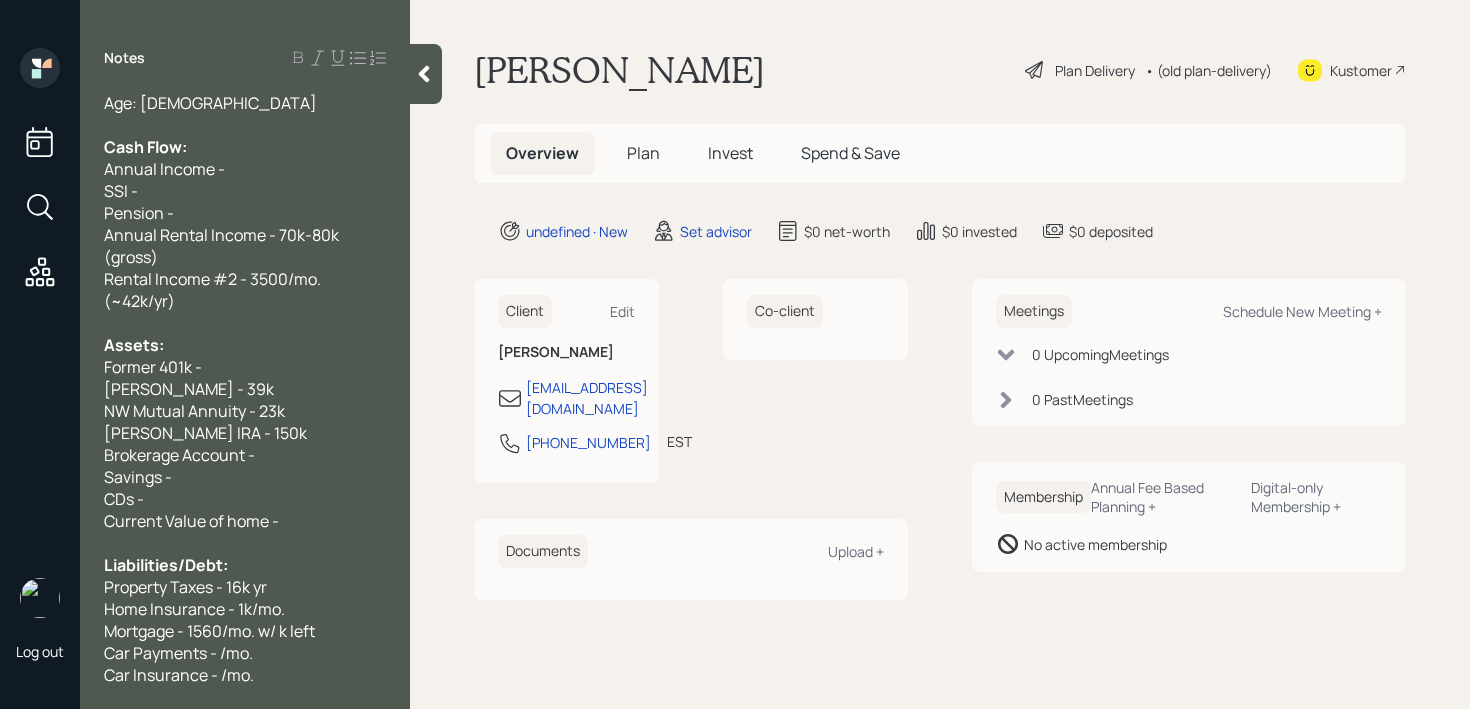 click on "Current Value of home -" at bounding box center [245, 521] 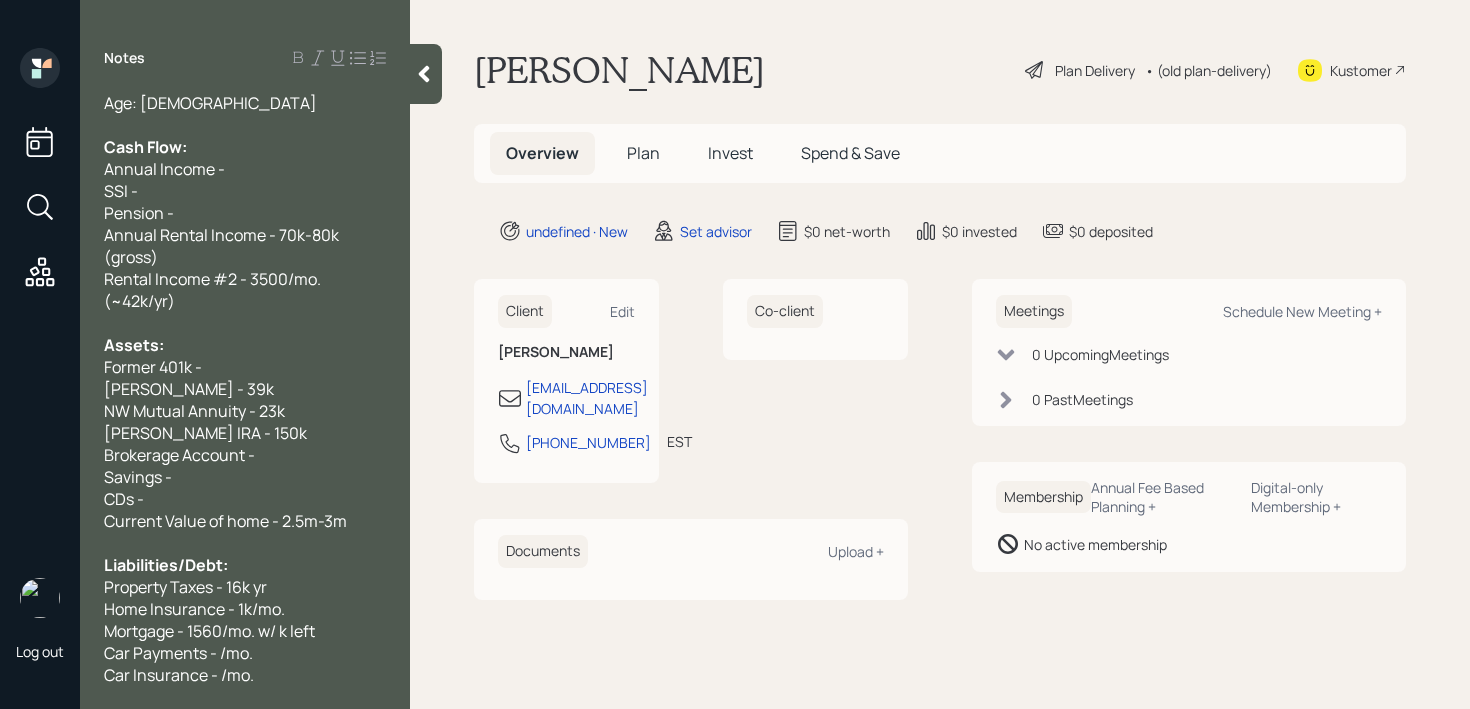 click on "Mortgage - 1560/mo. w/ k left" at bounding box center [245, 631] 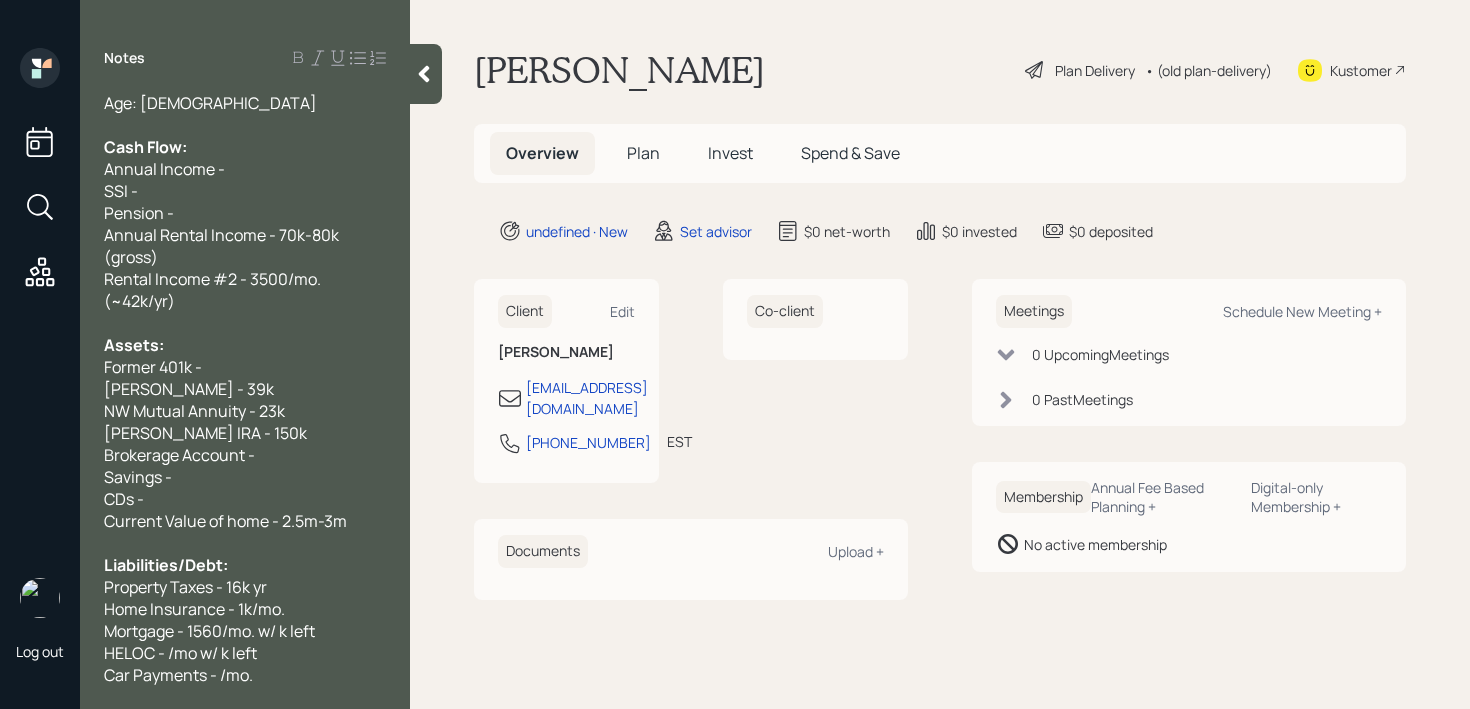 click on "HELOC - /mo w/ k left" at bounding box center [180, 653] 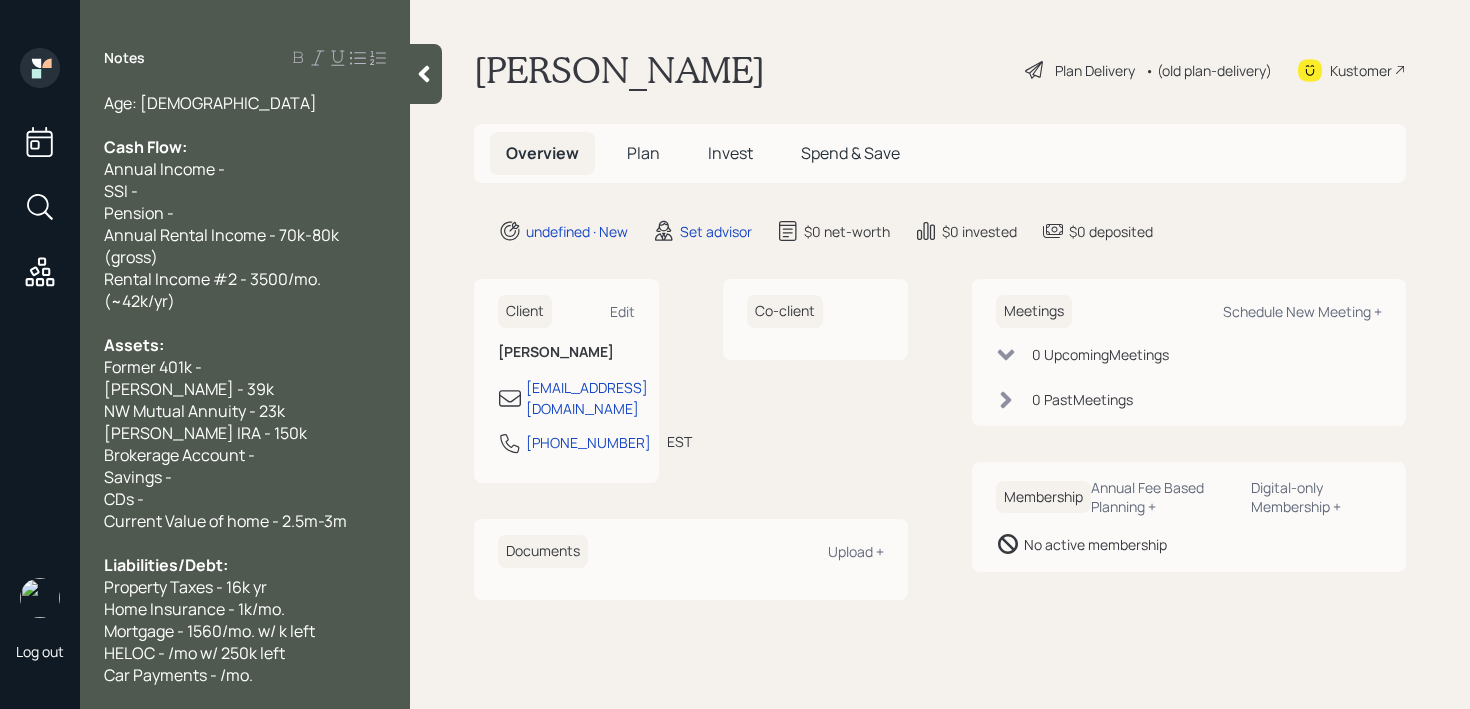 click on "HELOC - /mo w/ 250k left" at bounding box center [194, 653] 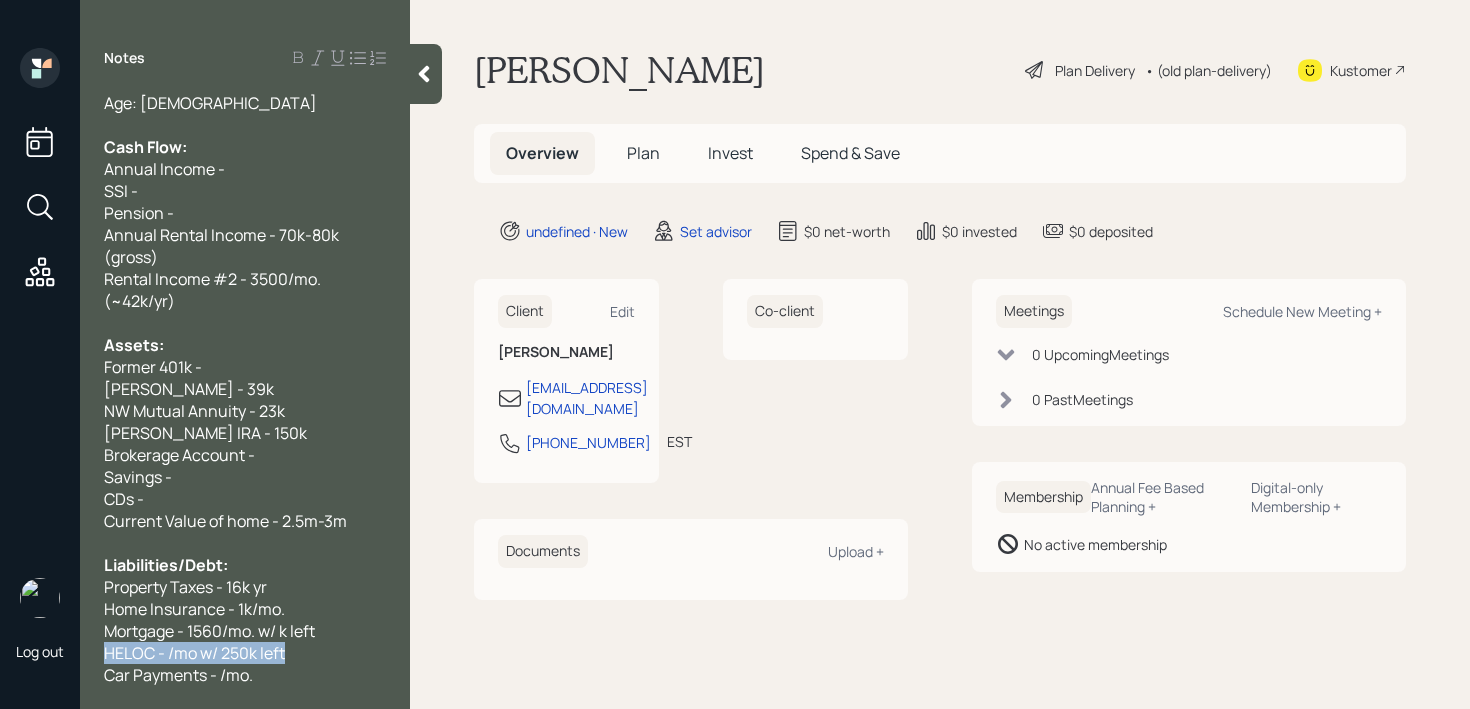 drag, startPoint x: 311, startPoint y: 654, endPoint x: 15, endPoint y: 654, distance: 296 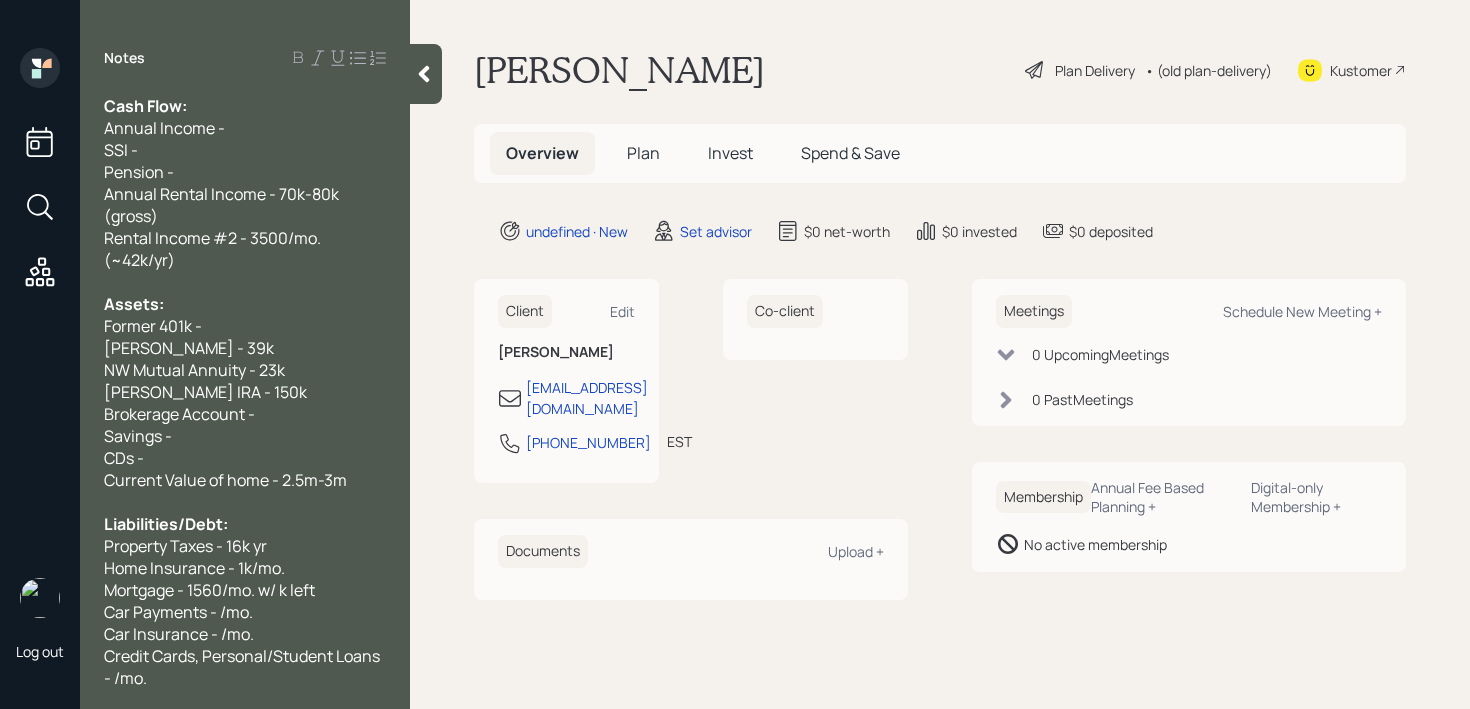 scroll, scrollTop: 44, scrollLeft: 0, axis: vertical 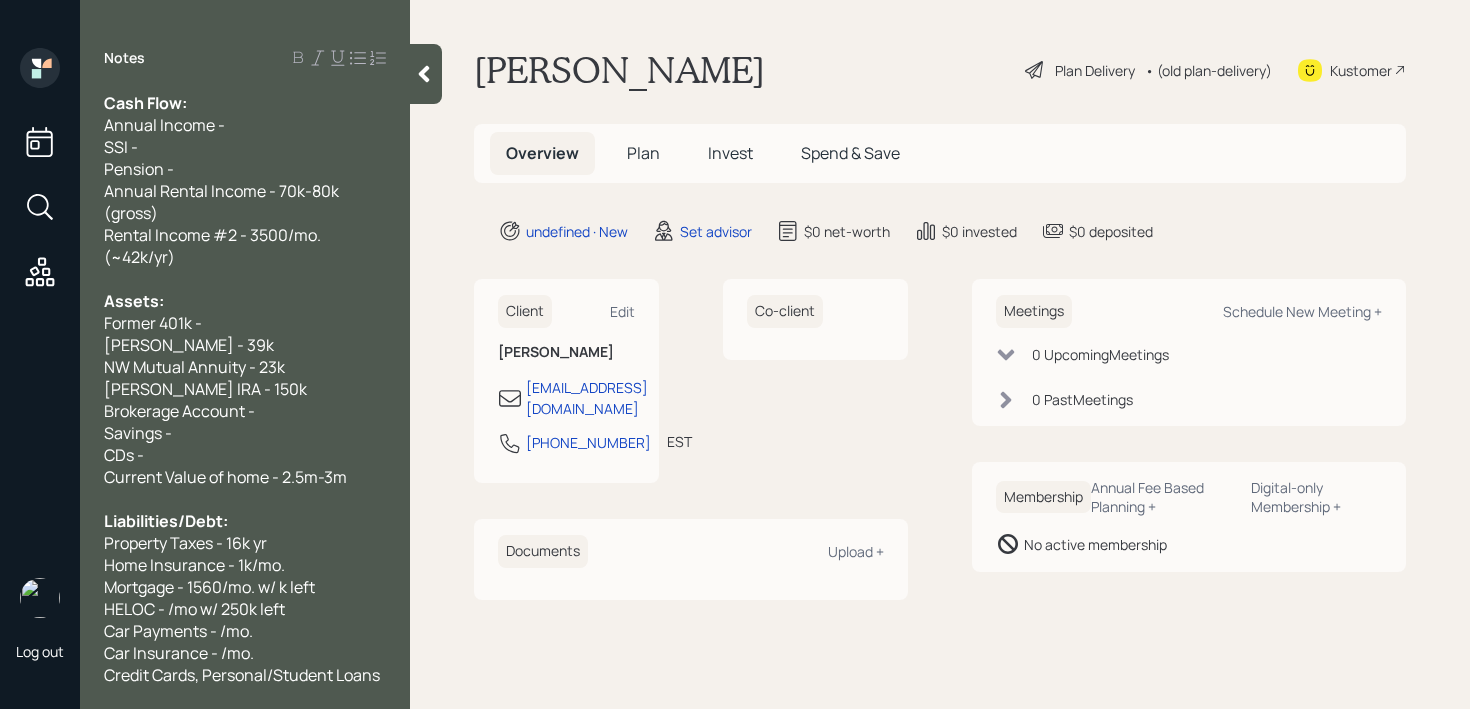 click on "HELOC - /mo w/ 250k left" at bounding box center [194, 609] 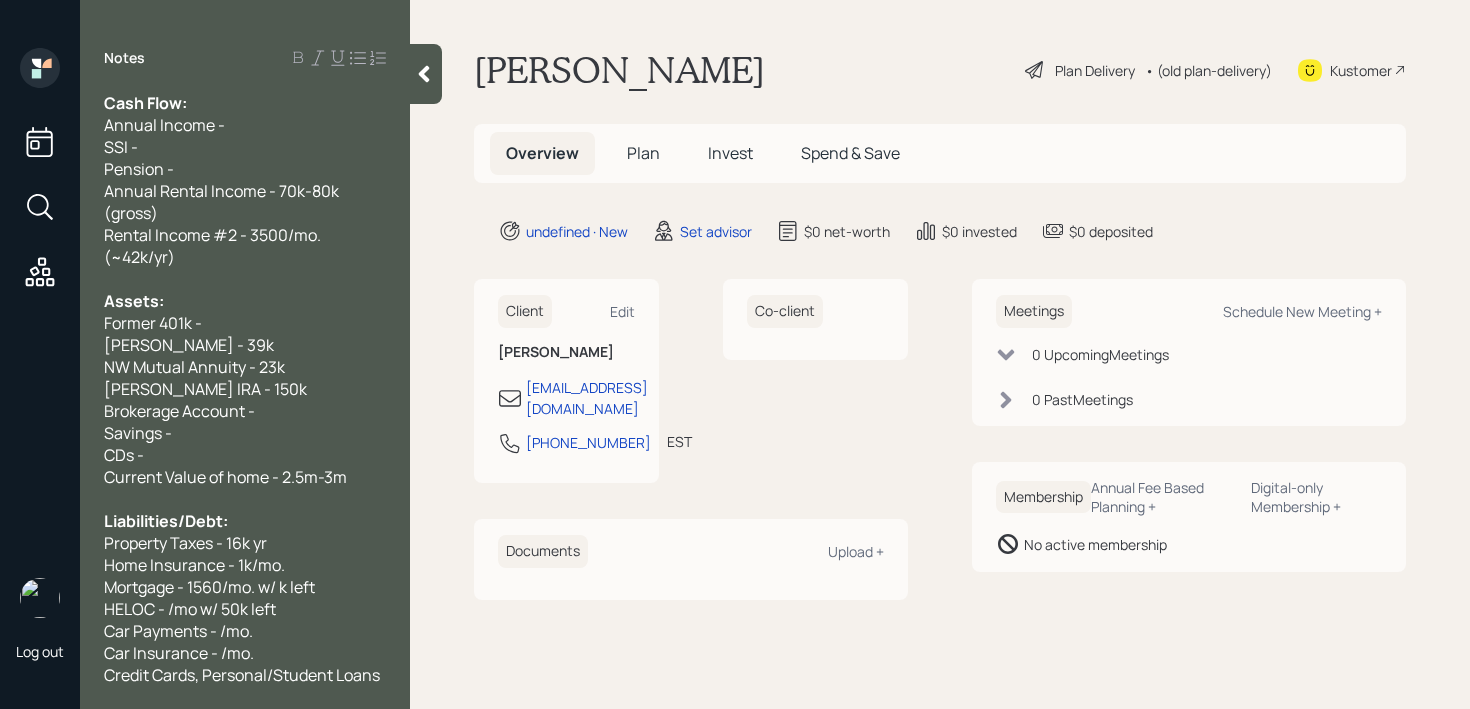 click on "HELOC - /mo w/ 50k left" at bounding box center (190, 609) 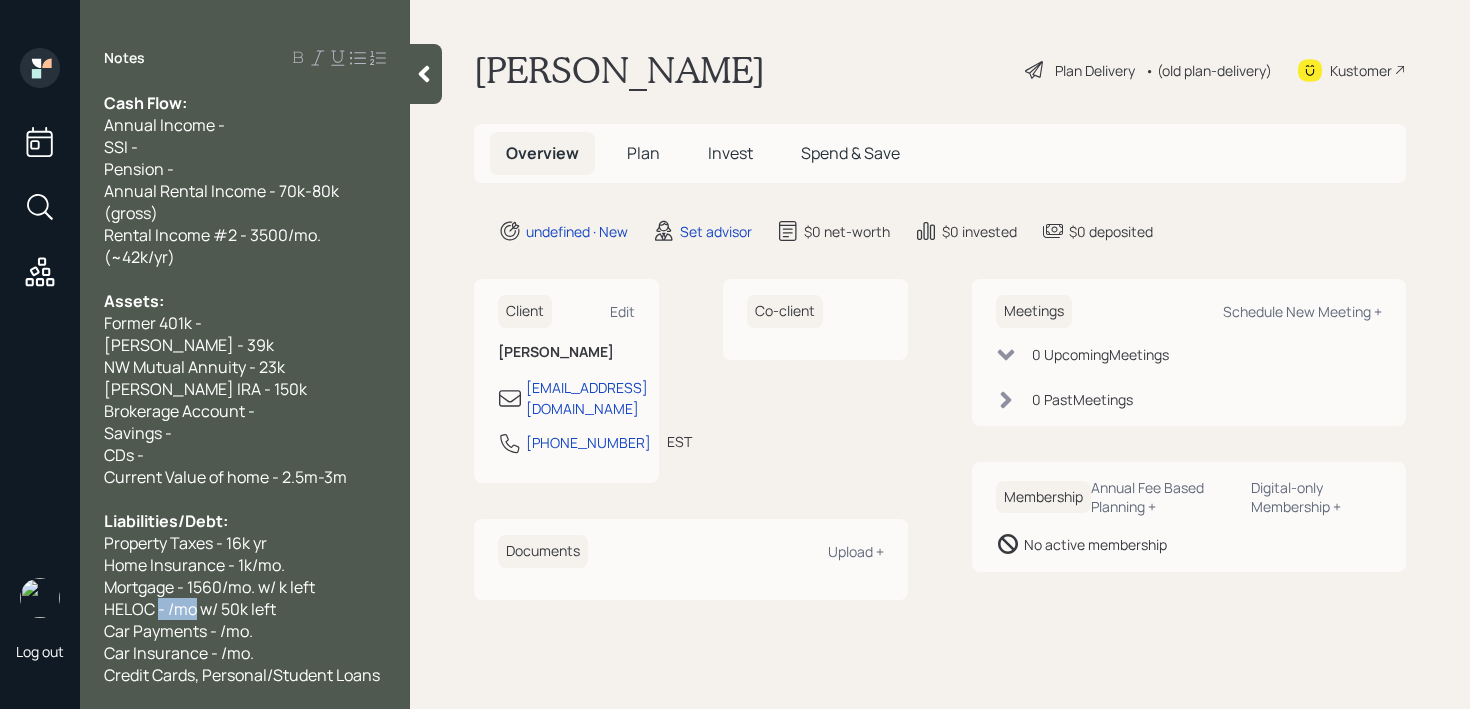 drag, startPoint x: 196, startPoint y: 604, endPoint x: 161, endPoint y: 604, distance: 35 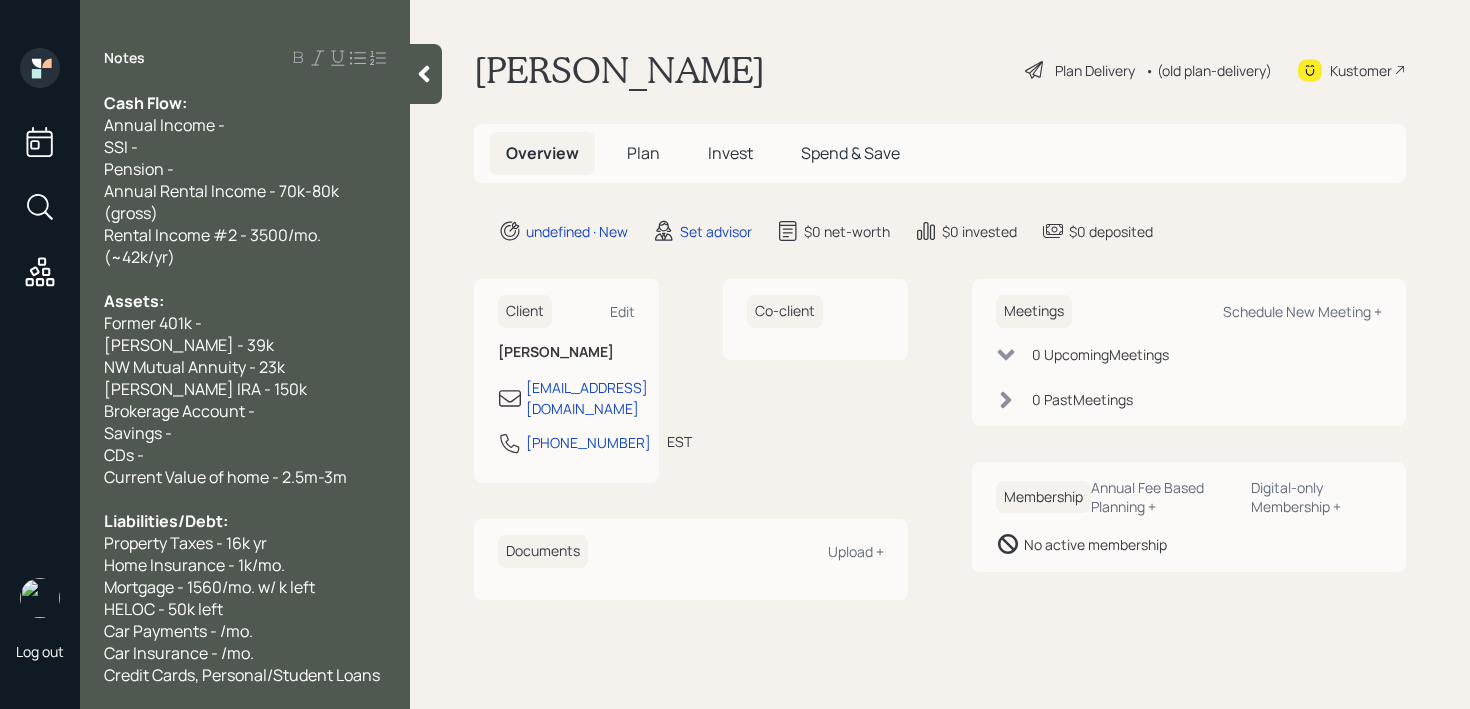 click on "HELOC - 50k left" at bounding box center (245, 609) 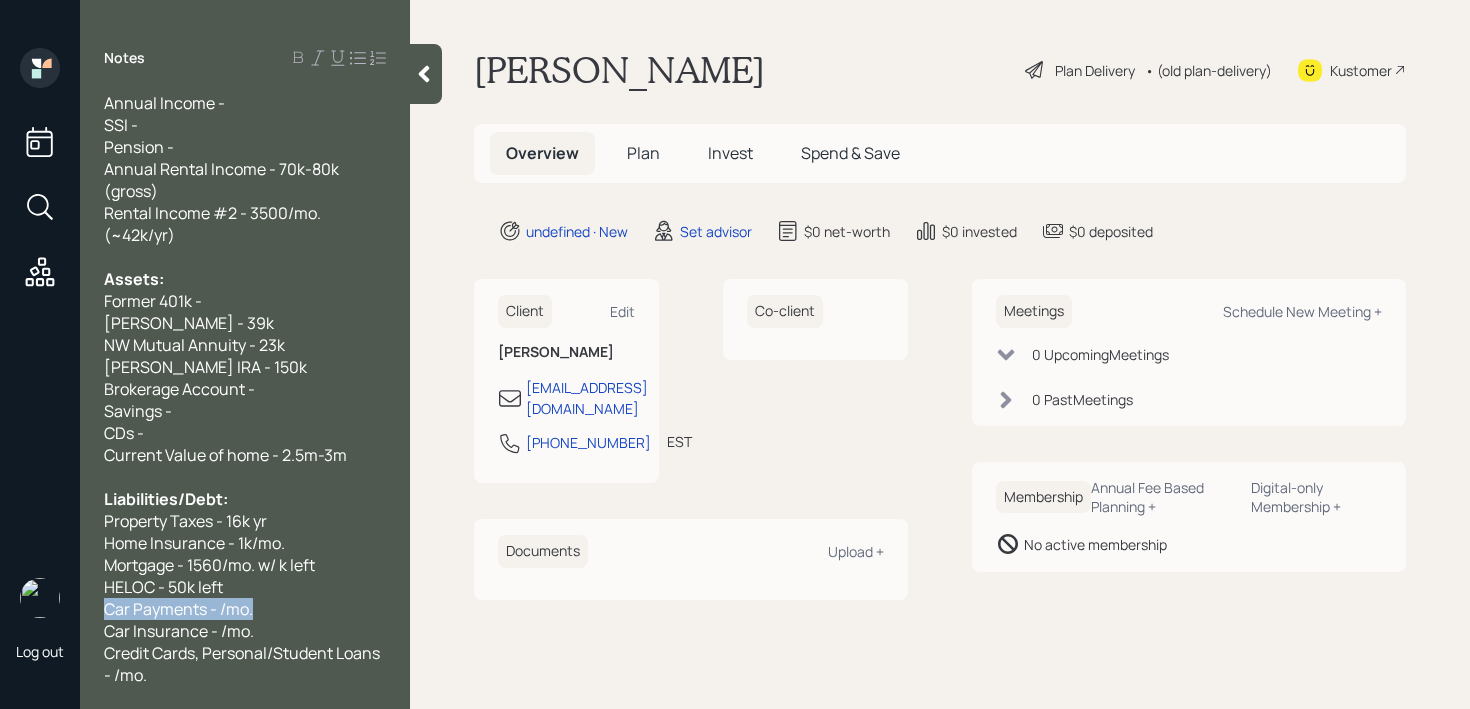 drag, startPoint x: 293, startPoint y: 606, endPoint x: 0, endPoint y: 606, distance: 293 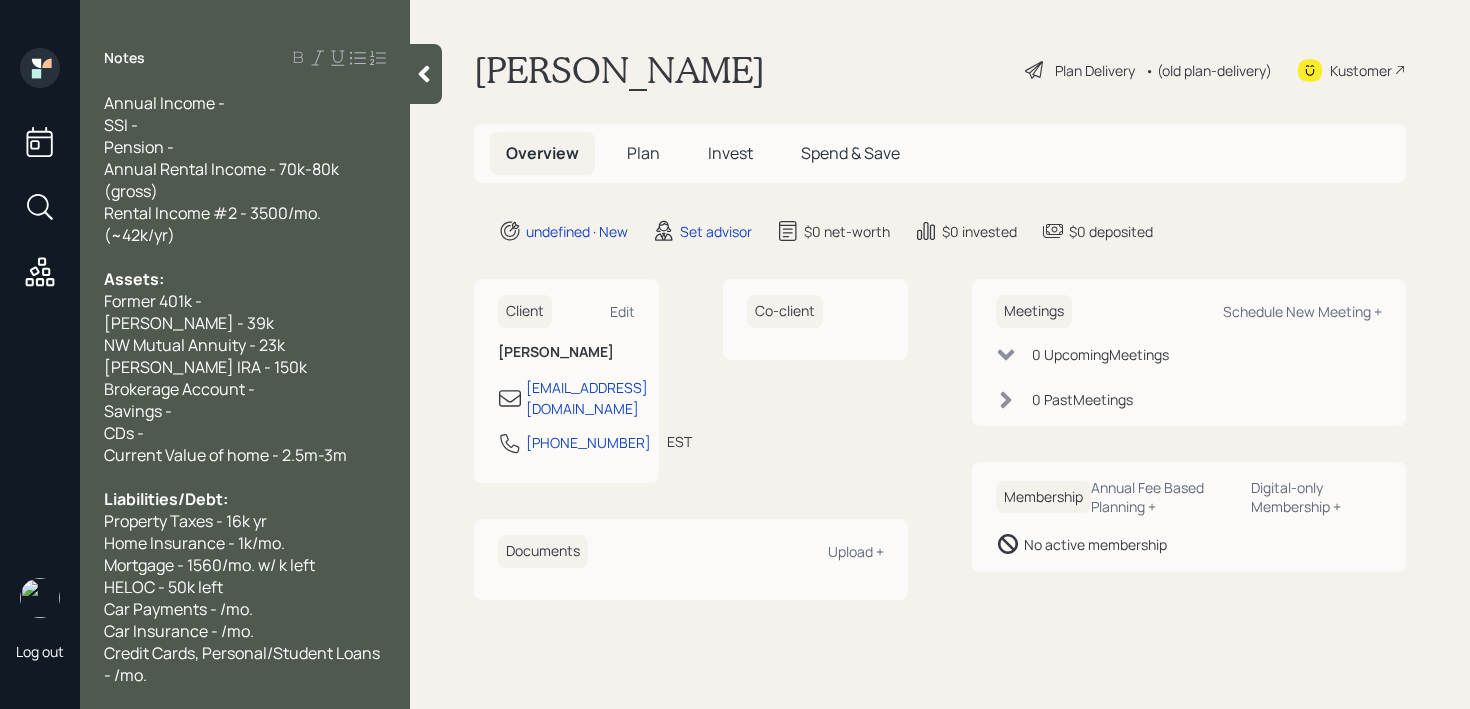 click on "Car Payments - /mo." at bounding box center [178, 609] 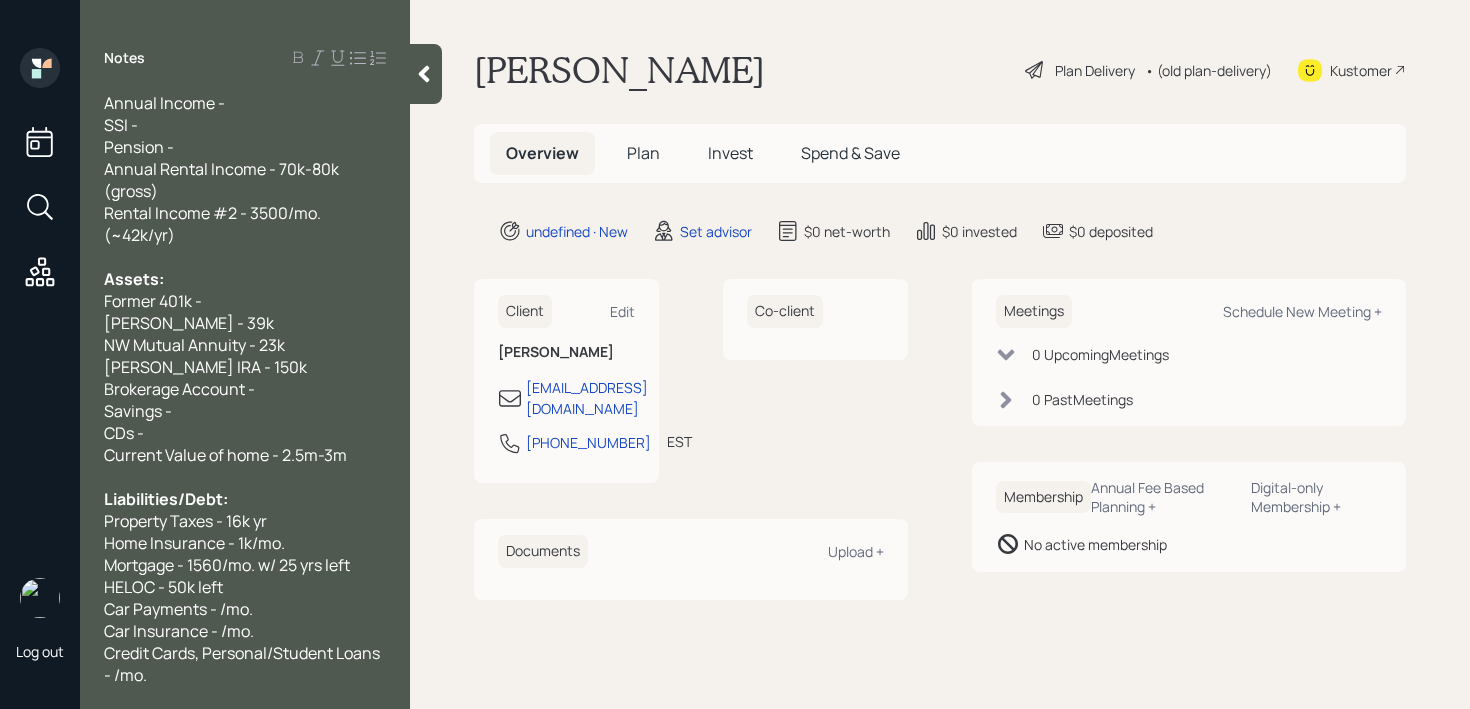 click on "Mortgage - 1560/mo. w/ 25 yrs left" at bounding box center [227, 565] 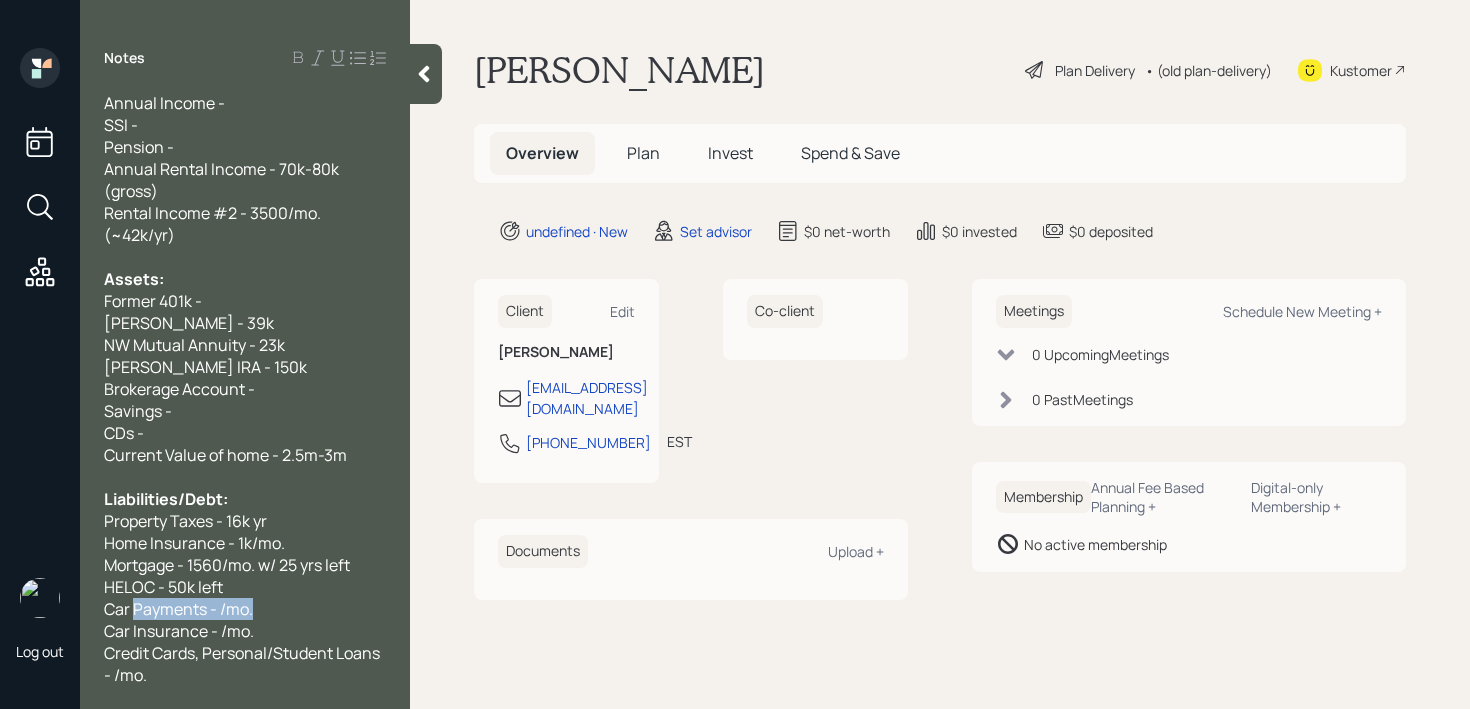 drag, startPoint x: 262, startPoint y: 612, endPoint x: 37, endPoint y: 612, distance: 225 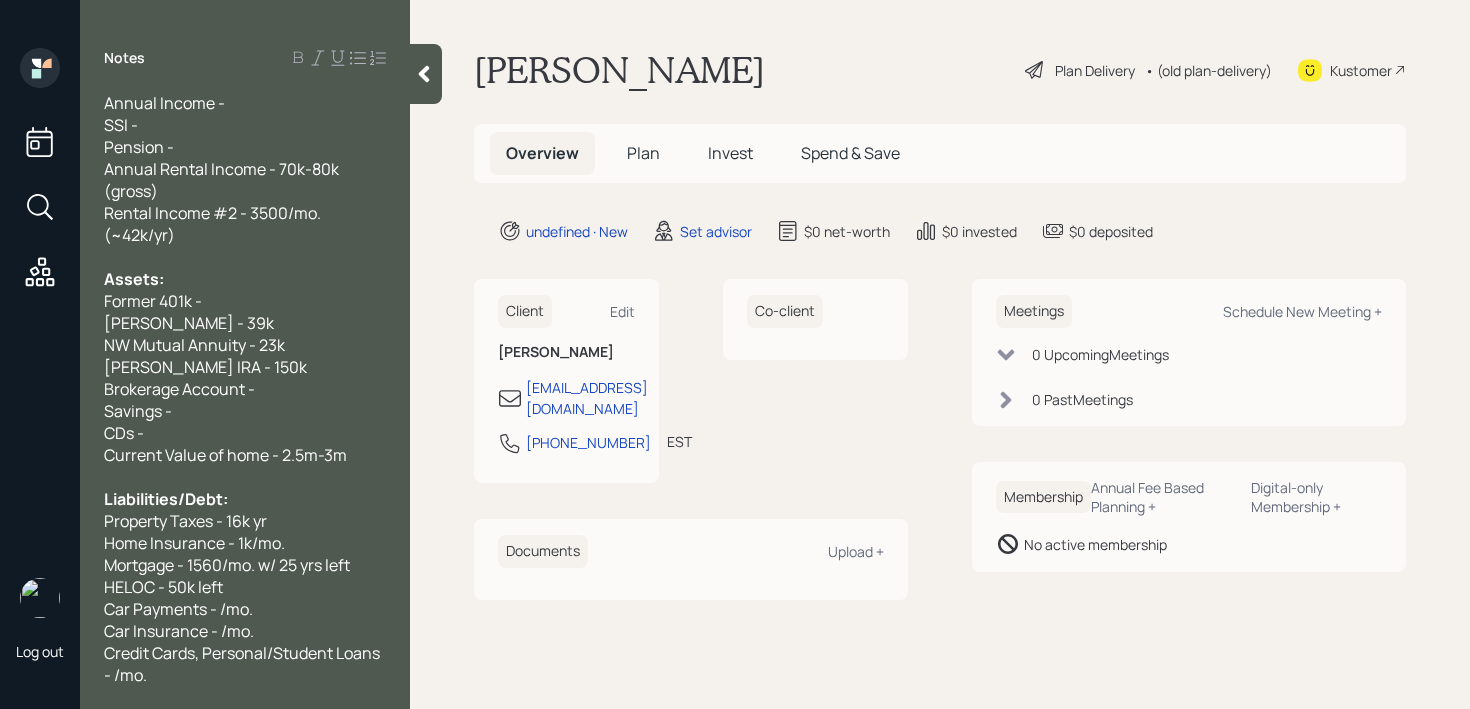 click on "Car Payments - /mo." at bounding box center (178, 609) 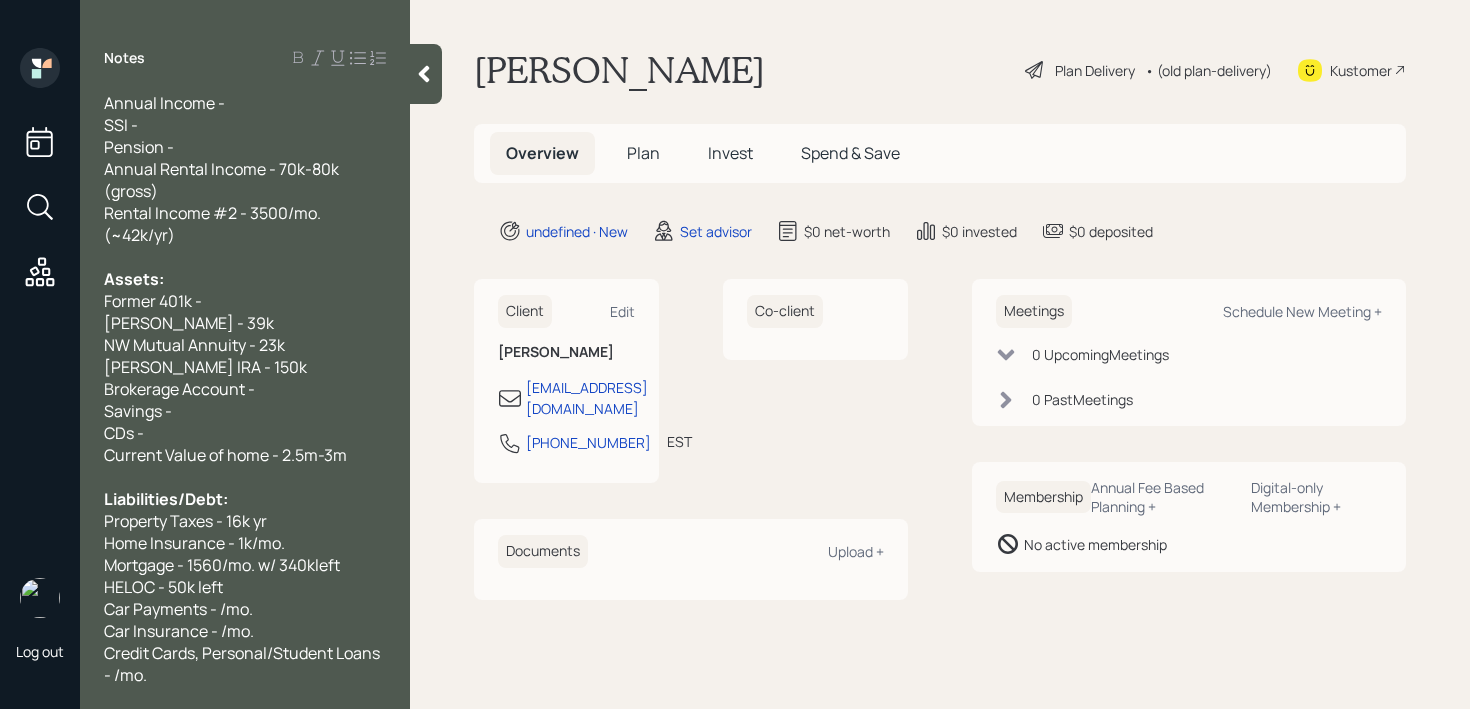 click on "Car Insurance - /mo." at bounding box center [245, 631] 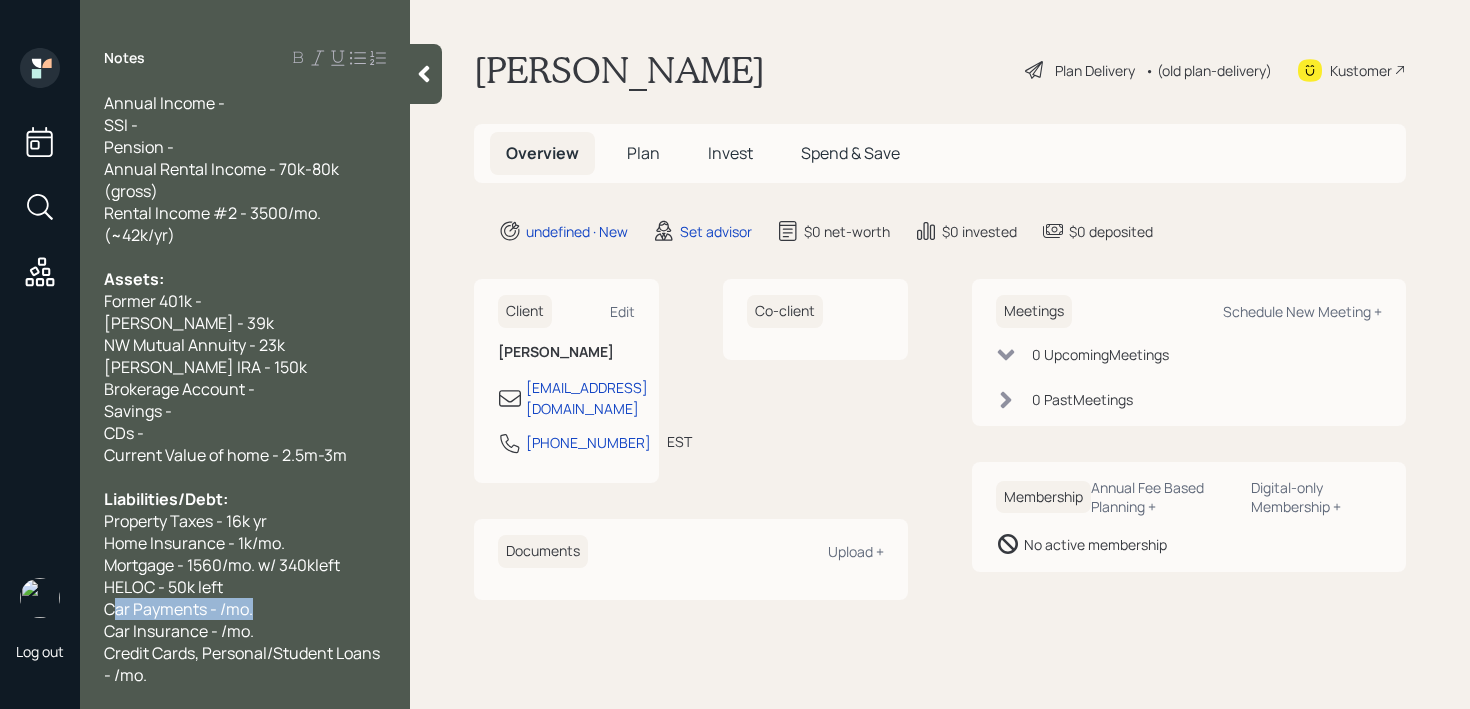 drag, startPoint x: 281, startPoint y: 612, endPoint x: 87, endPoint y: 612, distance: 194 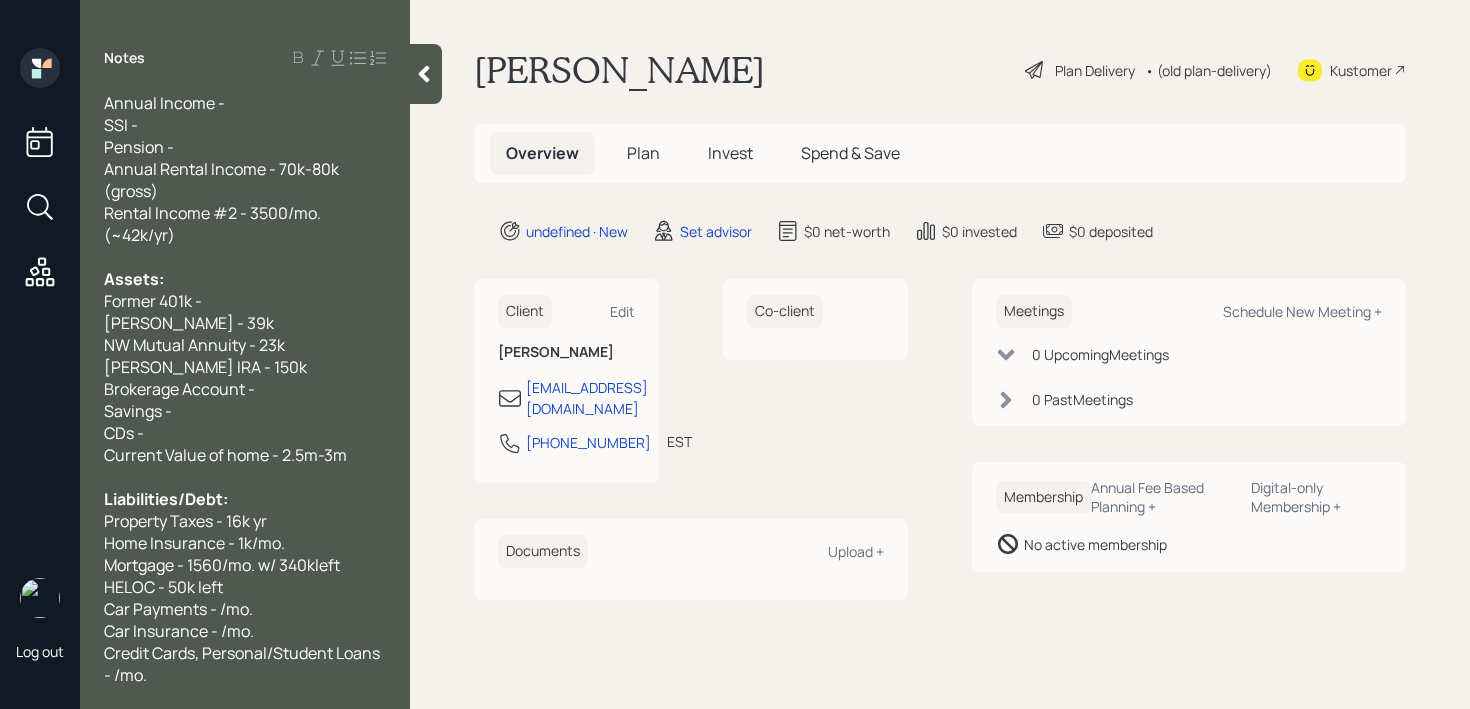 click on "HELOC - 50k left" at bounding box center [245, 587] 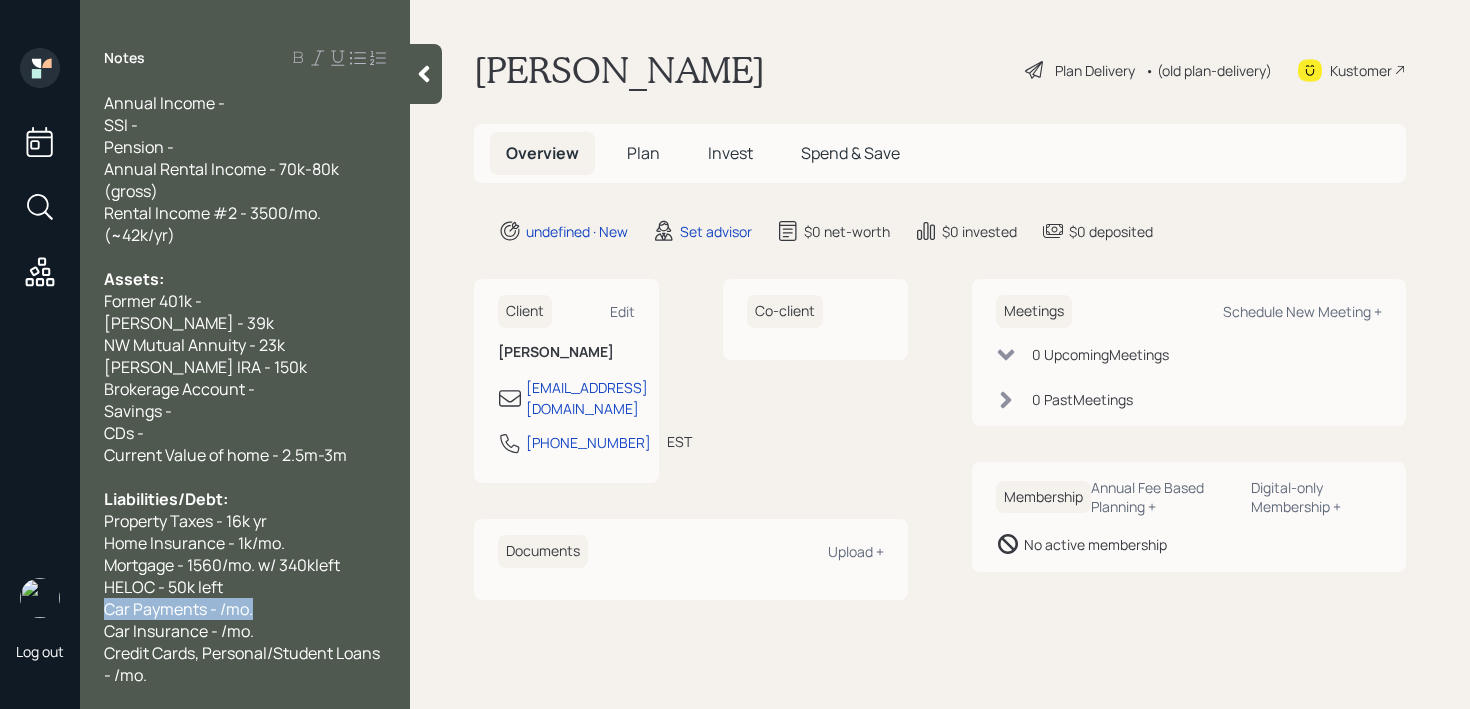 drag, startPoint x: 274, startPoint y: 612, endPoint x: 0, endPoint y: 612, distance: 274 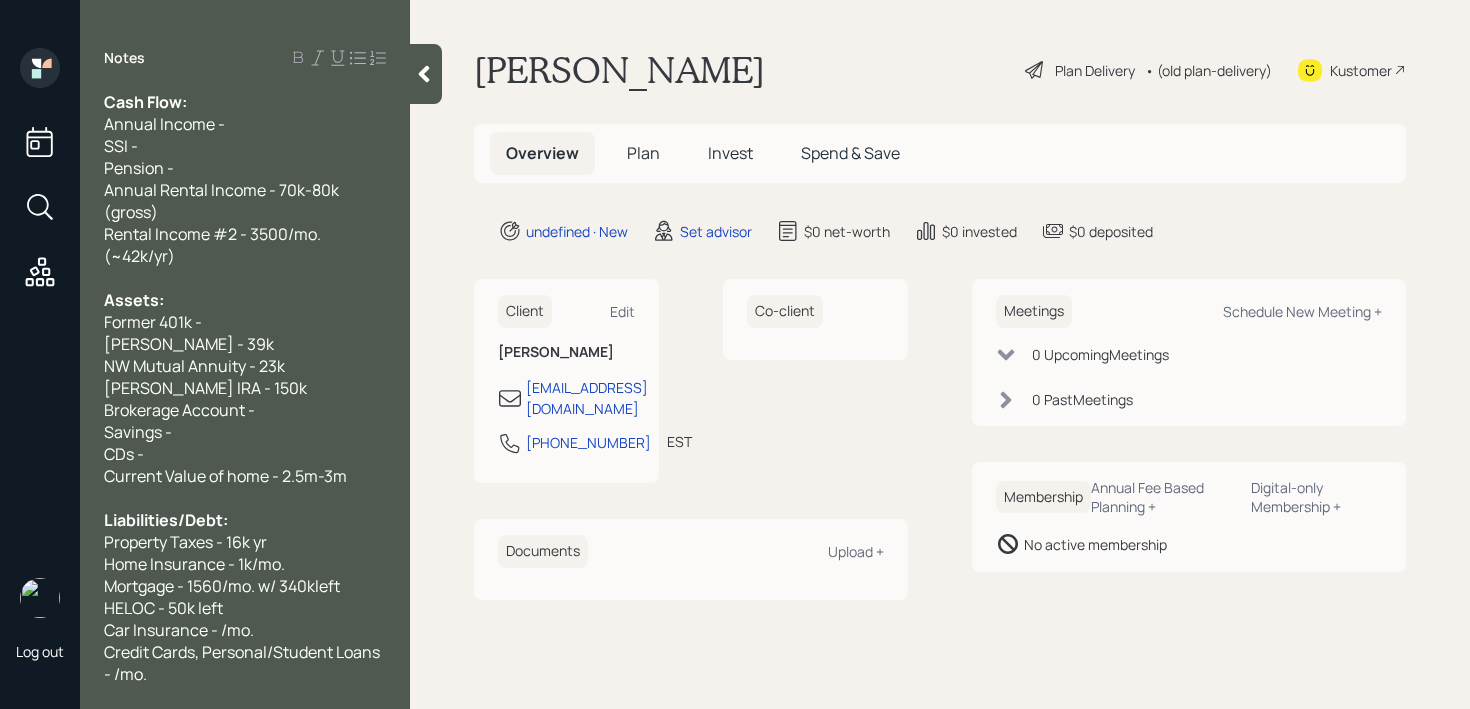 scroll, scrollTop: 44, scrollLeft: 0, axis: vertical 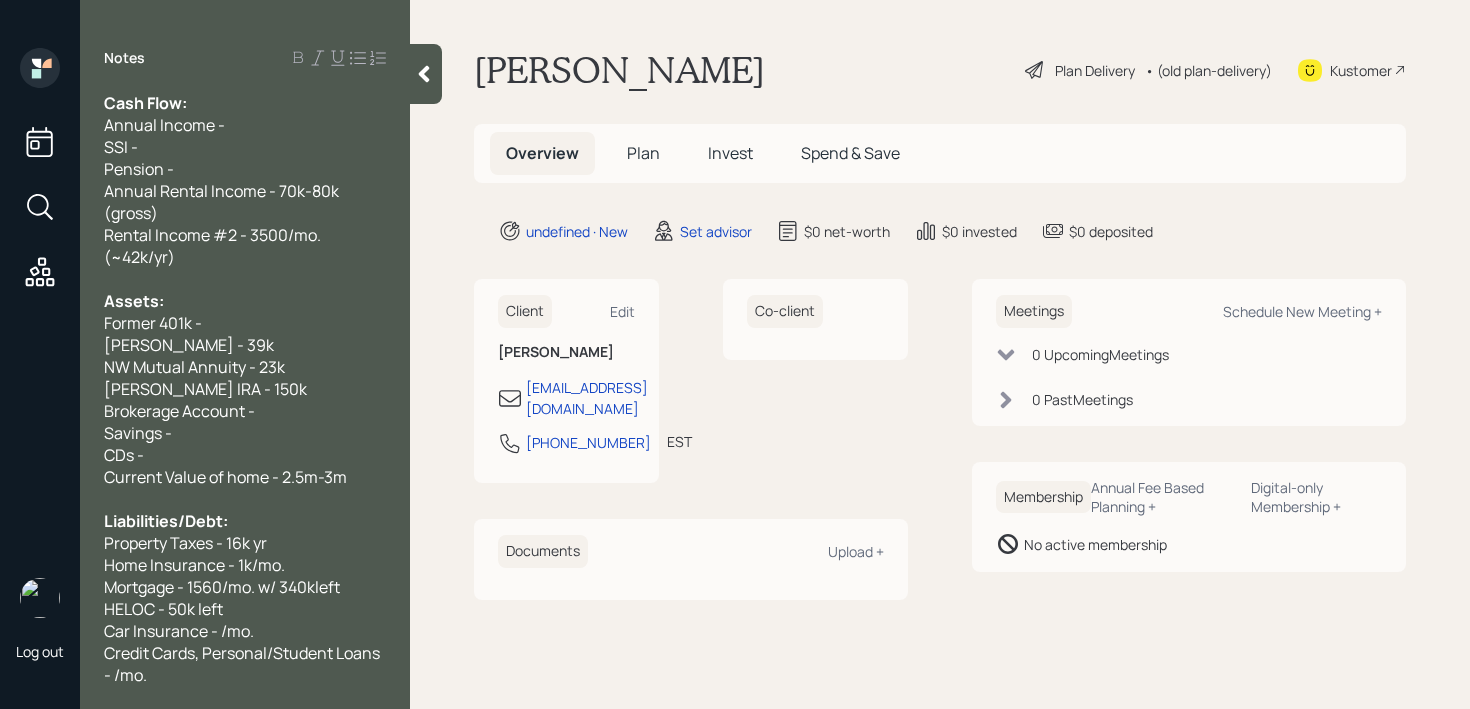 click on "Car Insurance - /mo." at bounding box center [245, 631] 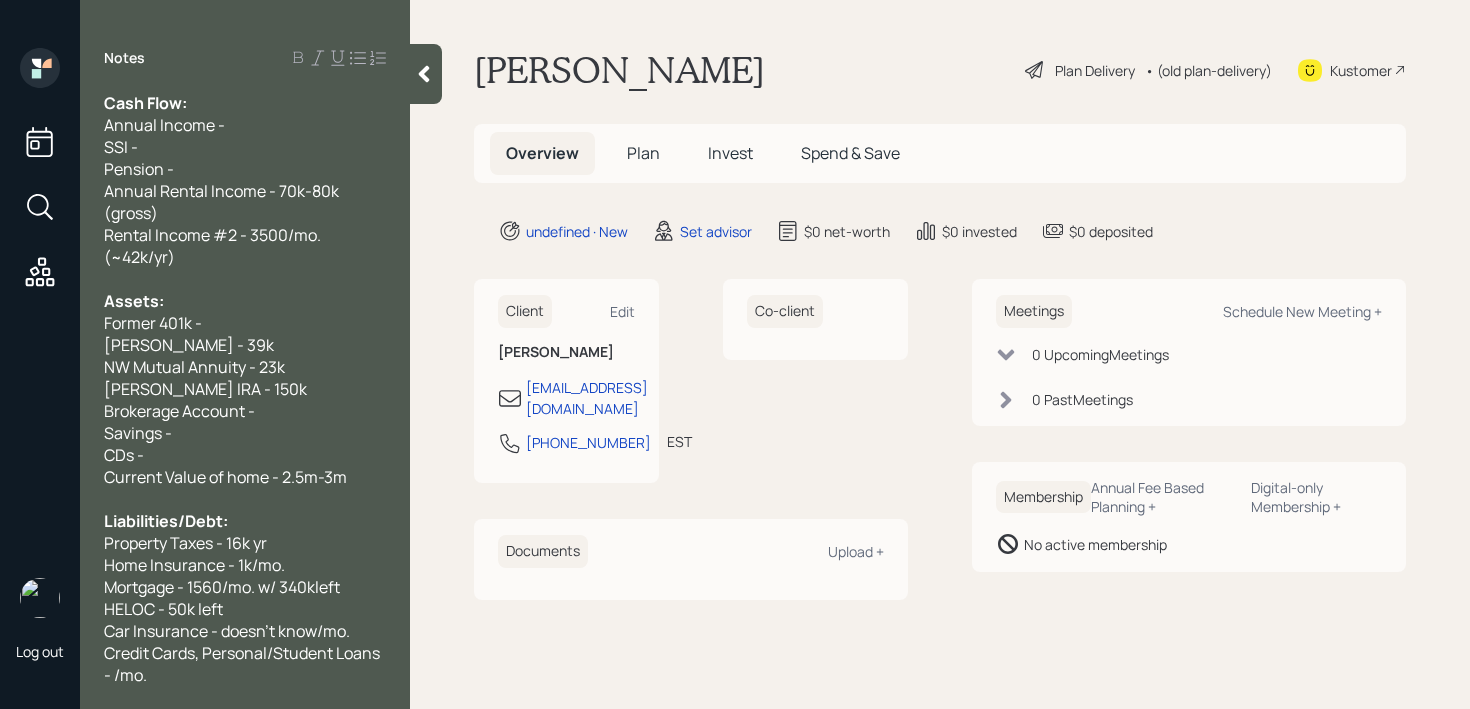 click on "Credit Cards, Personal/Student Loans - /mo." at bounding box center (245, 664) 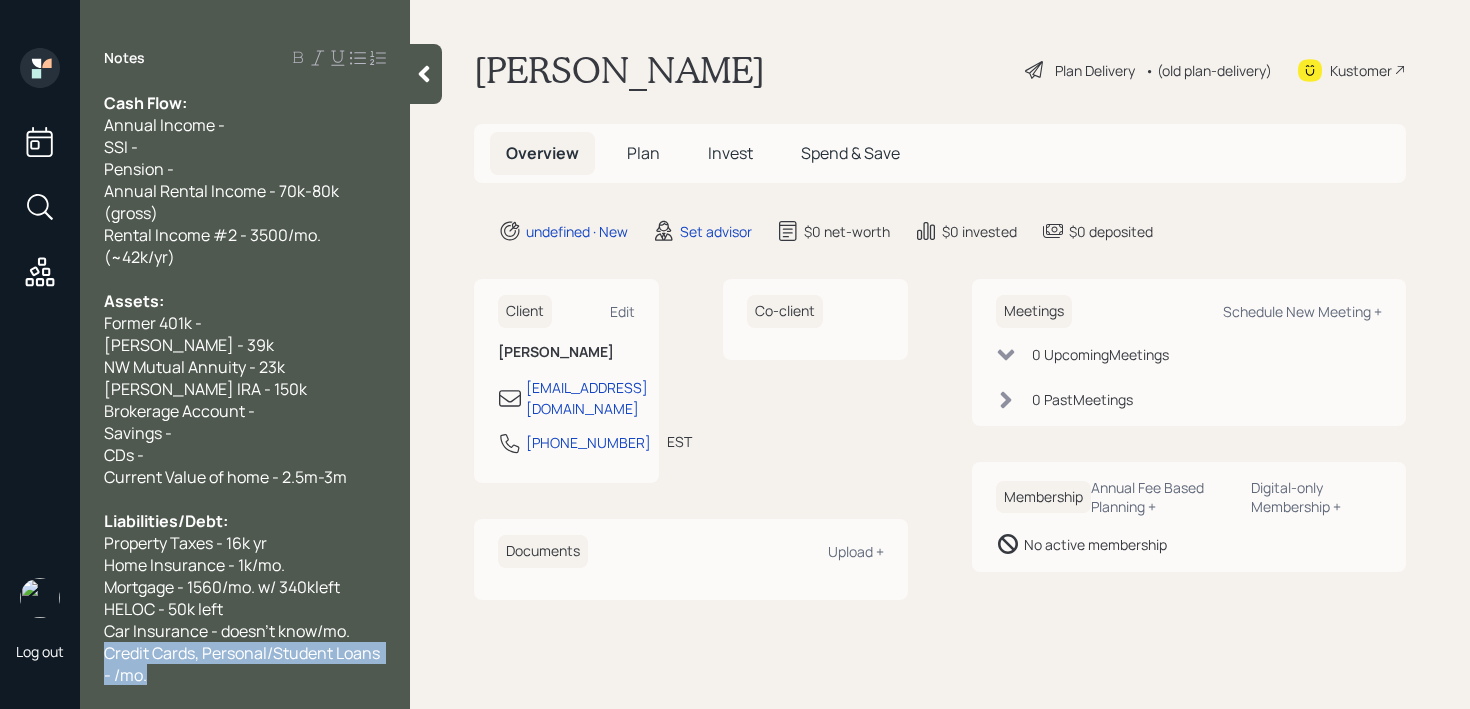 drag, startPoint x: 257, startPoint y: 674, endPoint x: 88, endPoint y: 657, distance: 169.85287 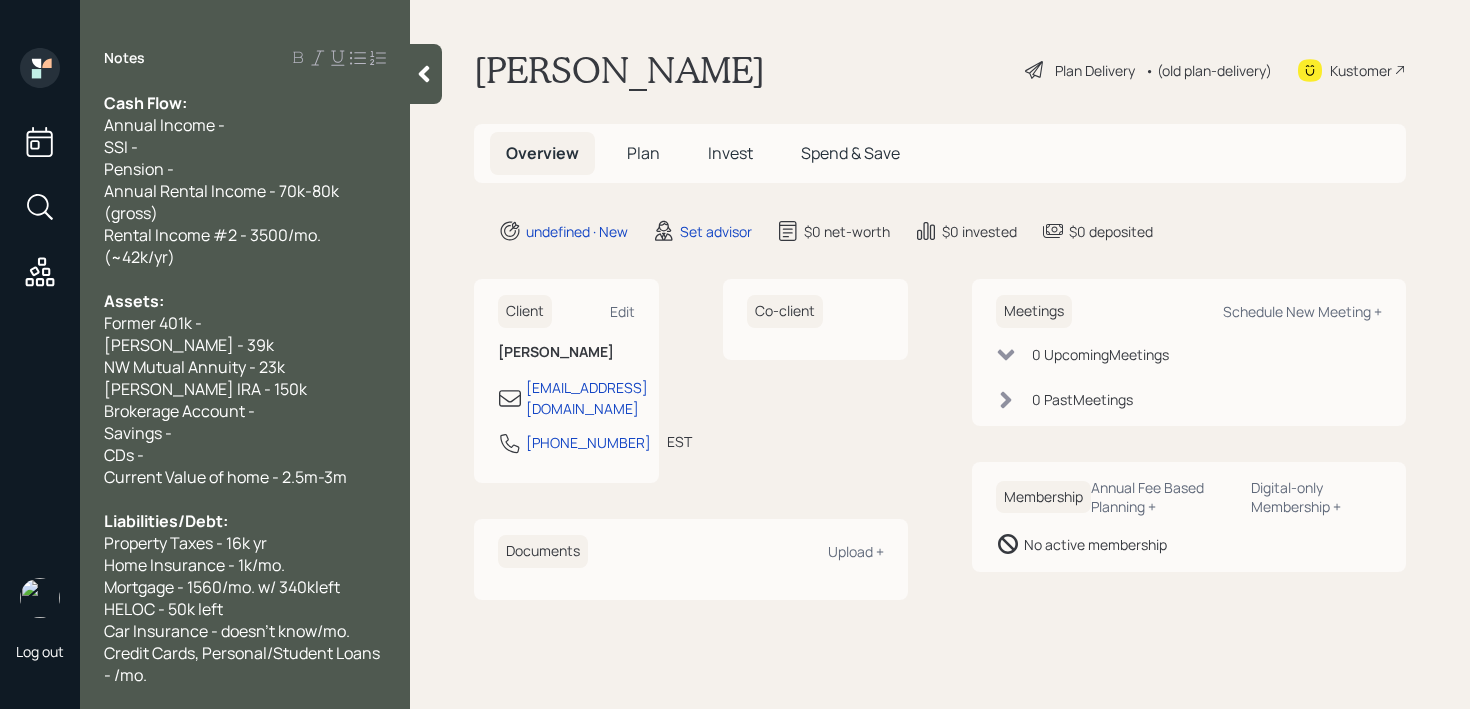 click on "Credit Cards, Personal/Student Loans - /mo." at bounding box center (243, 664) 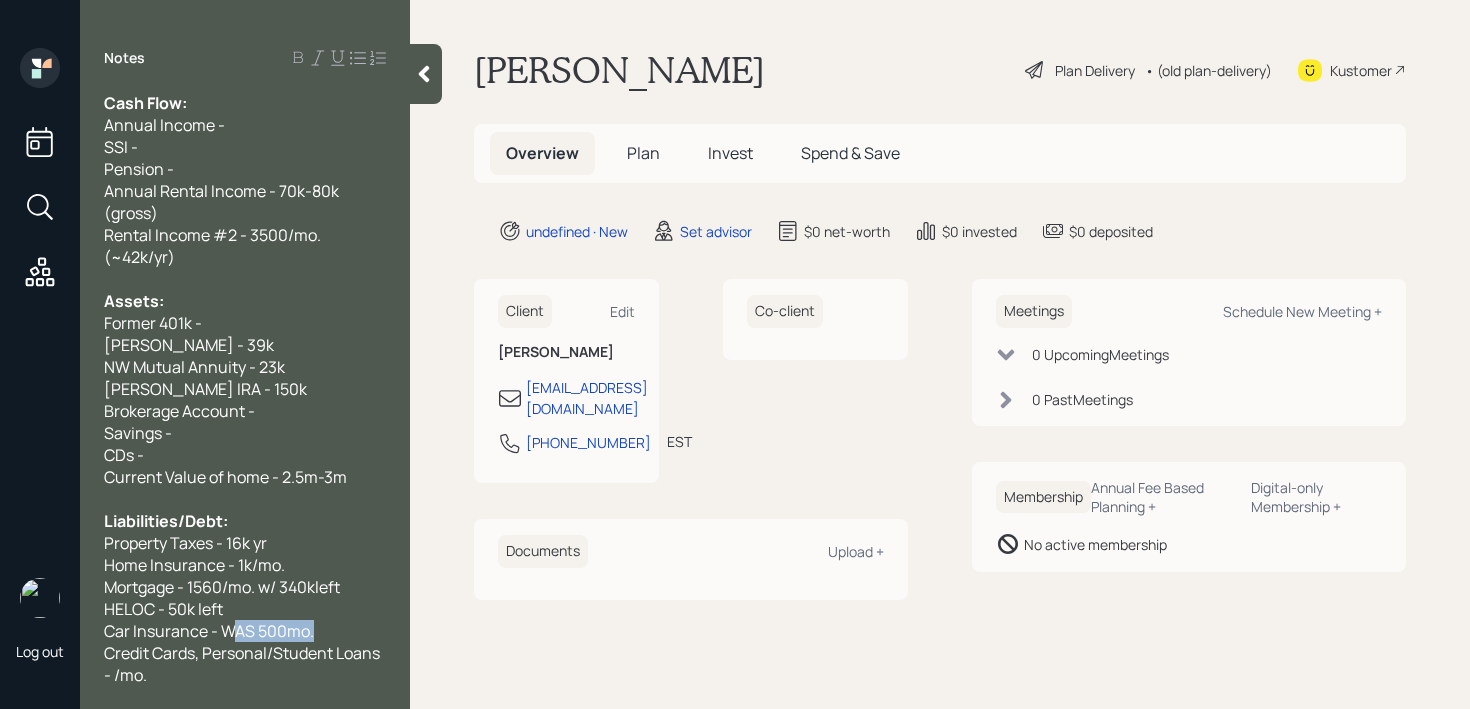 drag, startPoint x: 227, startPoint y: 633, endPoint x: 324, endPoint y: 630, distance: 97.04638 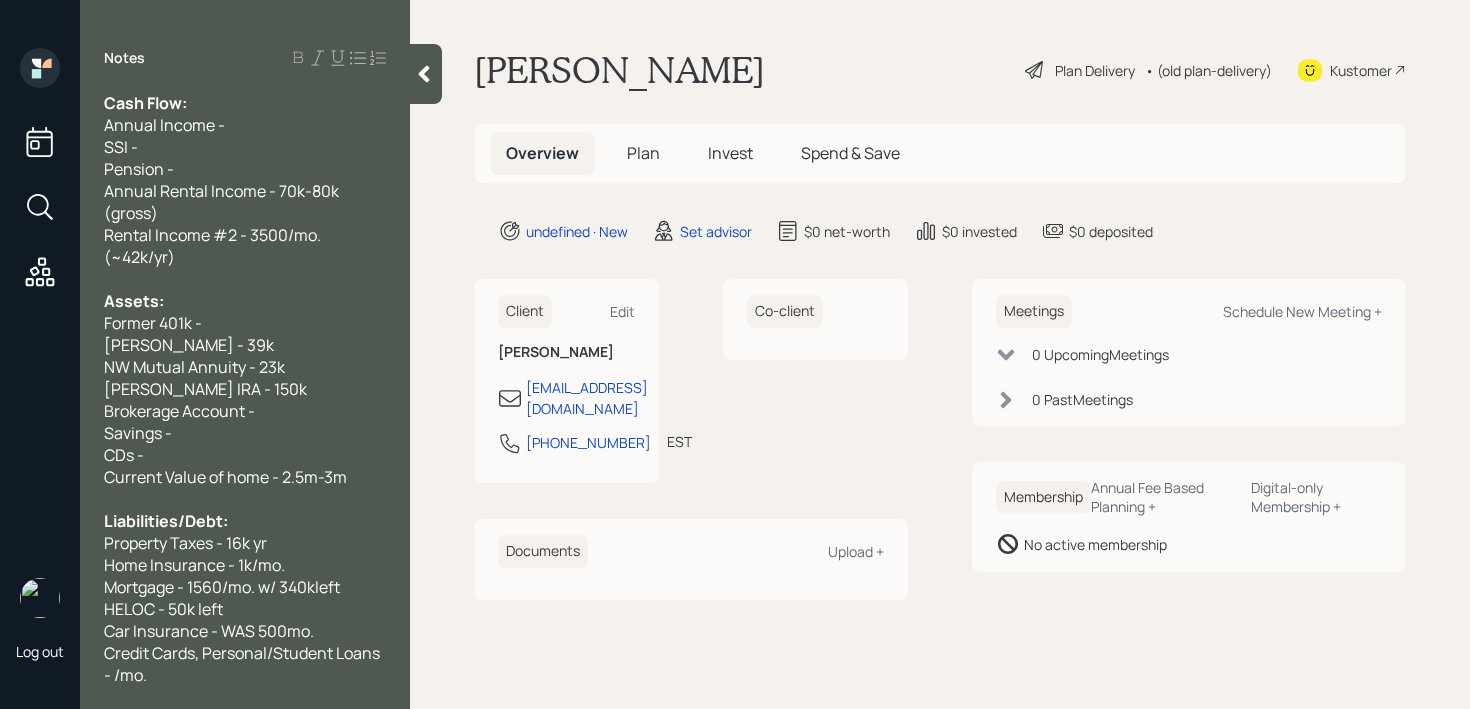 click on "Car Insurance - WAS 500mo." at bounding box center (209, 631) 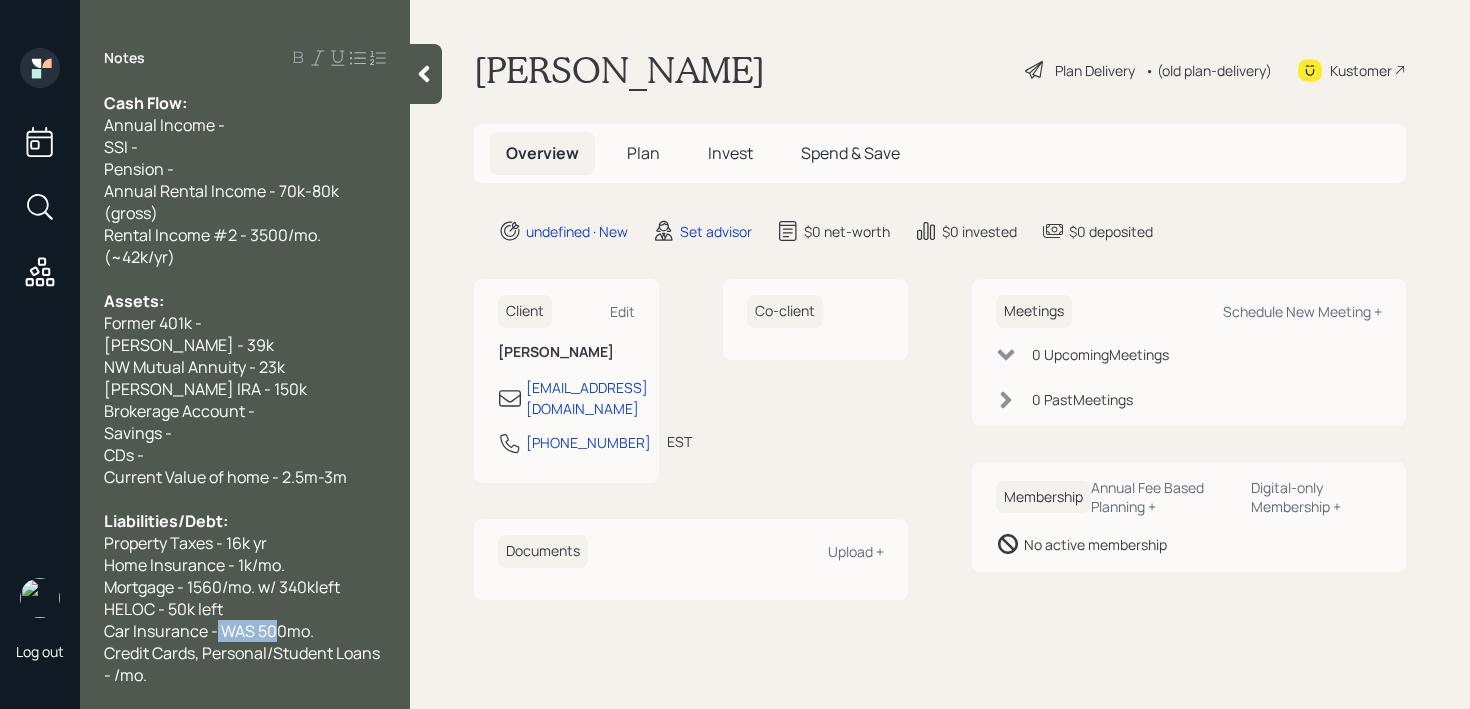 drag, startPoint x: 218, startPoint y: 631, endPoint x: 280, endPoint y: 633, distance: 62.03225 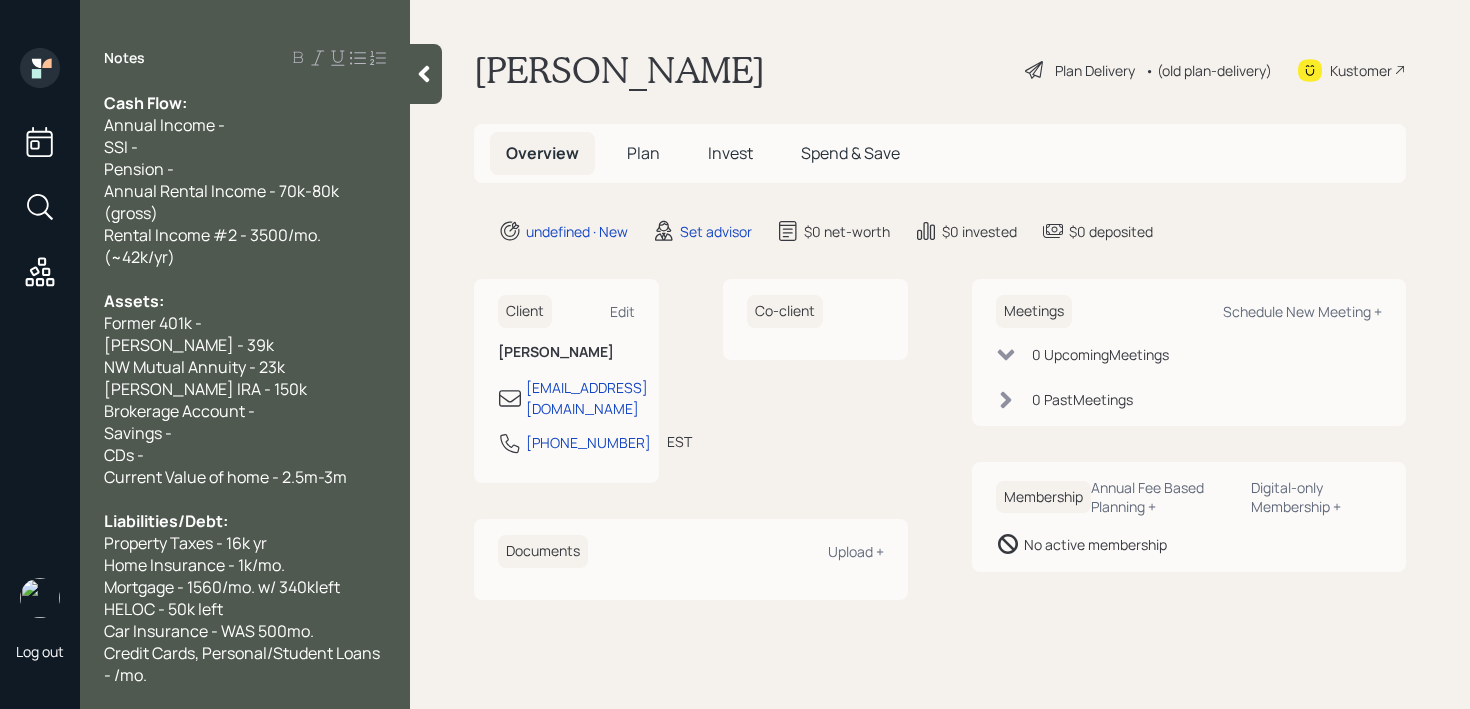 click on "Car Insurance - WAS 500mo." at bounding box center [209, 631] 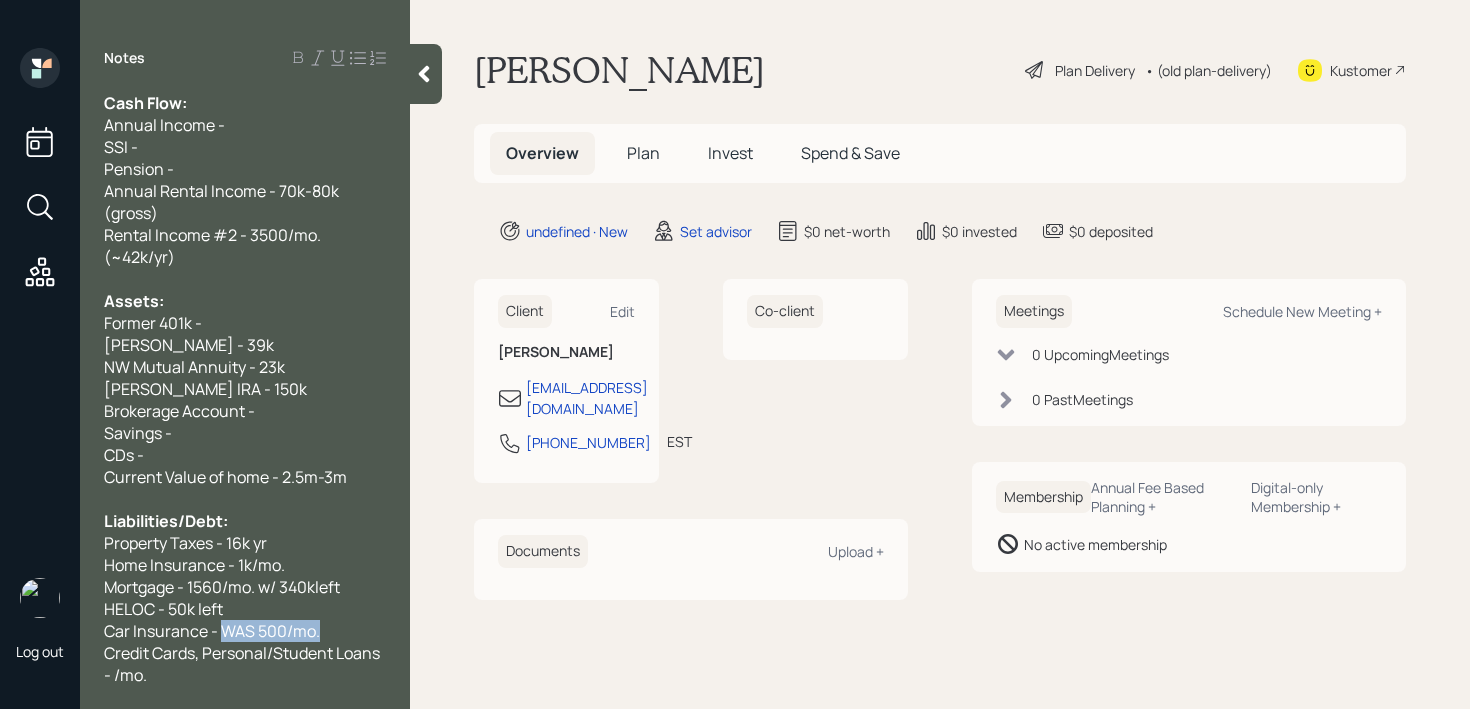 drag, startPoint x: 318, startPoint y: 638, endPoint x: 224, endPoint y: 638, distance: 94 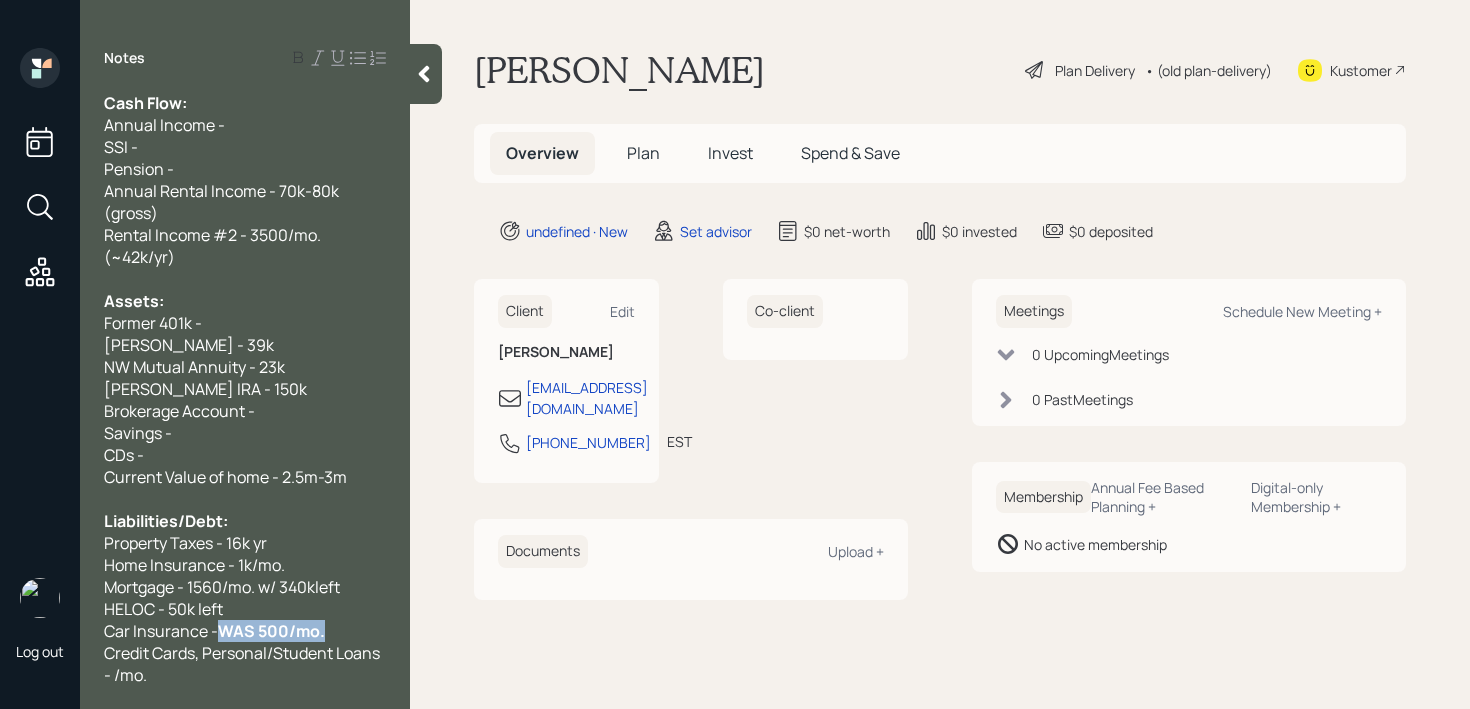 click on "Credit Cards, Personal/Student Loans - /mo." at bounding box center (243, 664) 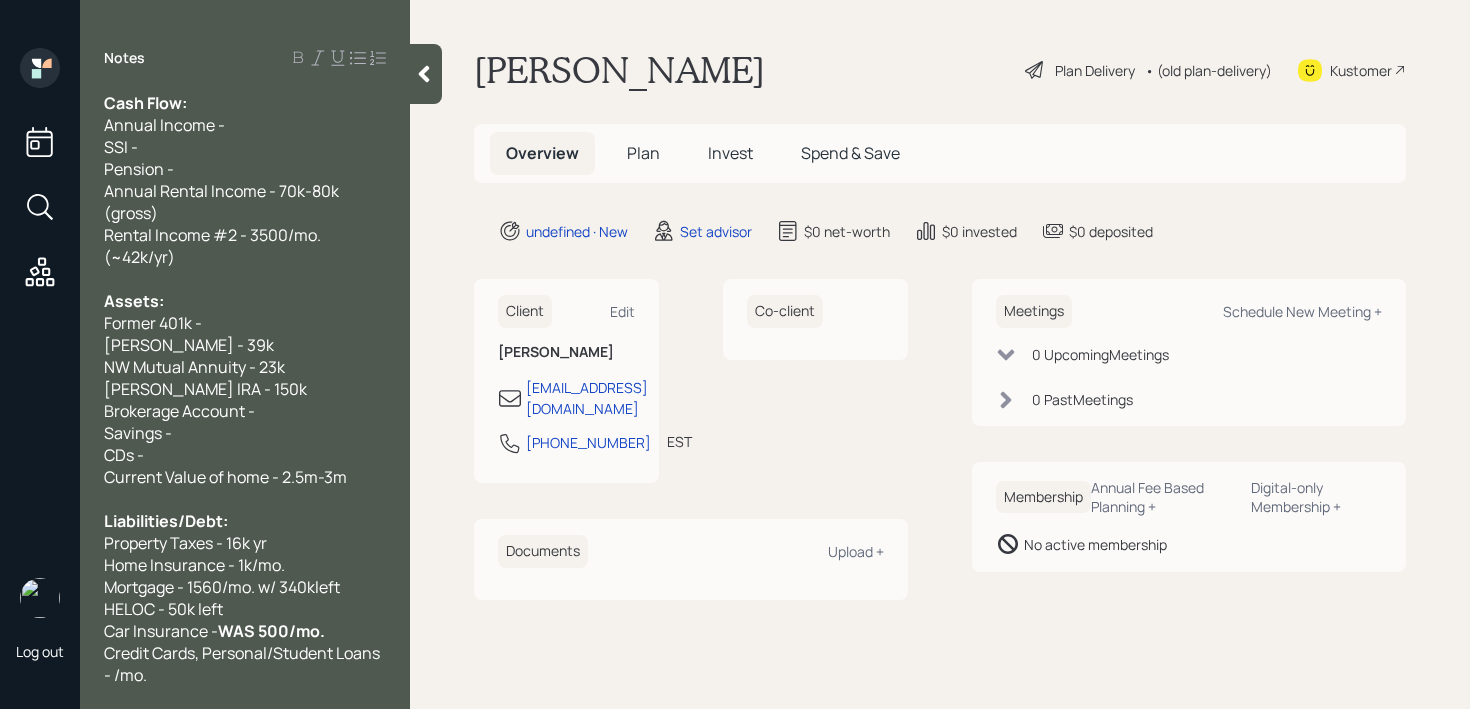 click on "WAS 500/mo." at bounding box center [271, 631] 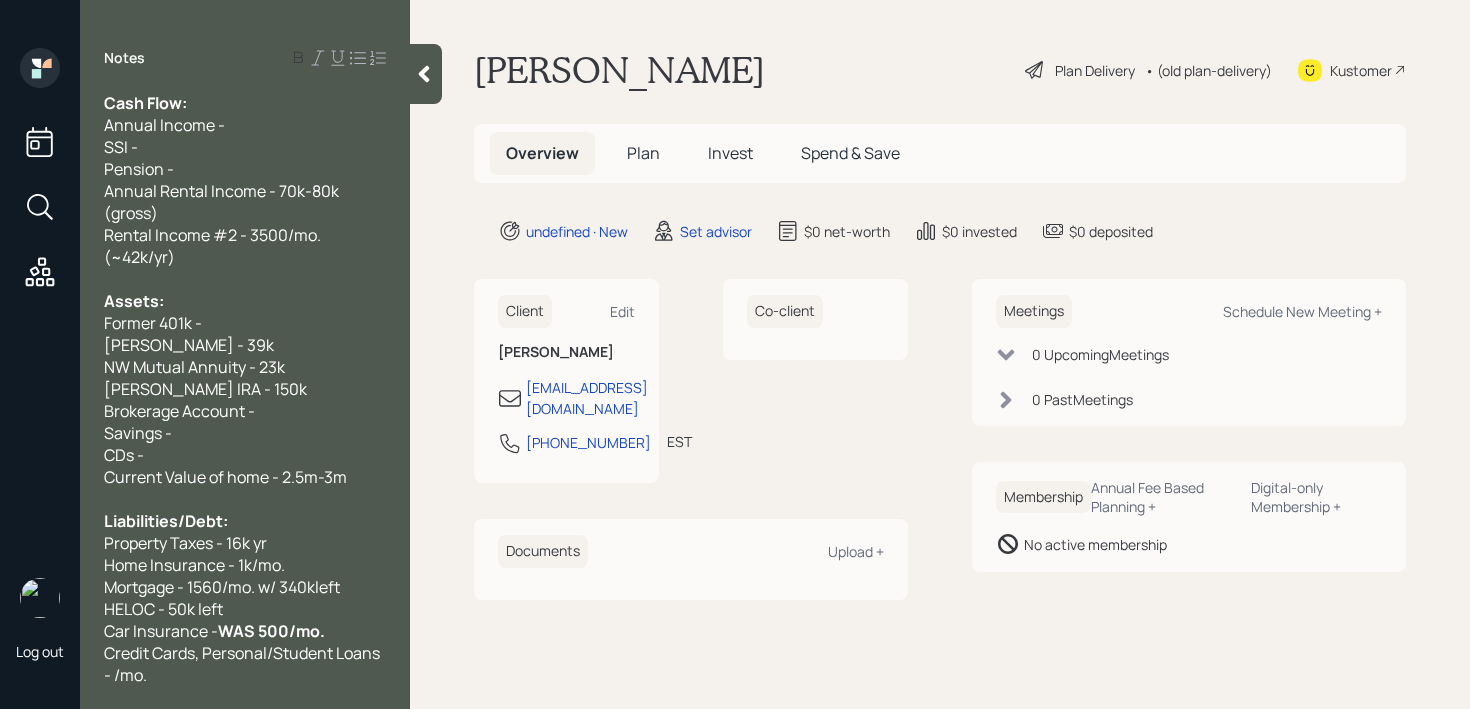 scroll, scrollTop: 0, scrollLeft: 0, axis: both 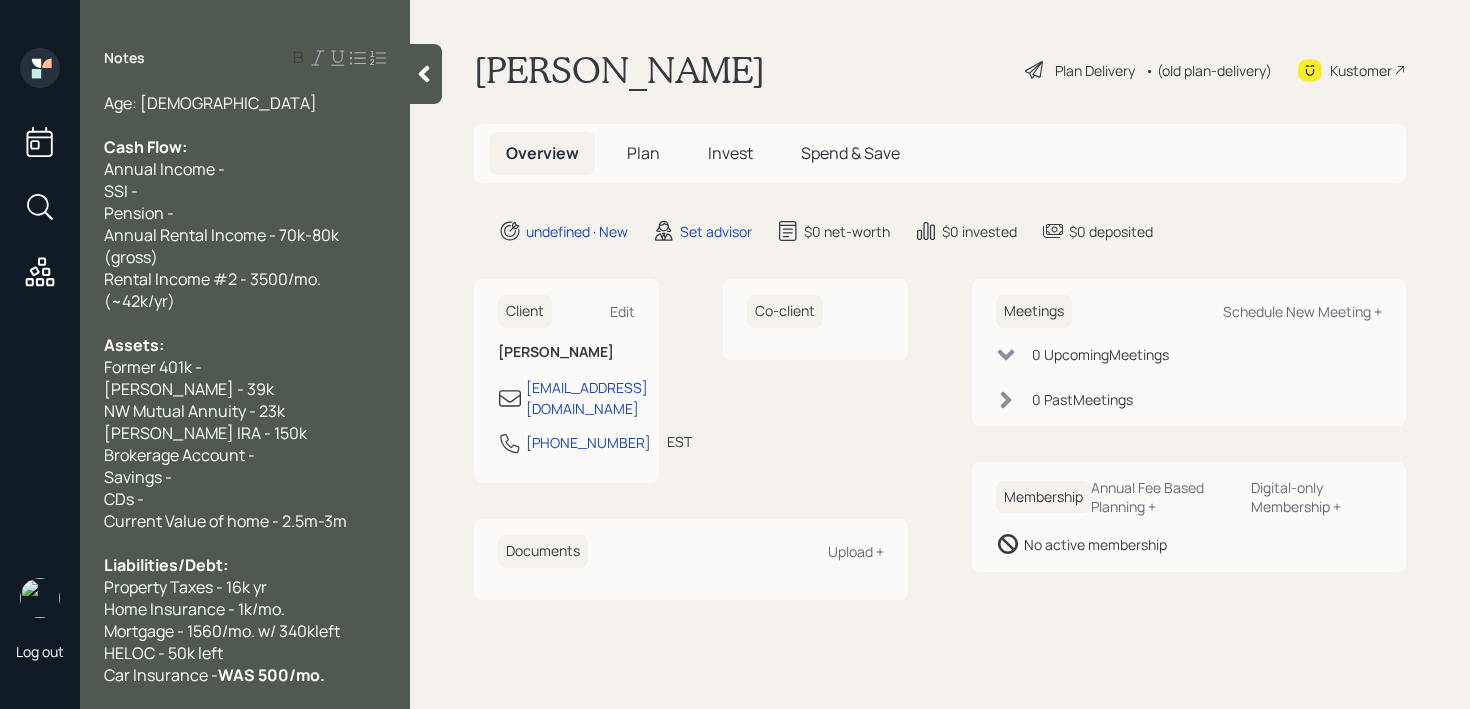 click on "Annual Income -" at bounding box center (245, 169) 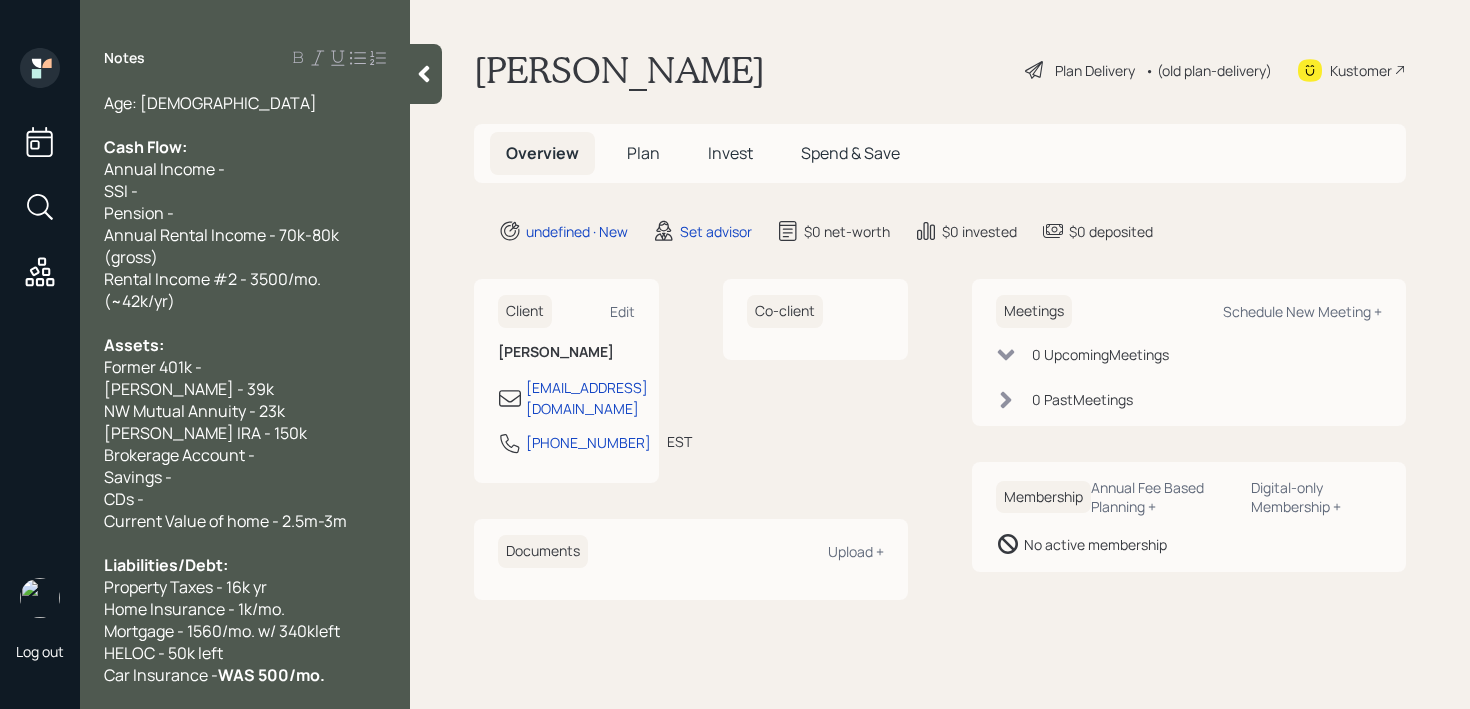 click on "Home Insurance - 1k/mo." at bounding box center (245, 609) 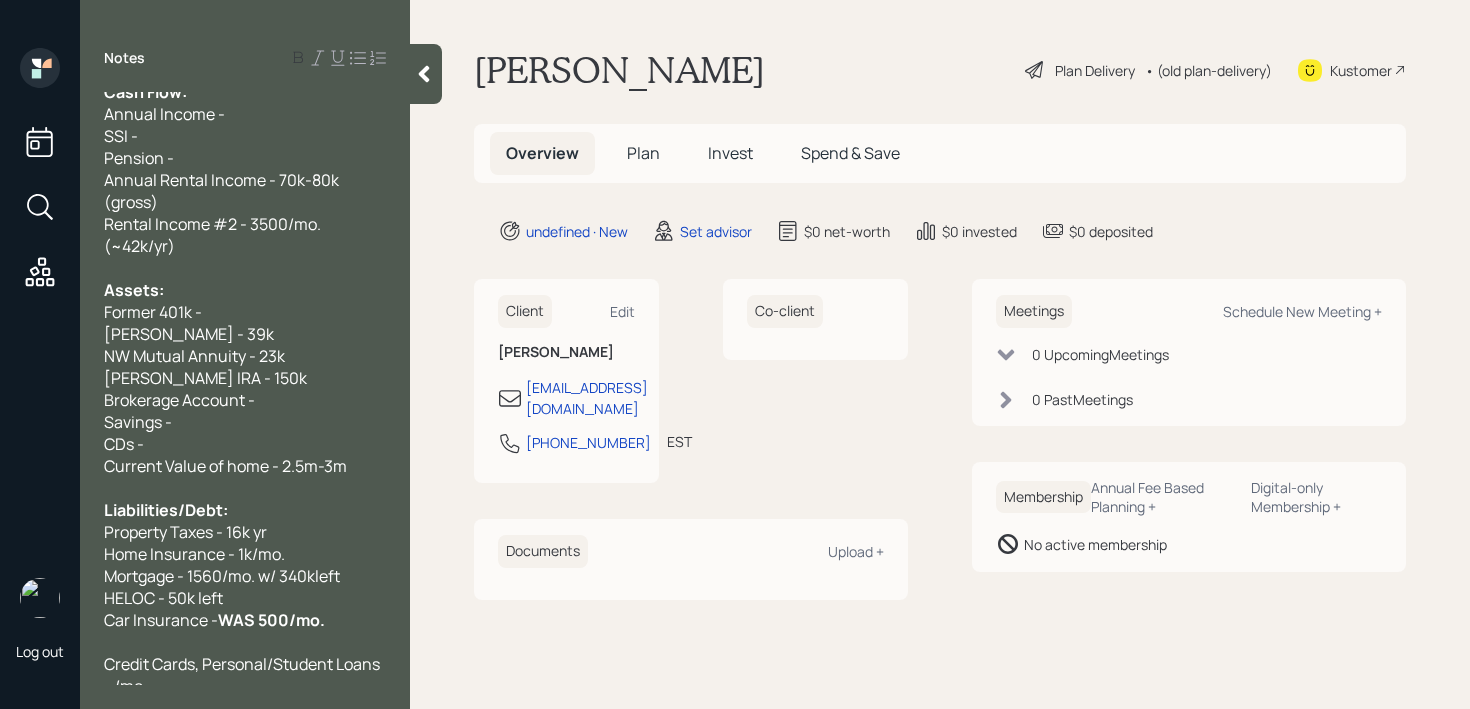 scroll, scrollTop: 44, scrollLeft: 0, axis: vertical 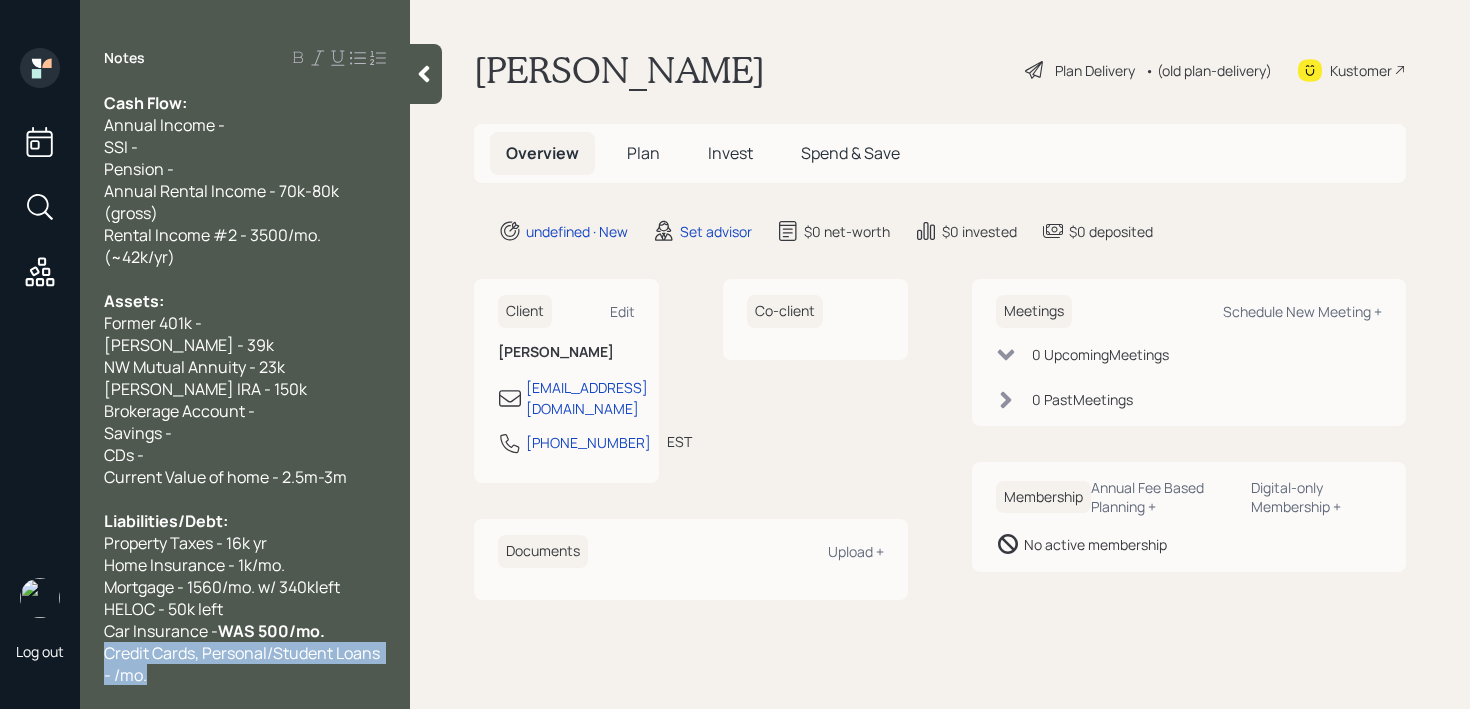 drag, startPoint x: 242, startPoint y: 682, endPoint x: 93, endPoint y: 658, distance: 150.9205 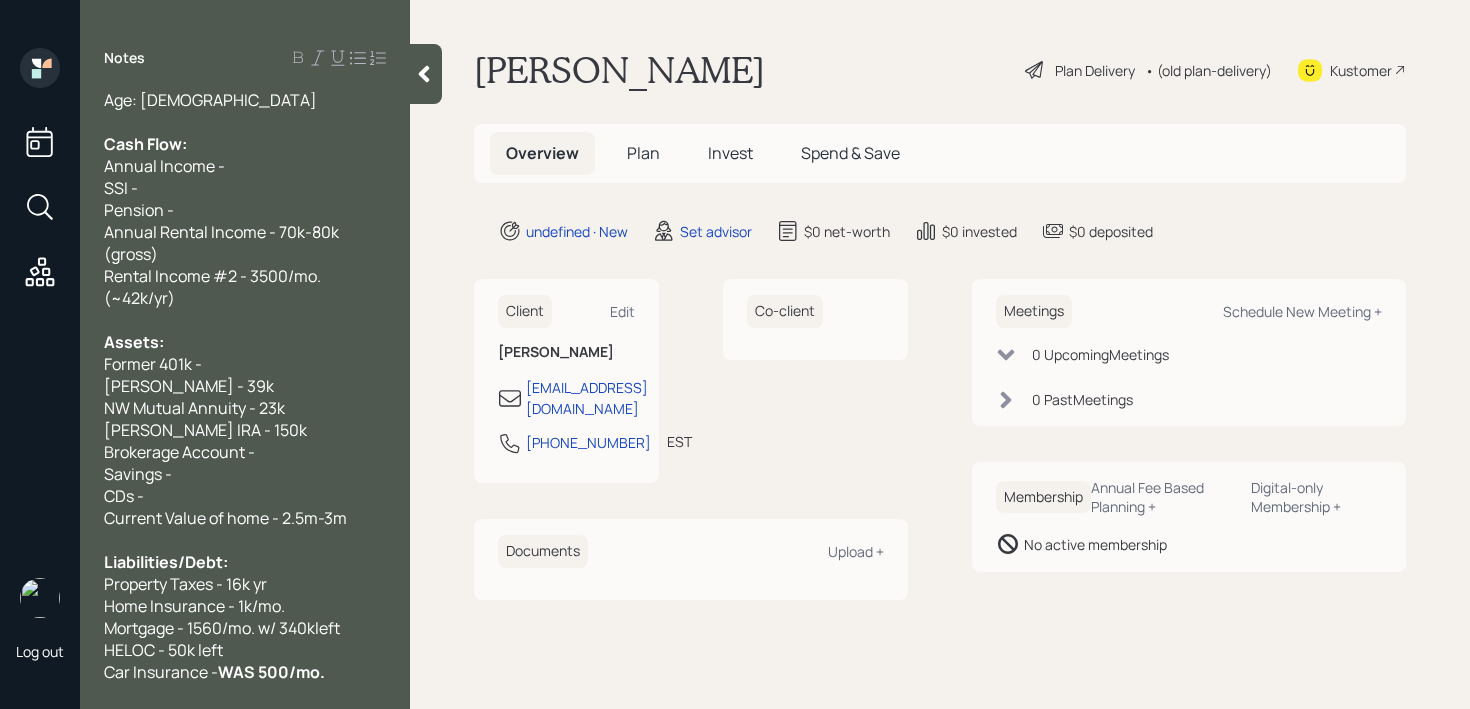 scroll, scrollTop: 0, scrollLeft: 0, axis: both 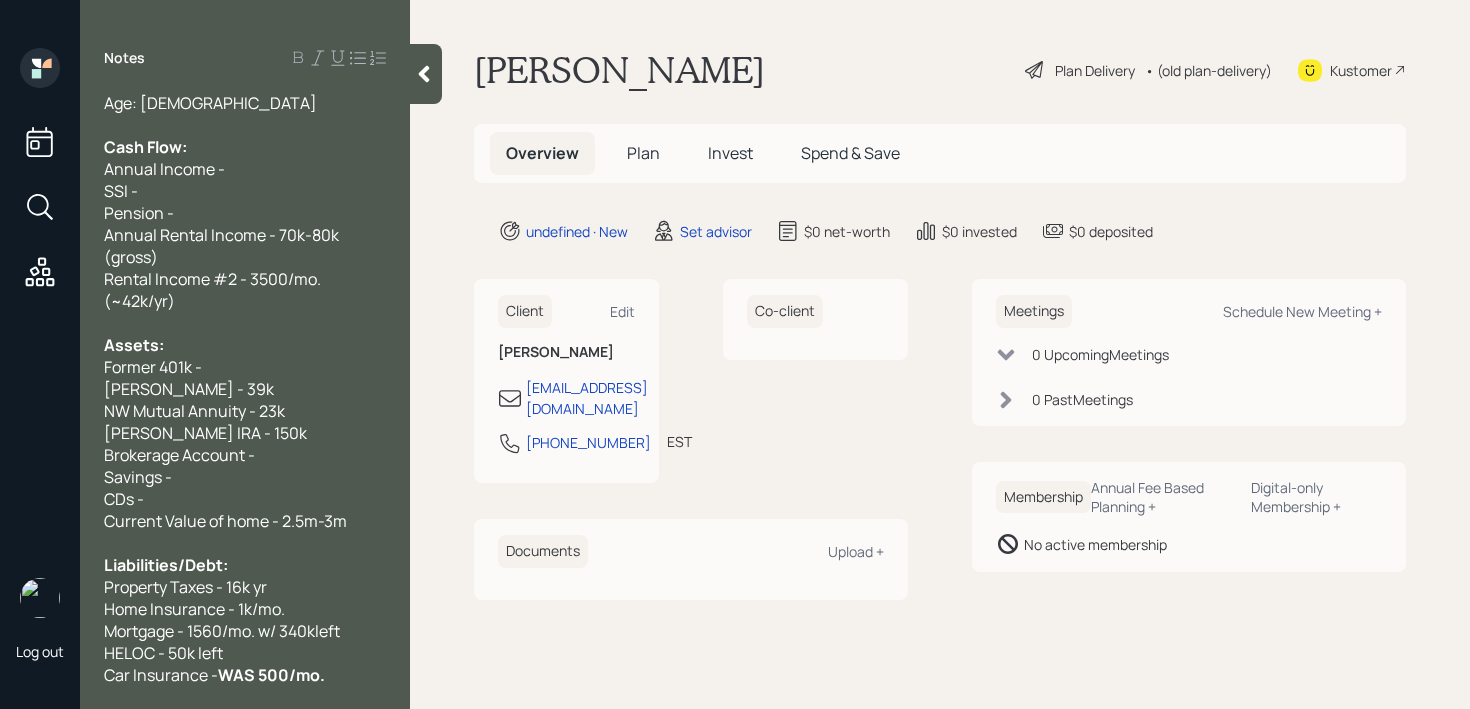 click on "Cash Flow:" at bounding box center (245, 147) 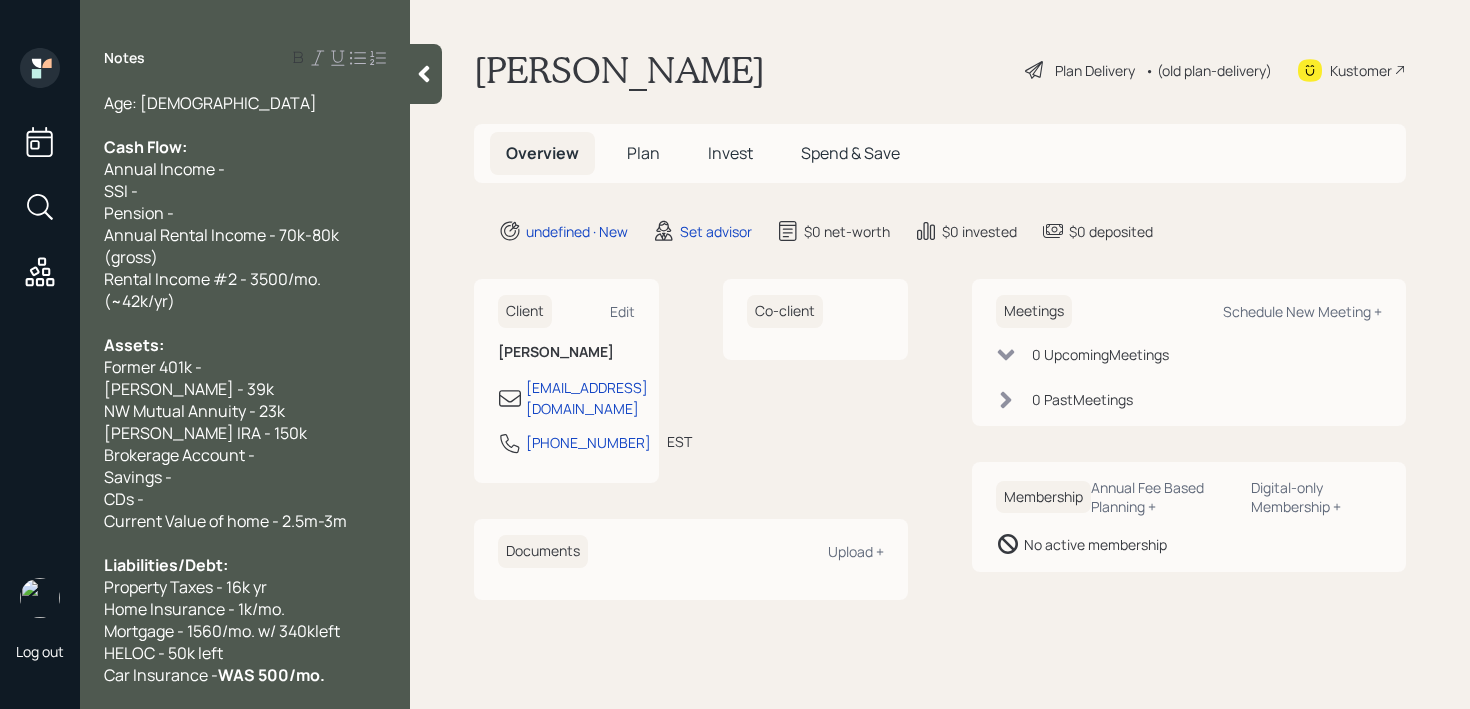 click at bounding box center (245, 125) 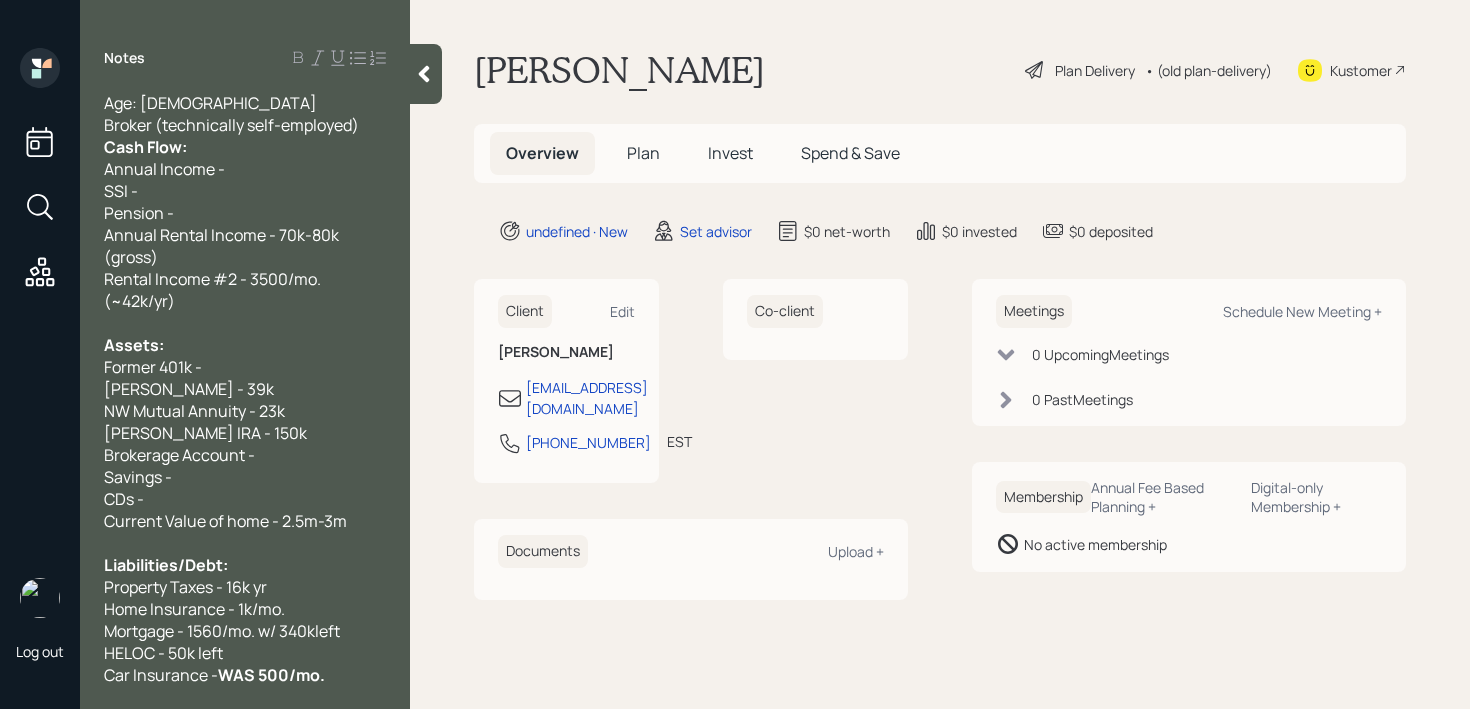 click on "Broker (technically self-employed)" at bounding box center [231, 125] 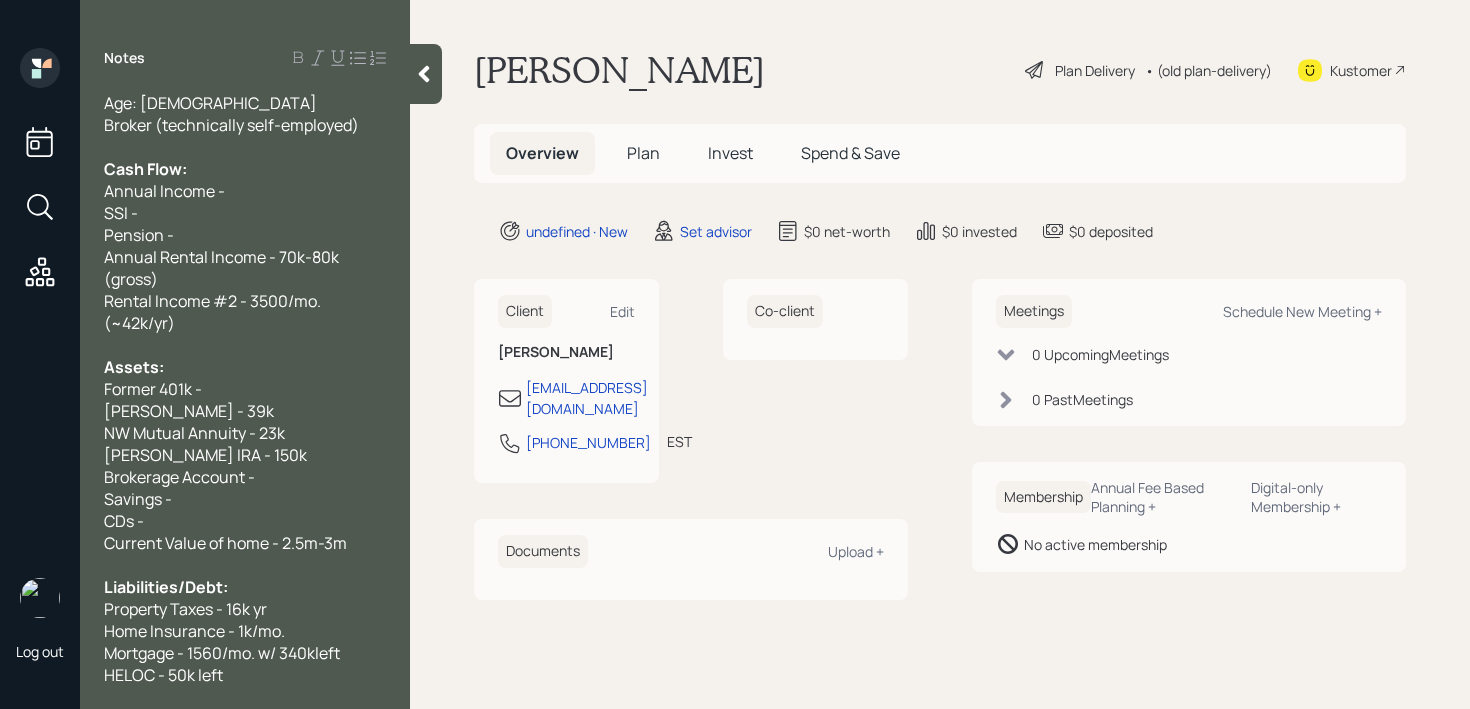 click on "Annual Income -" at bounding box center [245, 191] 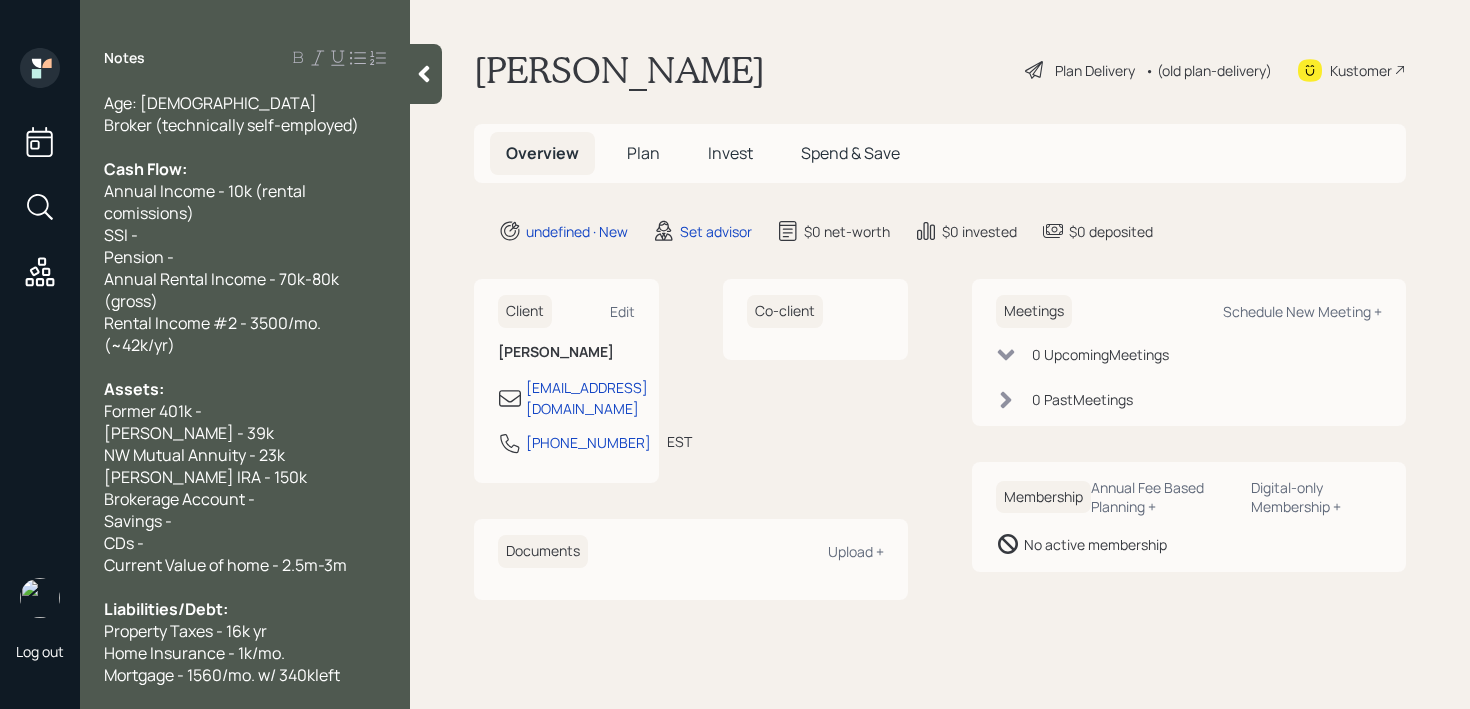 click on "Annual Income - 10k (rental comissions)" at bounding box center [245, 202] 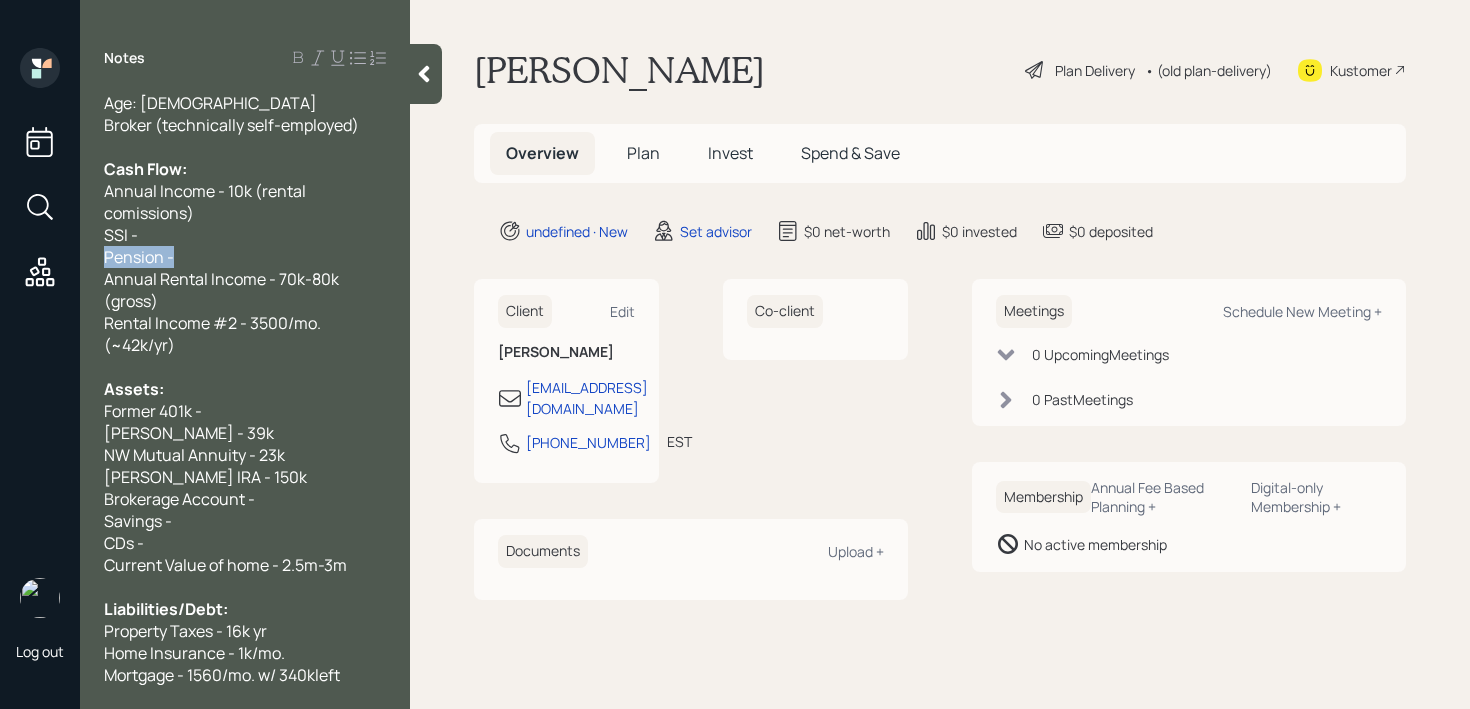 drag, startPoint x: 232, startPoint y: 252, endPoint x: 0, endPoint y: 252, distance: 232 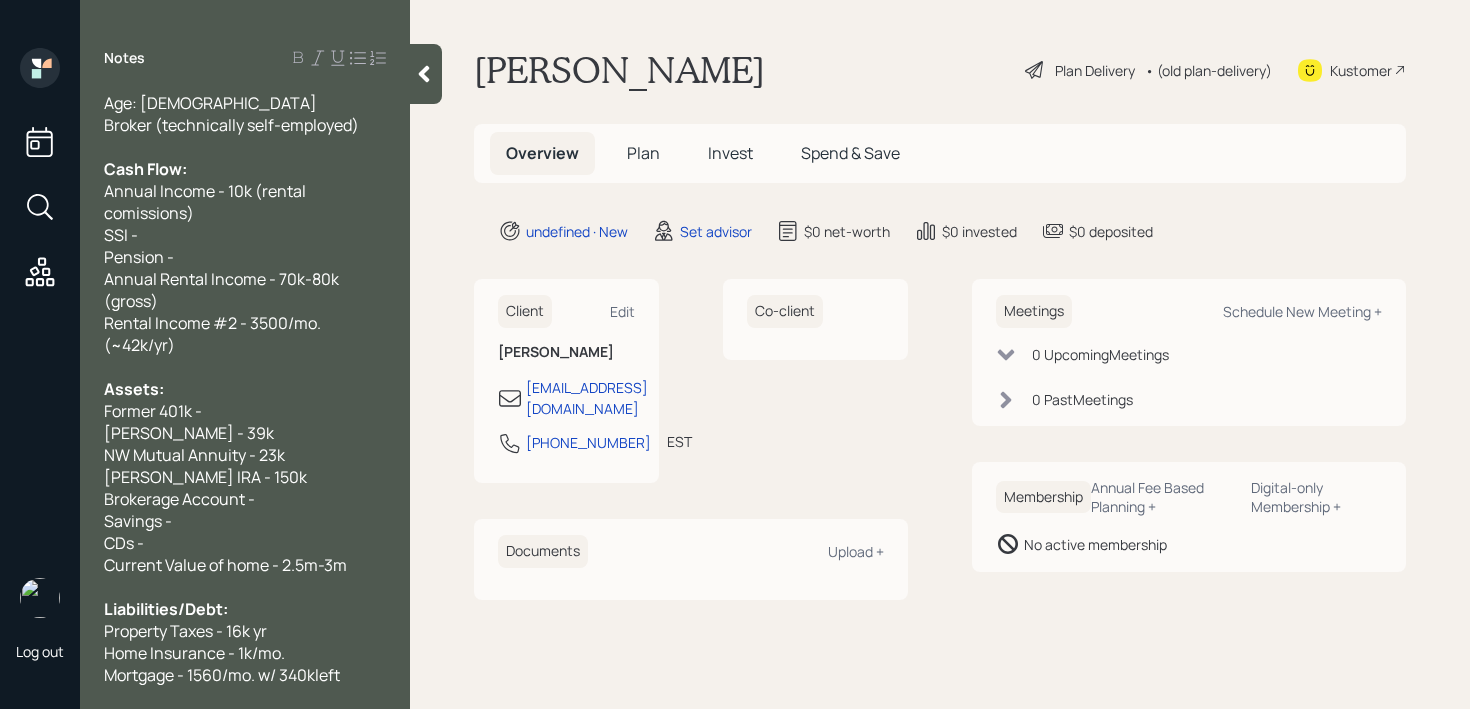 click on "Annual Income - 10k (rental comissions)" at bounding box center (245, 202) 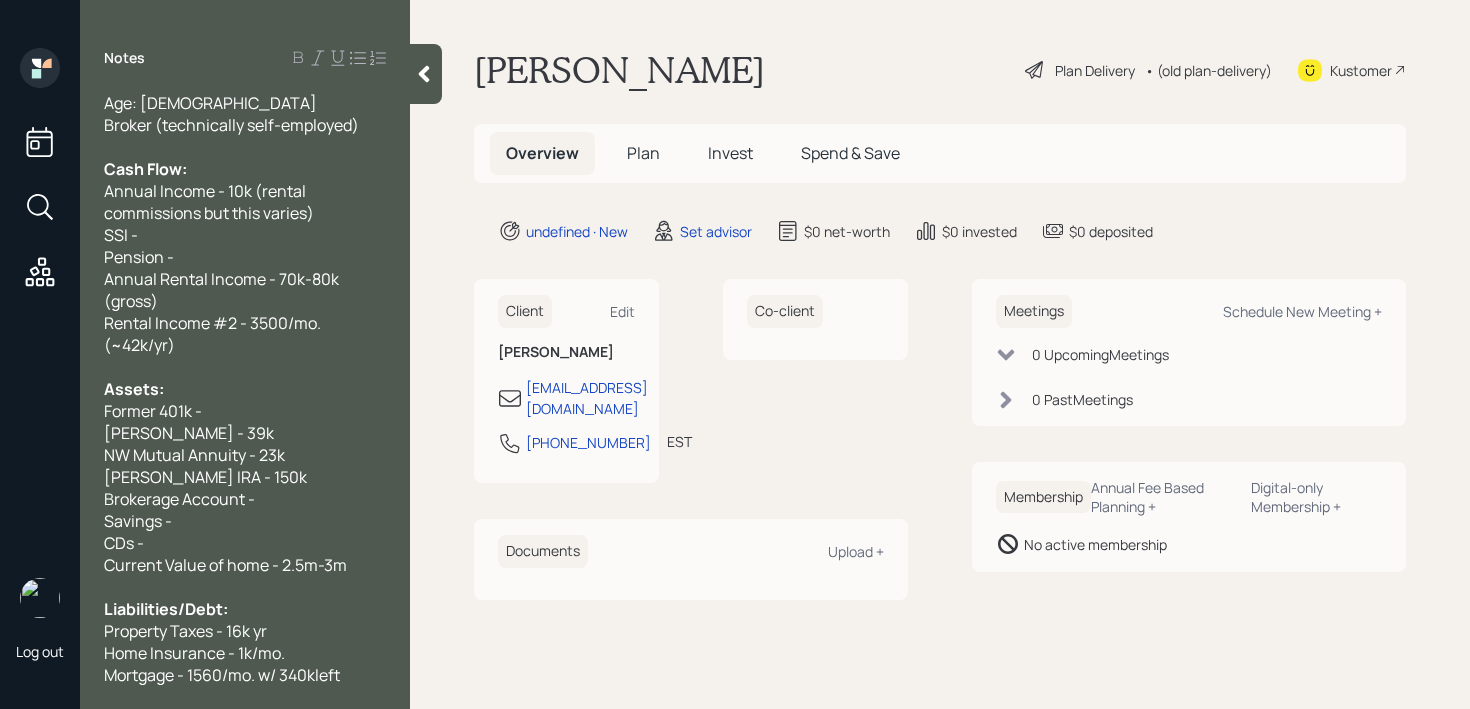 click on "SSI -" at bounding box center (245, 235) 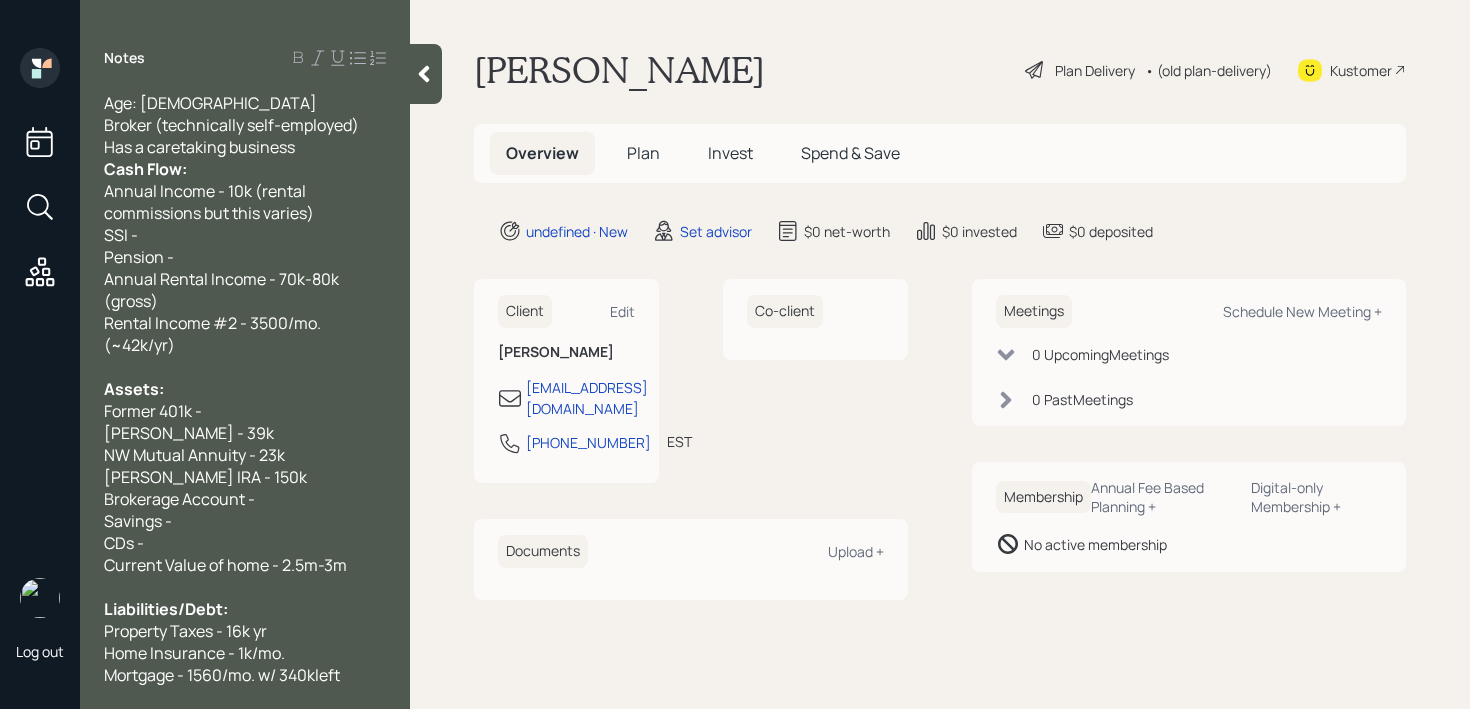 click on "Has a caretaking business" at bounding box center (199, 147) 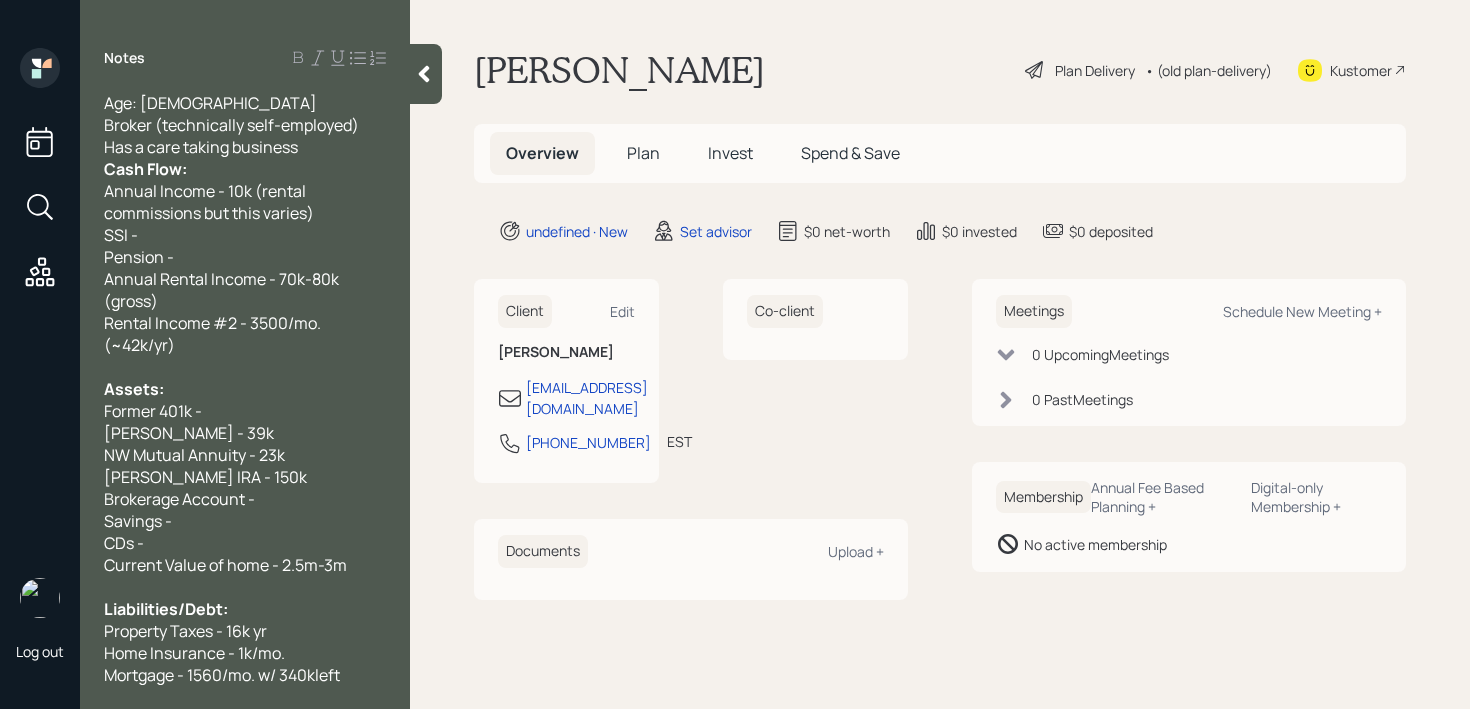 click on "Annual Income - 10k (rental commissions but this varies)" at bounding box center [209, 202] 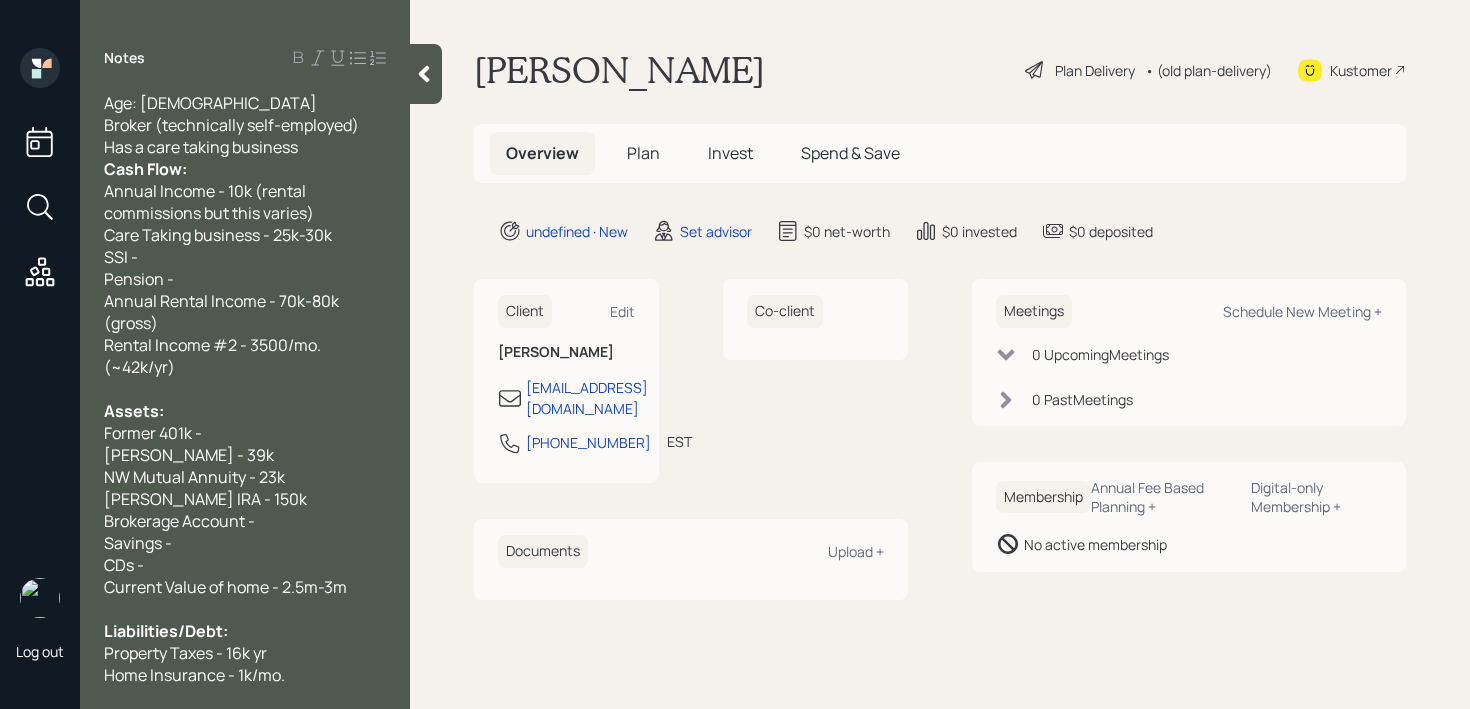 click on "Pension -" at bounding box center (245, 279) 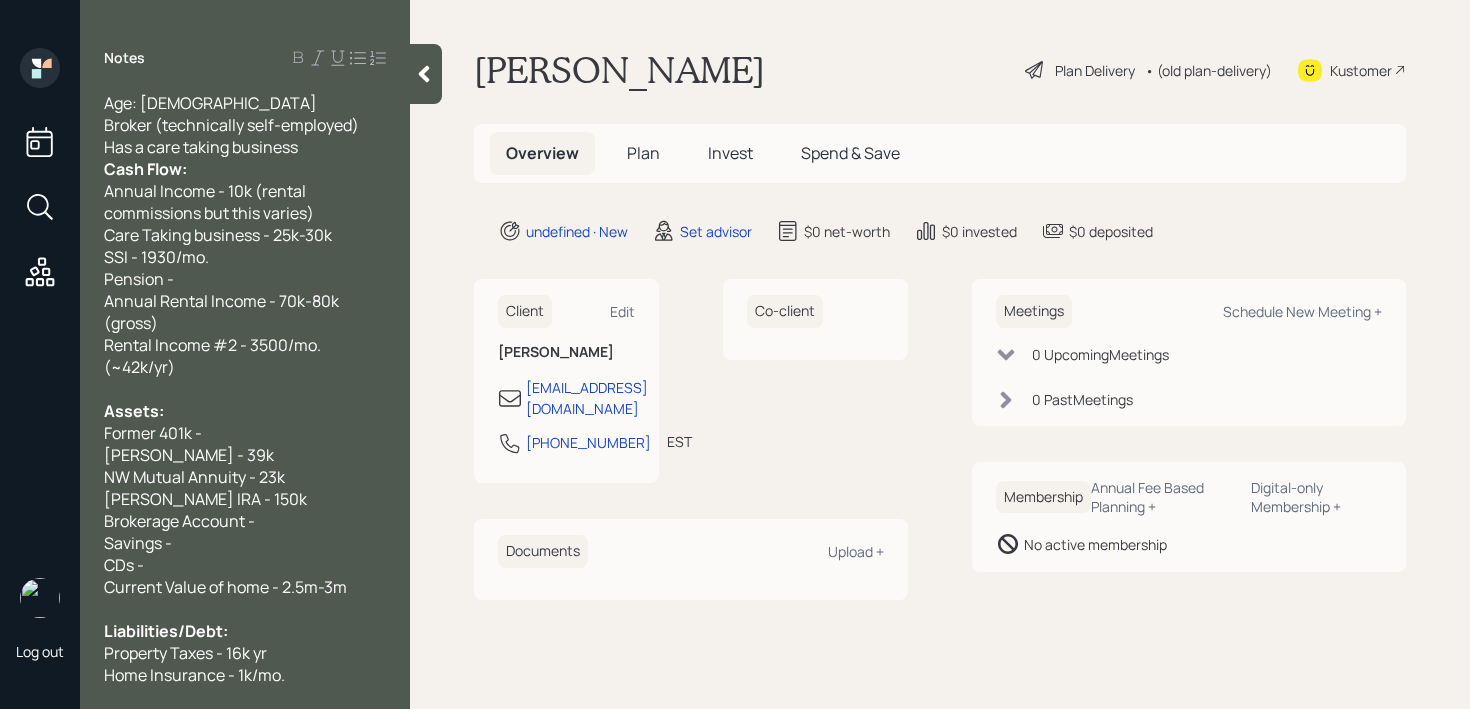drag, startPoint x: 202, startPoint y: 275, endPoint x: 0, endPoint y: 274, distance: 202.00247 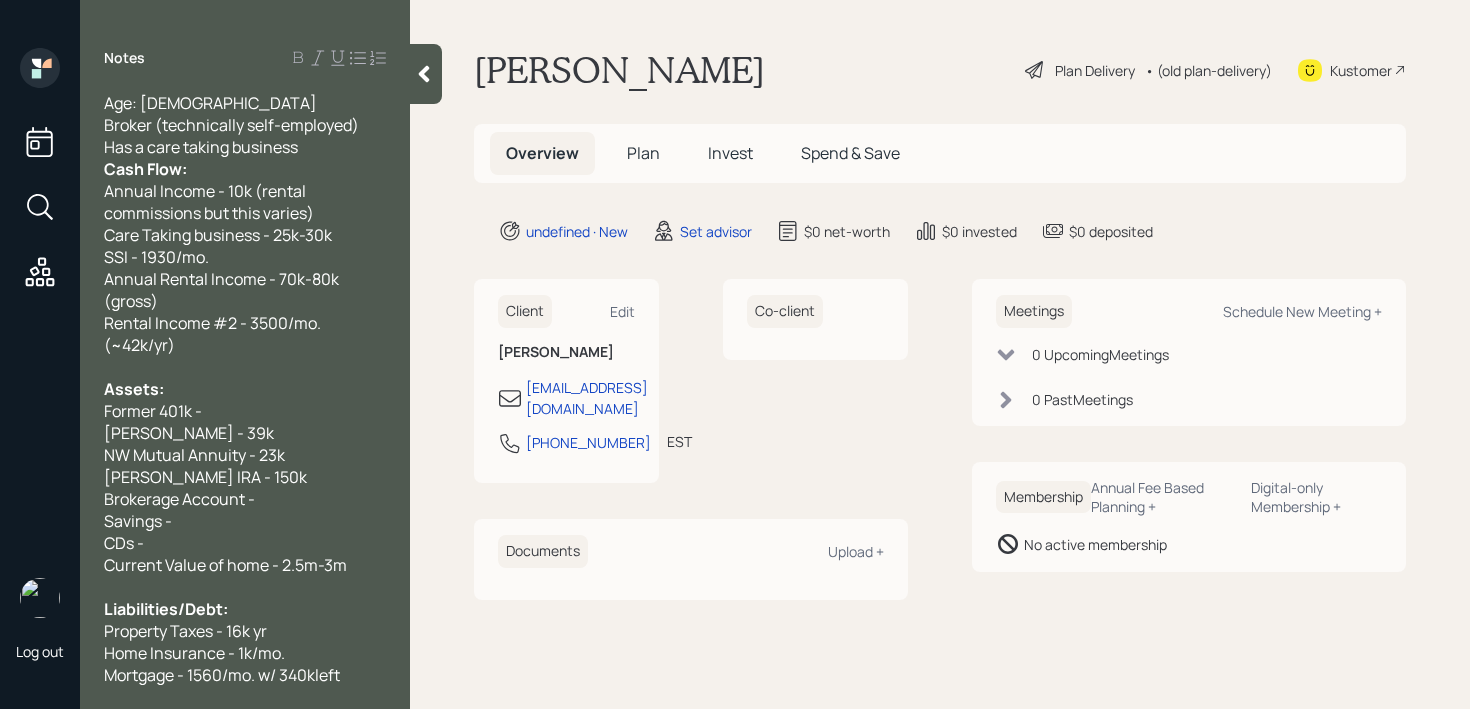 click on "Rental Income #2 - 3500/mo. (~42k/yr)" at bounding box center [245, 334] 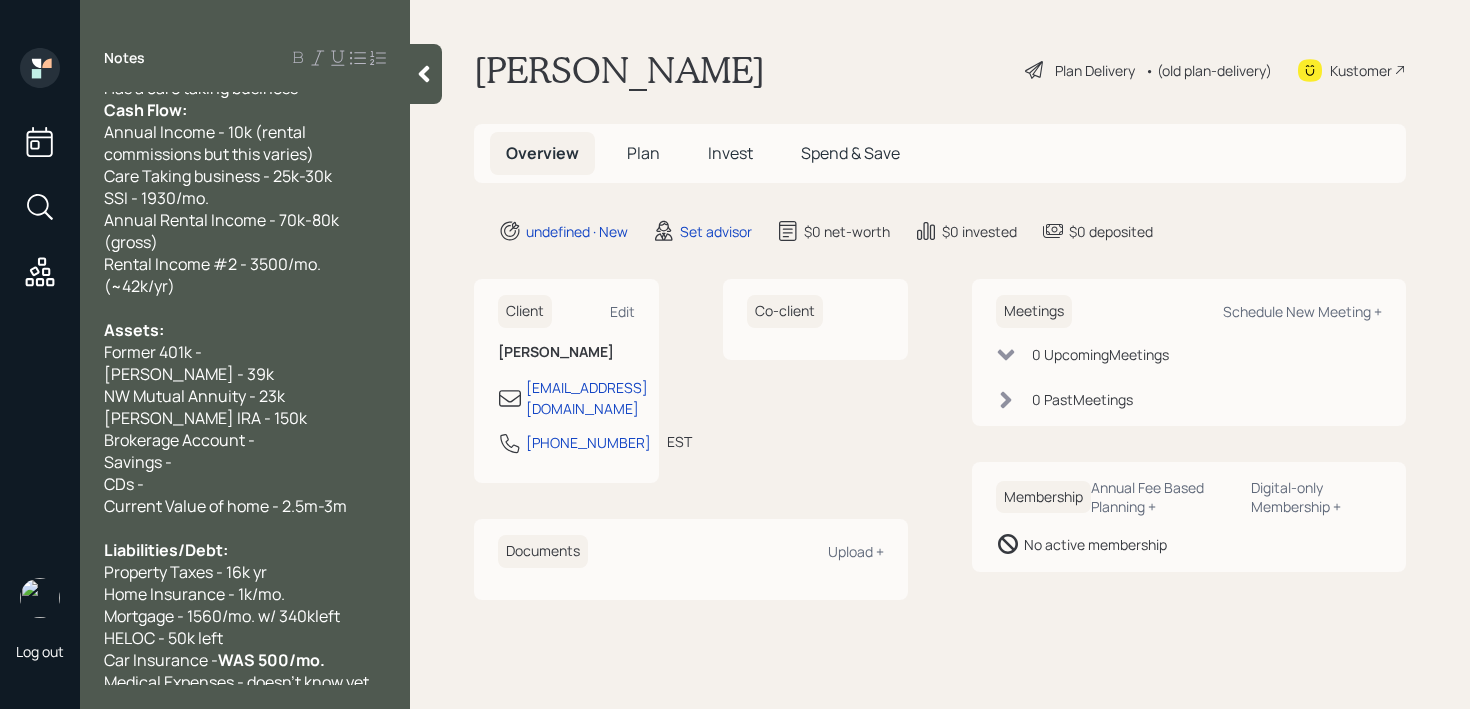 scroll, scrollTop: 88, scrollLeft: 0, axis: vertical 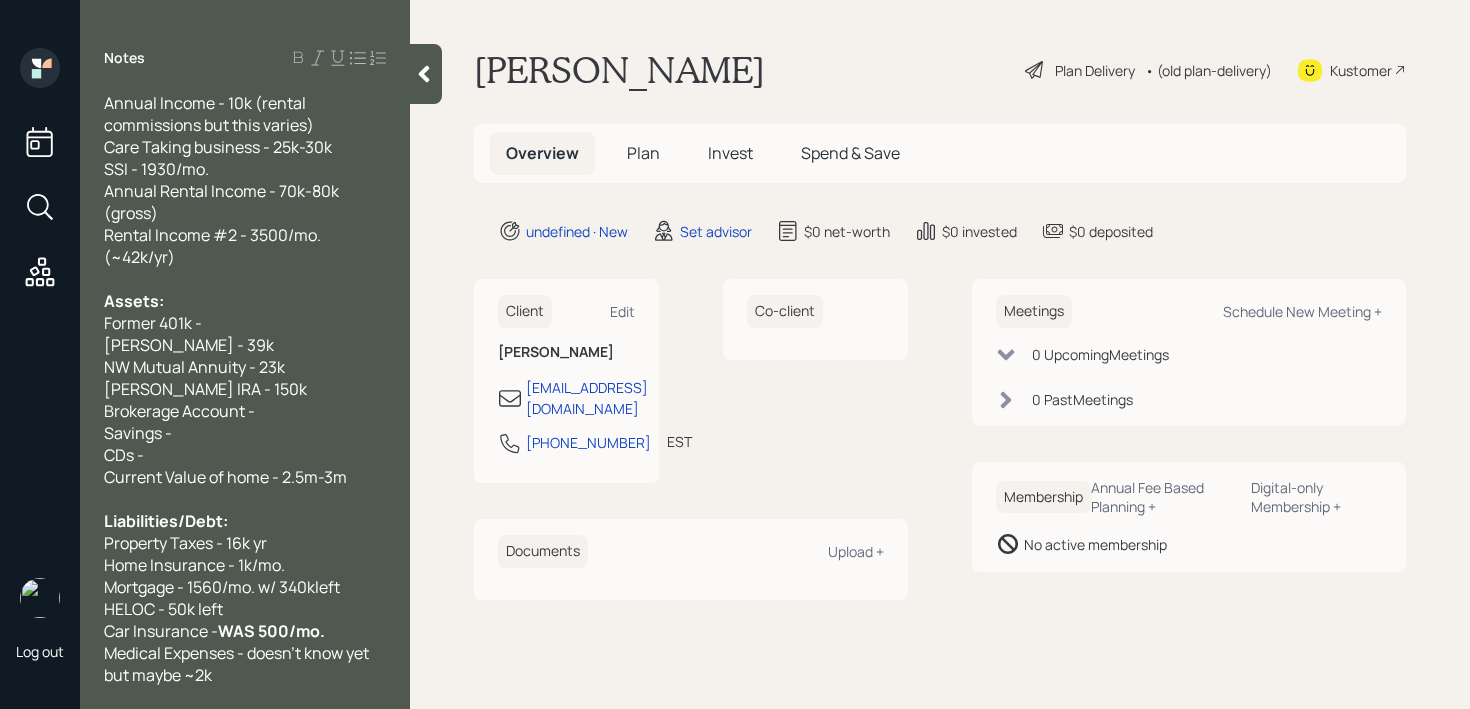 click on "Mortgage - 1560/mo. w/ 340kleft" at bounding box center (222, 587) 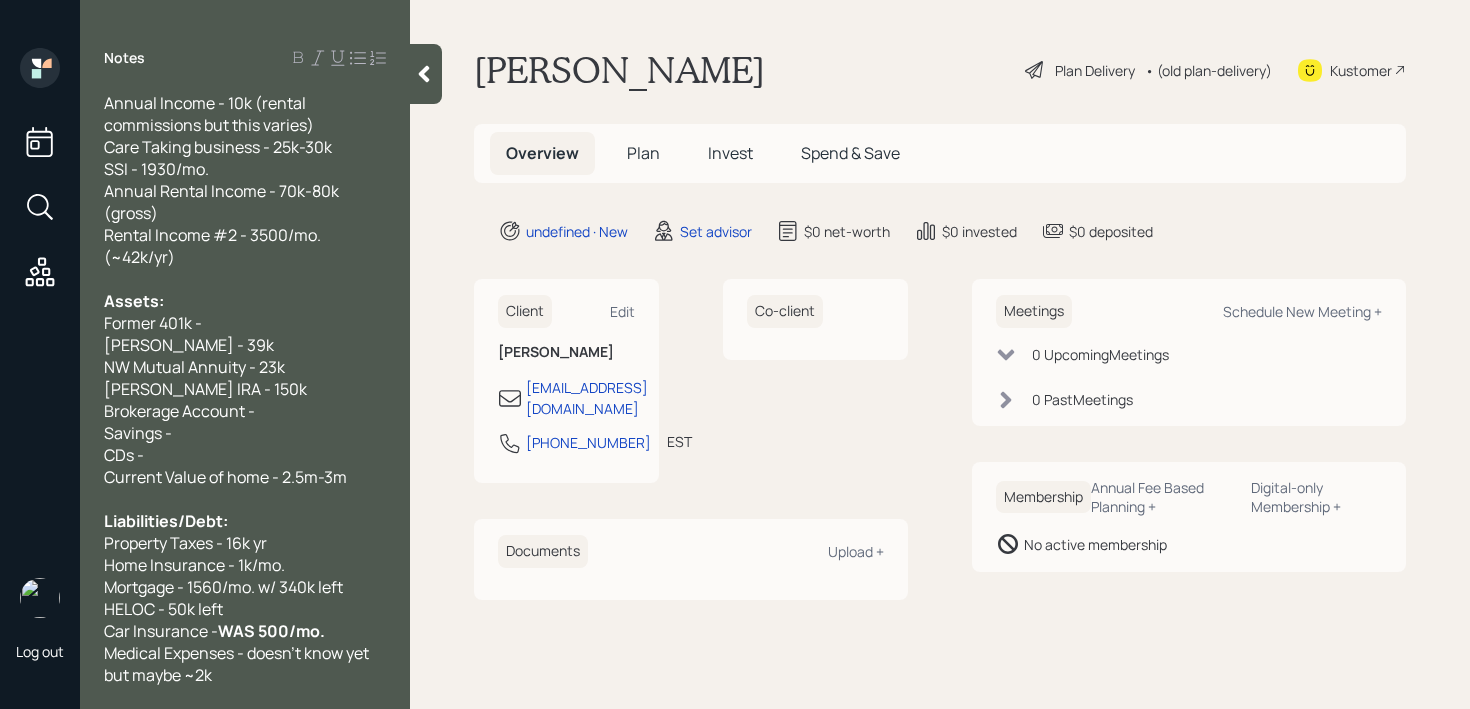 scroll, scrollTop: 0, scrollLeft: 0, axis: both 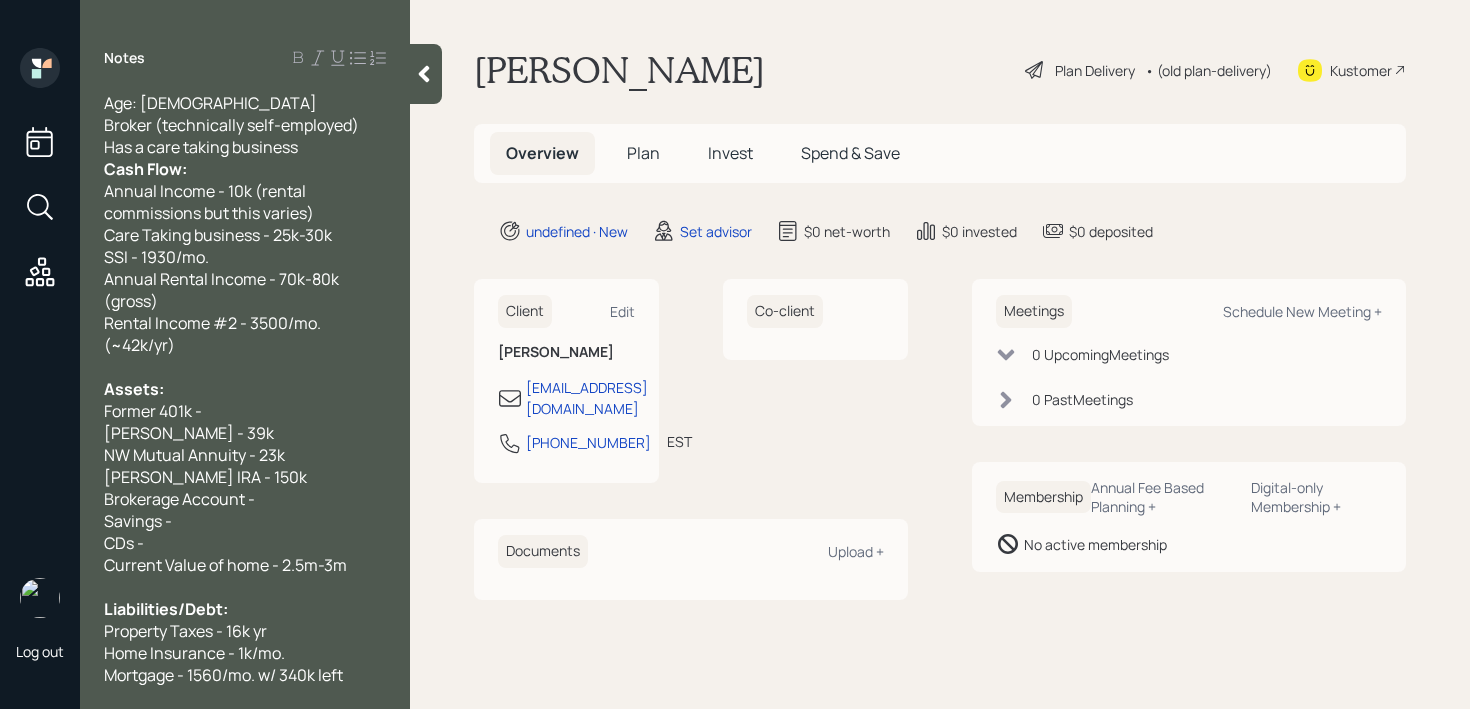 click on "[PERSON_NAME] - 39k" at bounding box center [245, 433] 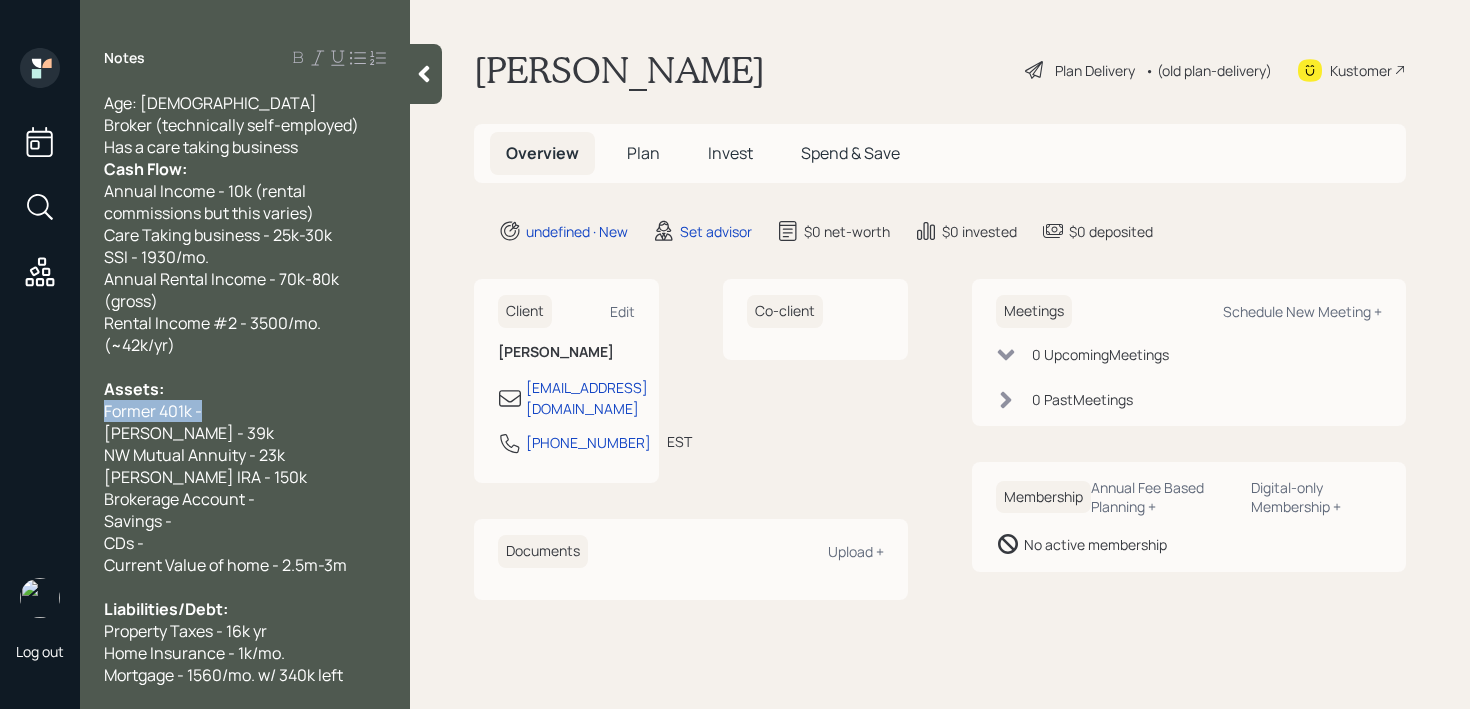drag, startPoint x: 315, startPoint y: 409, endPoint x: 51, endPoint y: 408, distance: 264.0019 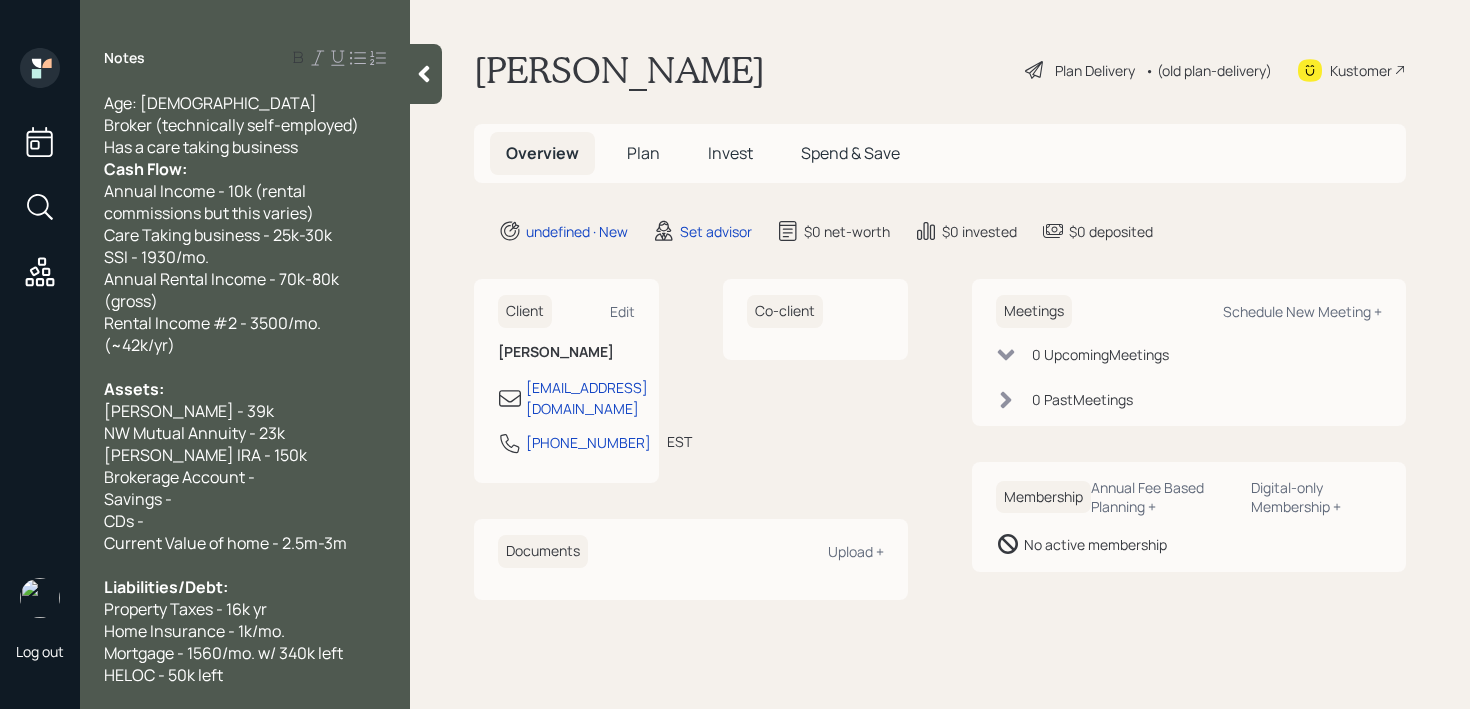 click on "Rental Income #2 - 3500/mo. (~42k/yr)" at bounding box center [245, 334] 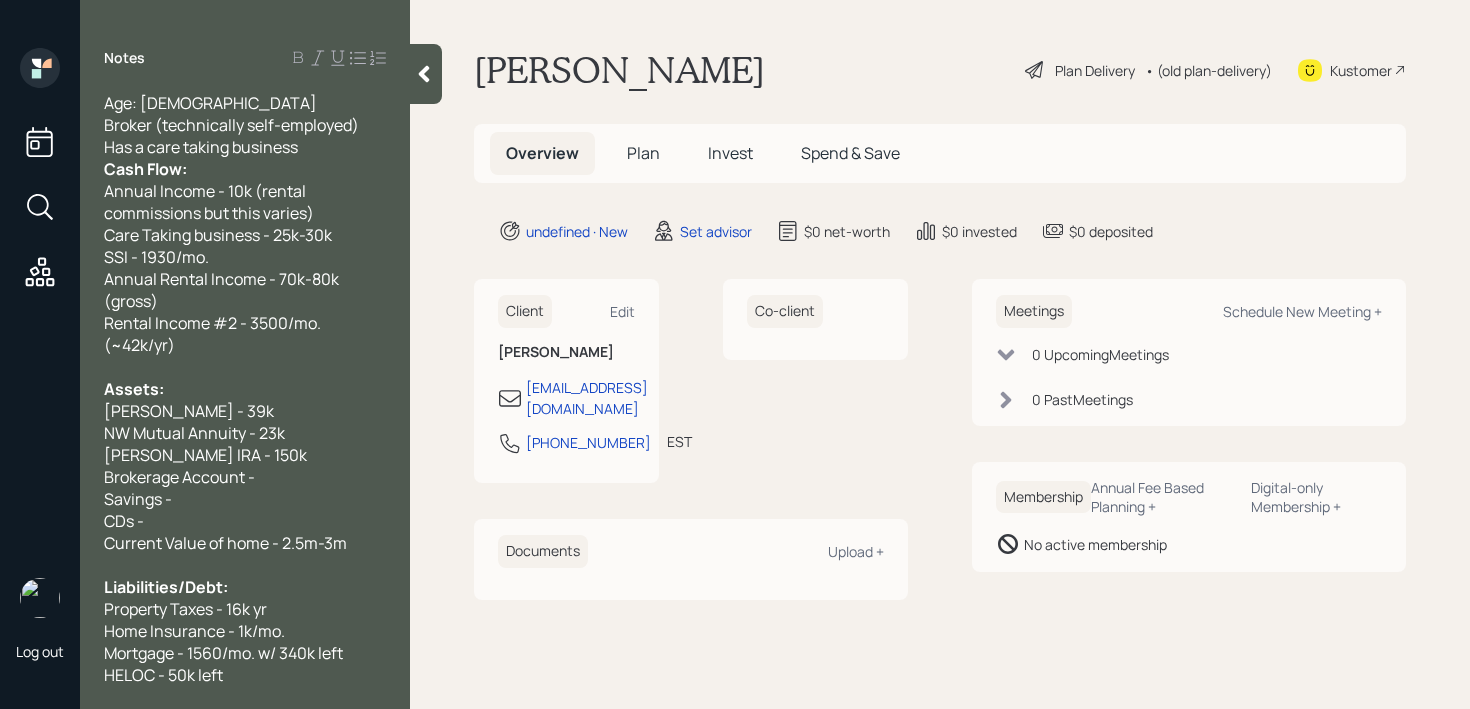 click on "Savings -" at bounding box center (245, 499) 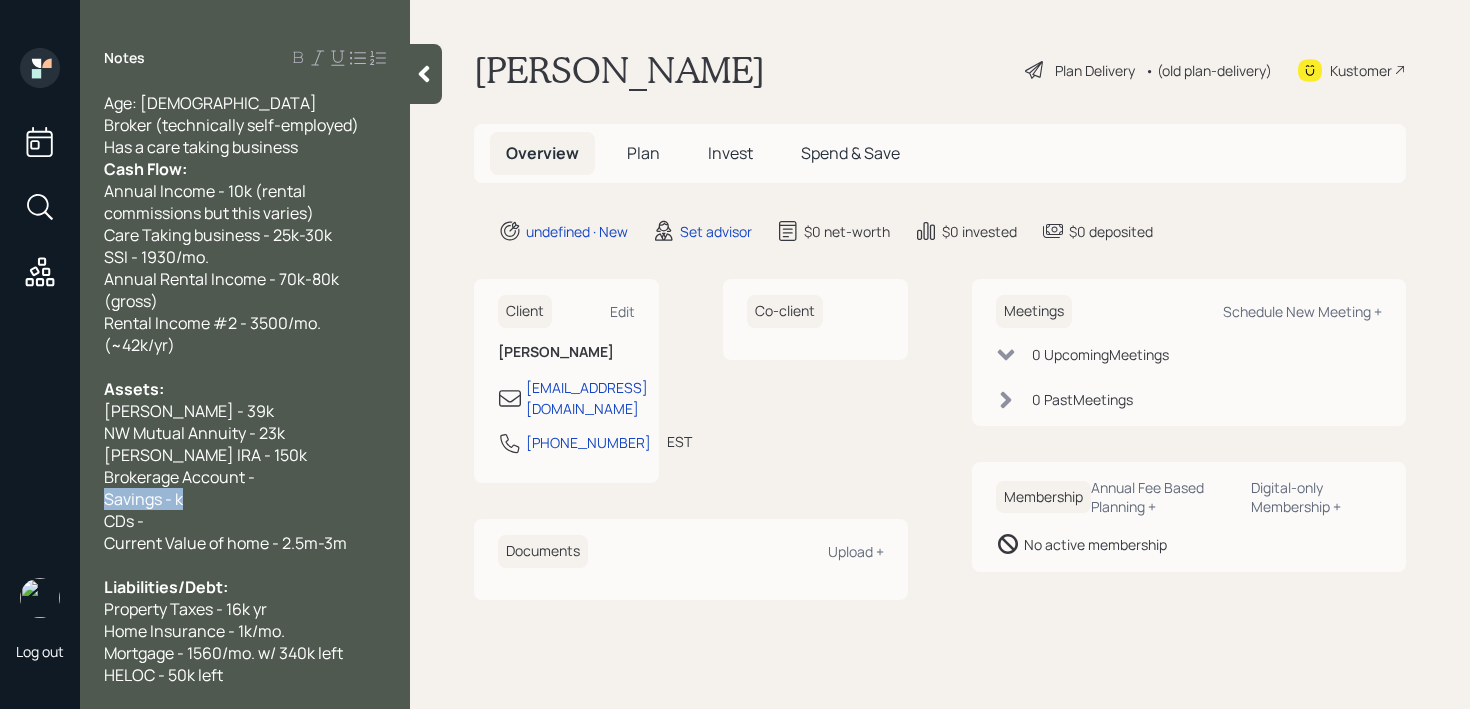 drag, startPoint x: 270, startPoint y: 499, endPoint x: 0, endPoint y: 499, distance: 270 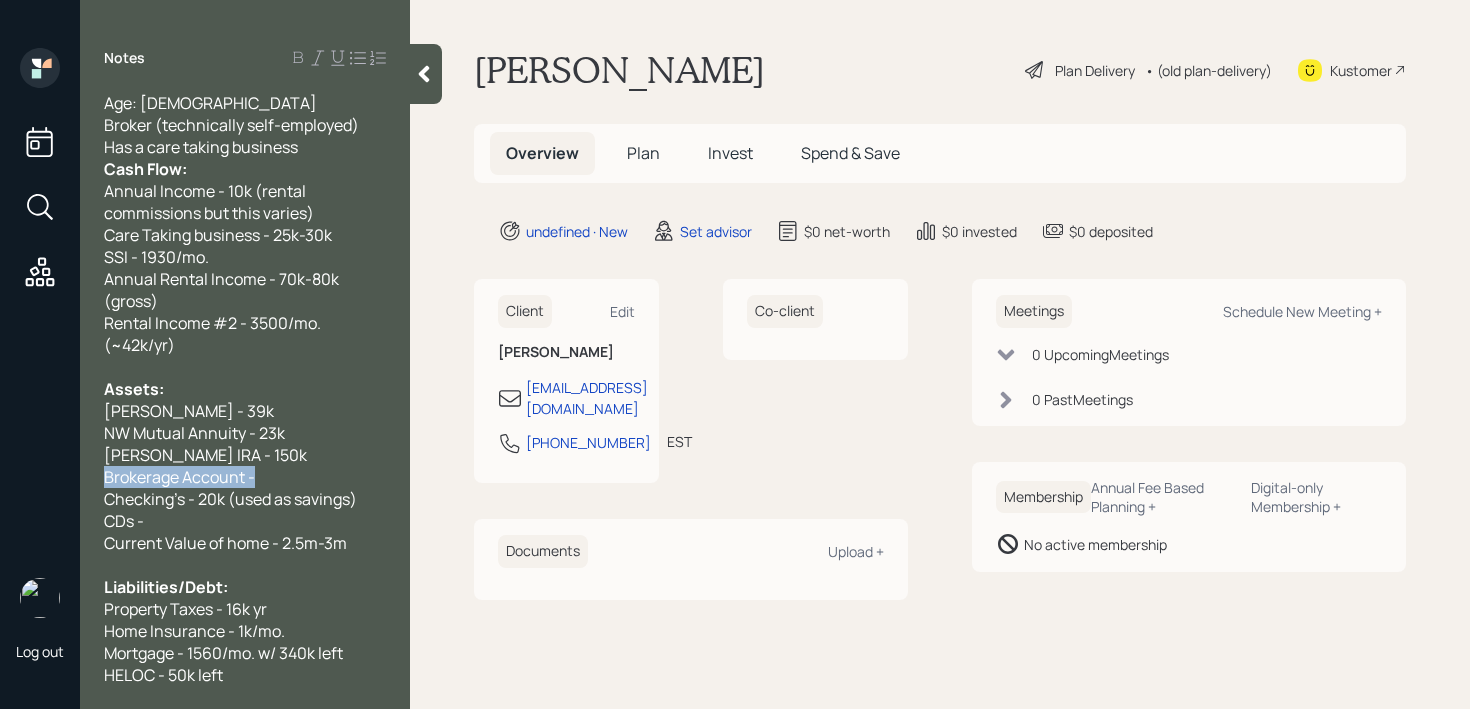 drag, startPoint x: 271, startPoint y: 469, endPoint x: 16, endPoint y: 479, distance: 255.196 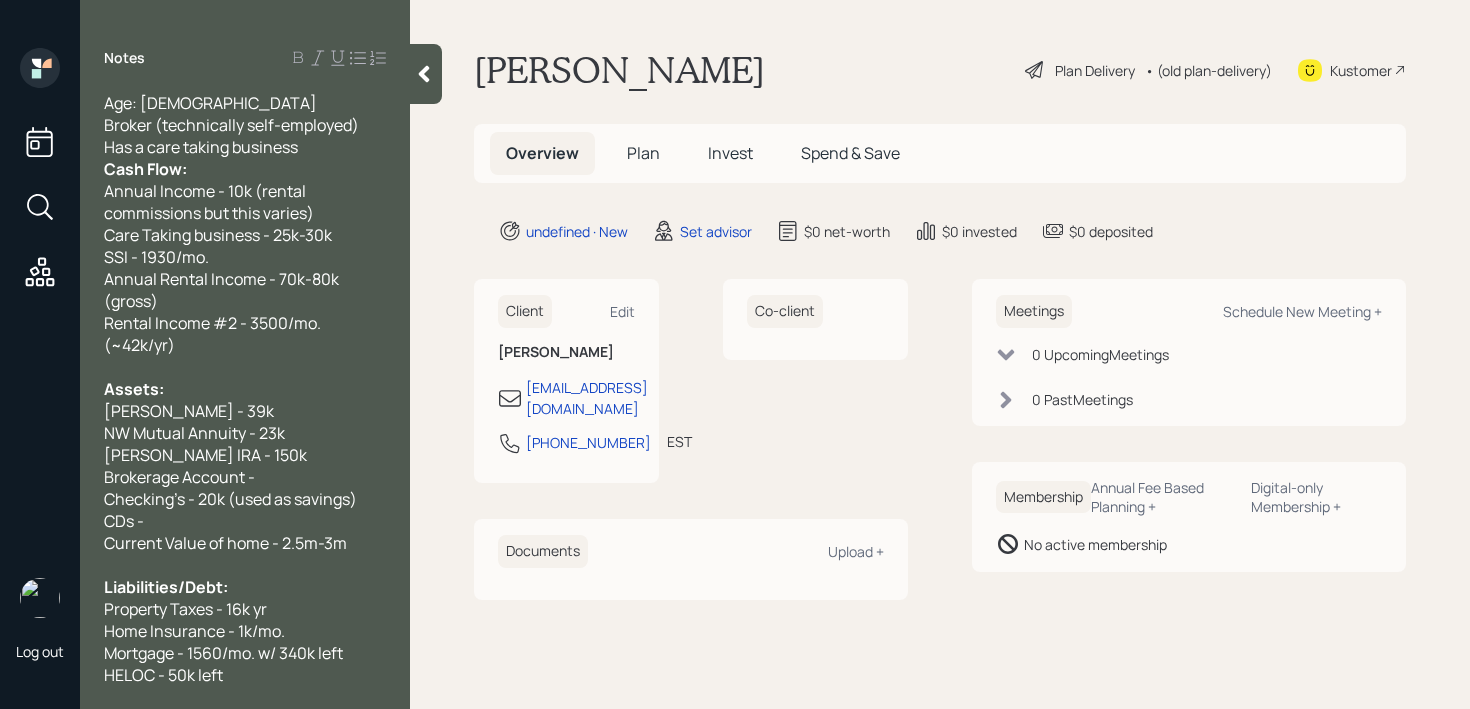 click on "Brokerage Account -" at bounding box center (245, 477) 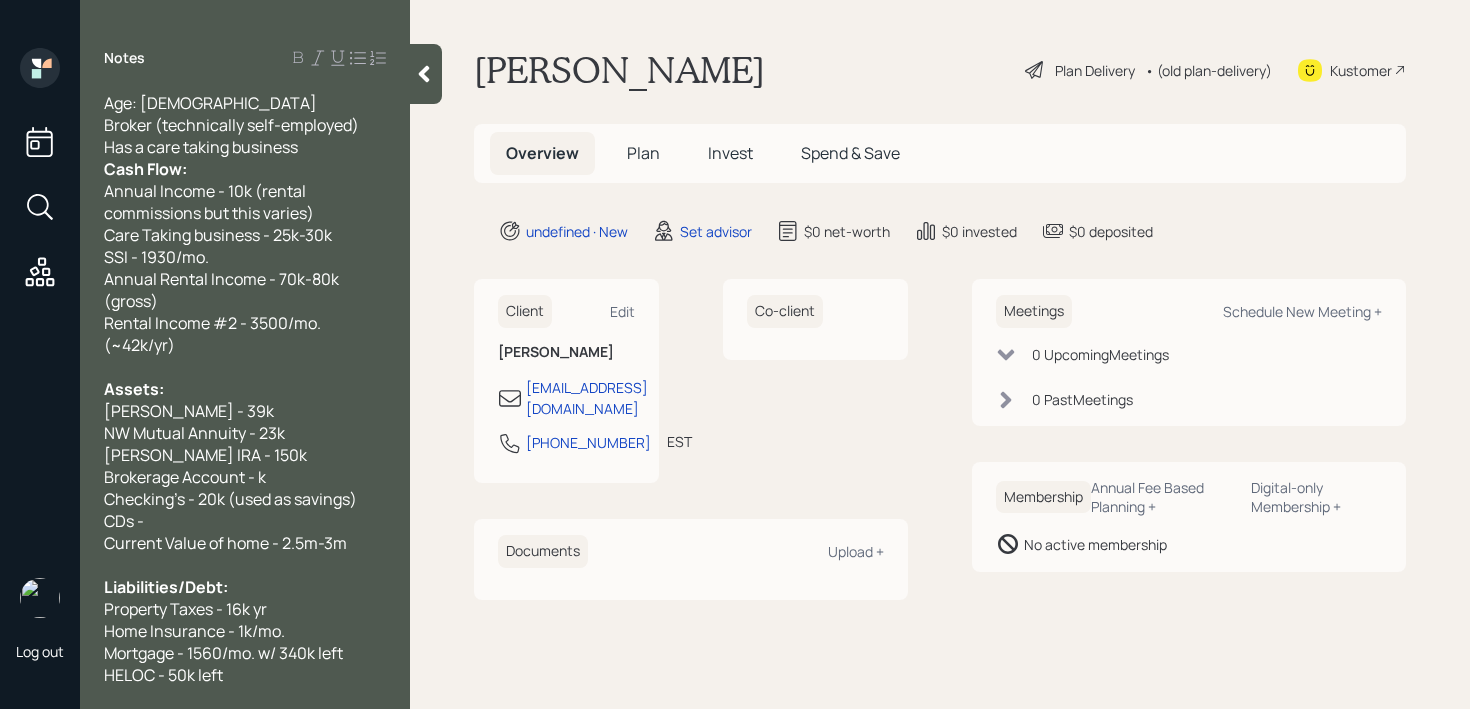 click on "Brokerage Account - k" at bounding box center [185, 477] 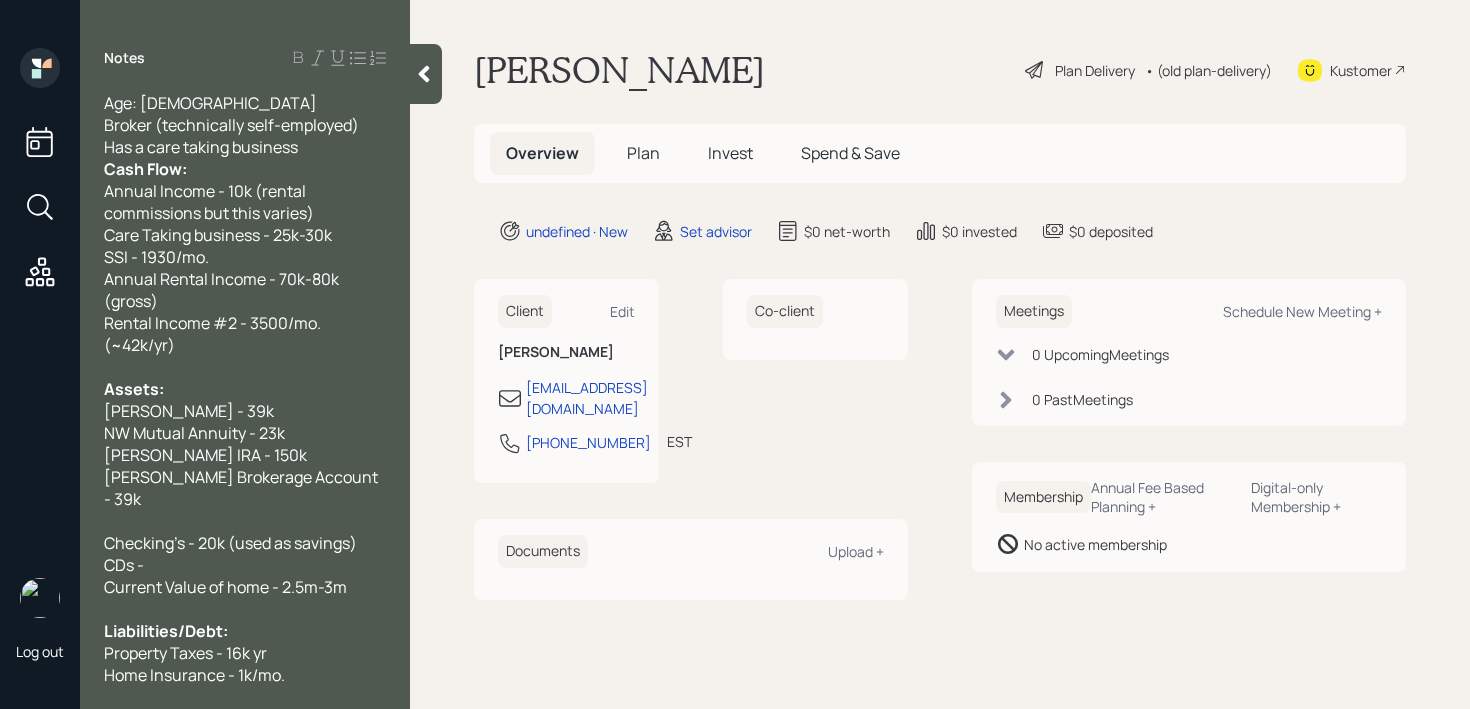 click on "[PERSON_NAME] Brokerage Account - 39k" at bounding box center [245, 488] 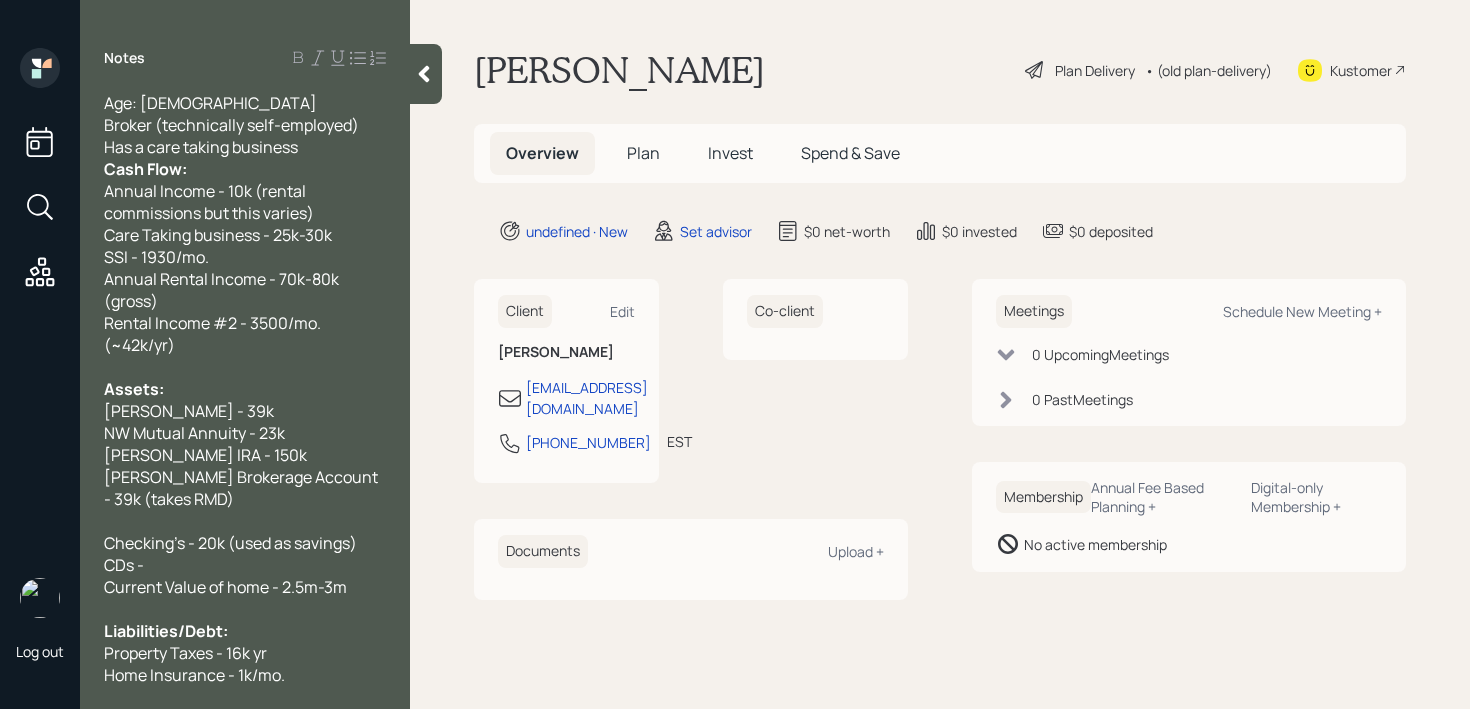 click on "[PERSON_NAME] Brokerage Account - 39k (takes RMD)" at bounding box center (245, 488) 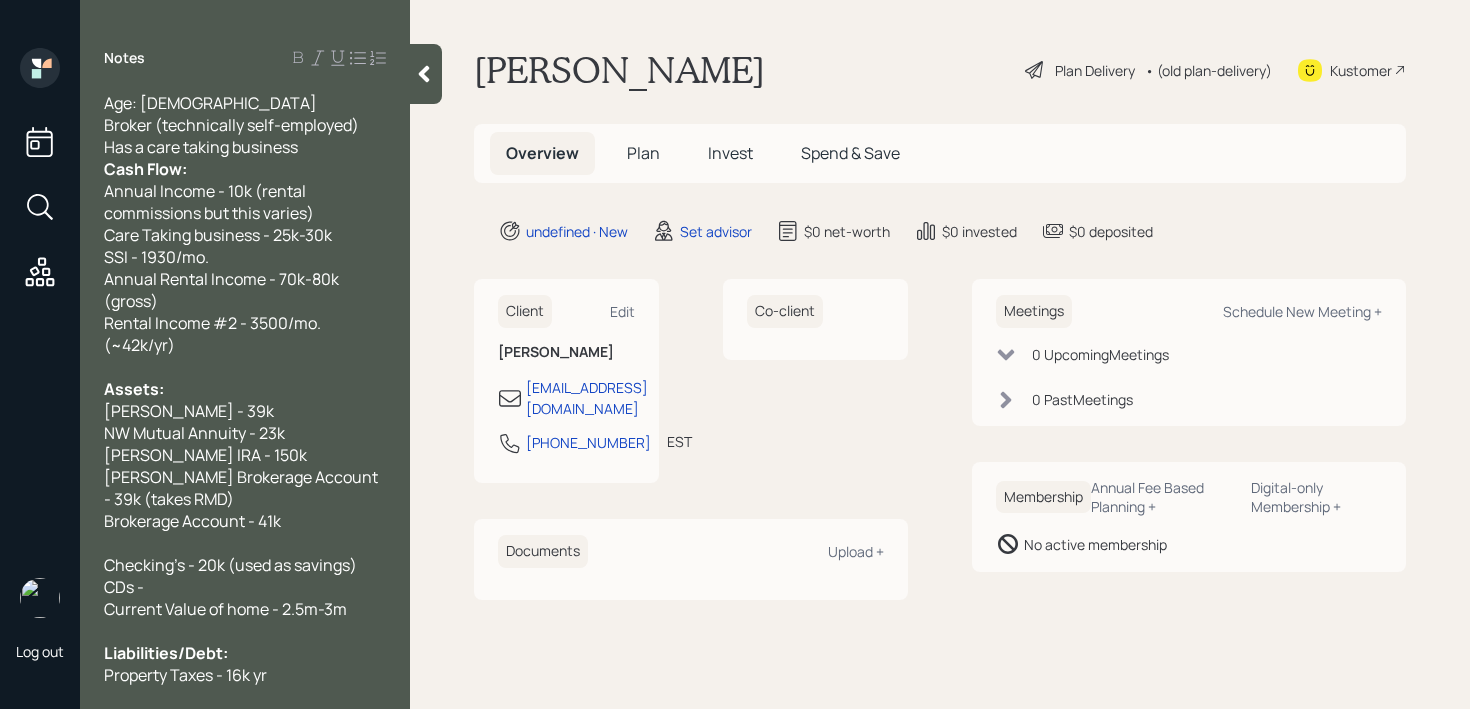 click on "Brokerage Account - 41k" at bounding box center (245, 521) 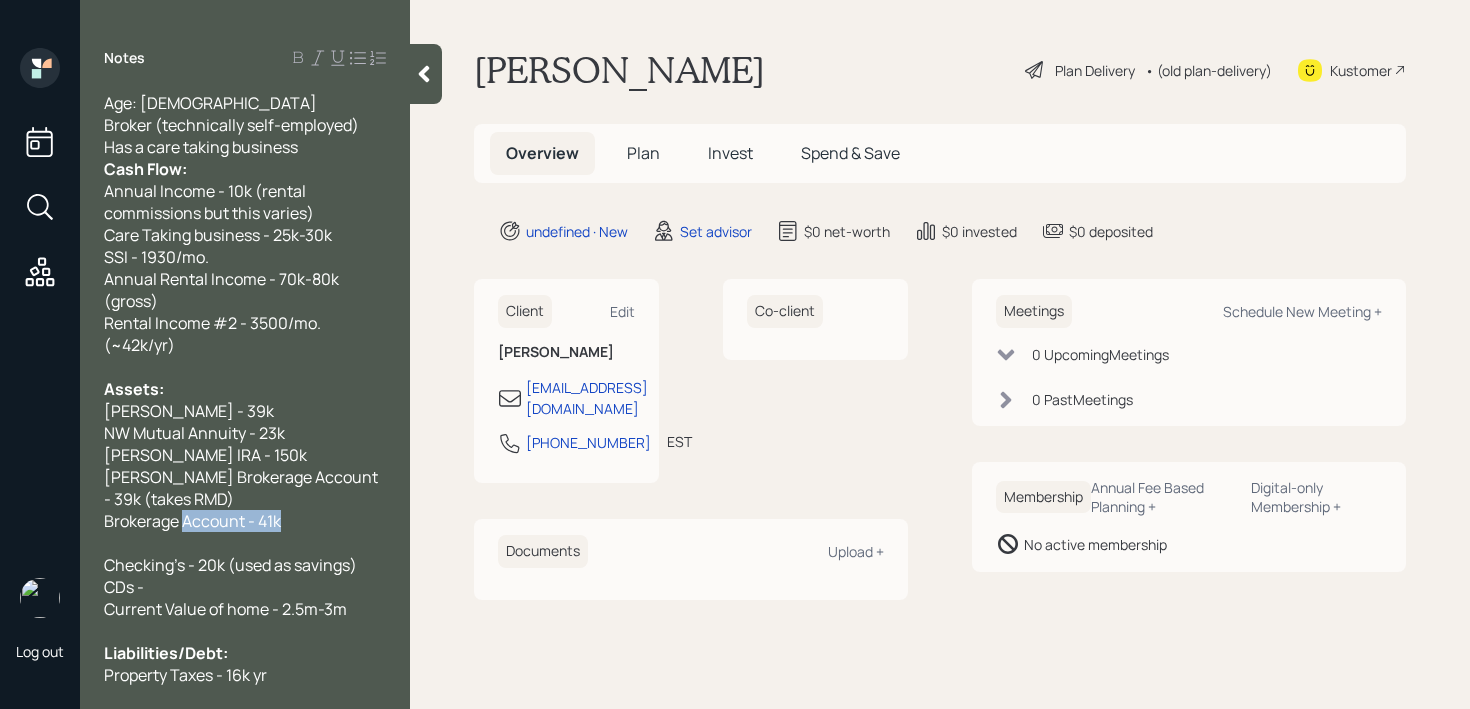 drag, startPoint x: 301, startPoint y: 527, endPoint x: 152, endPoint y: 527, distance: 149 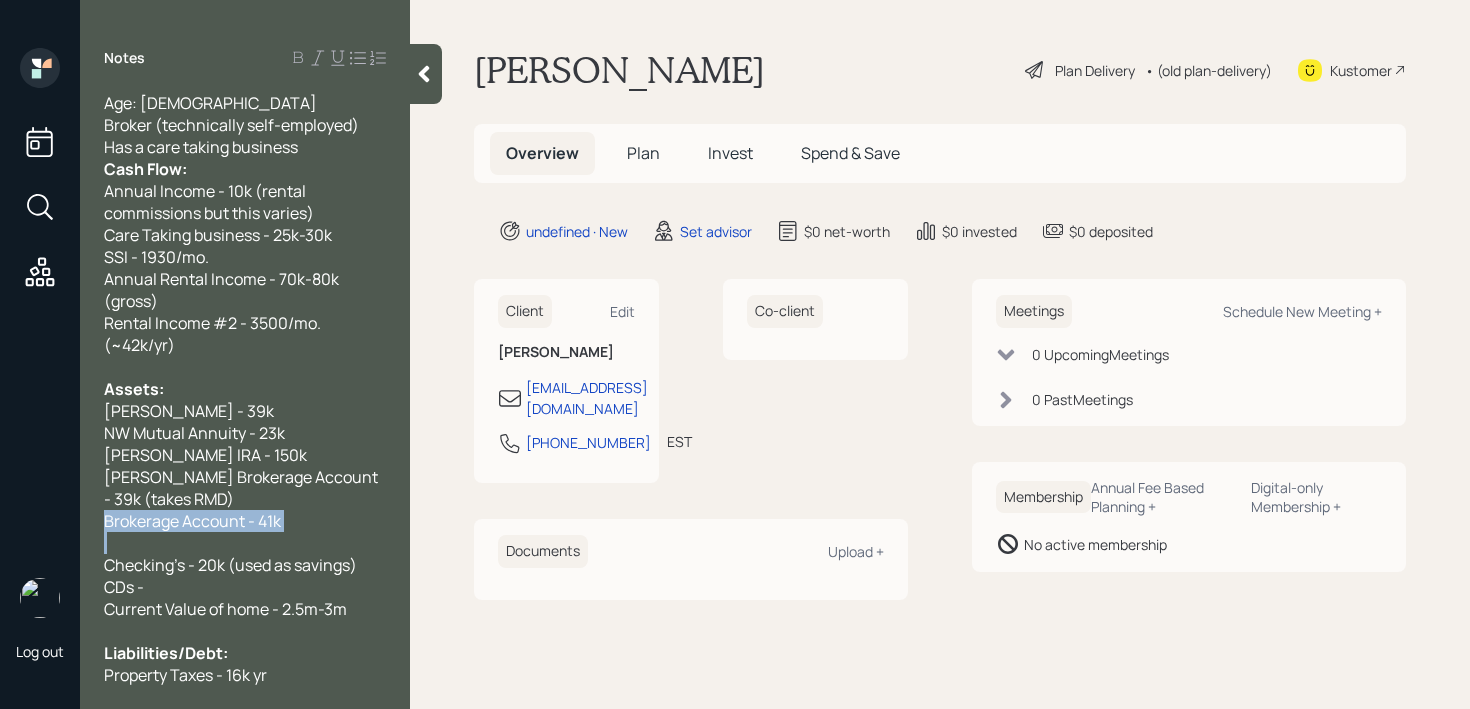 click on "Brokerage Account - 41k" at bounding box center [192, 521] 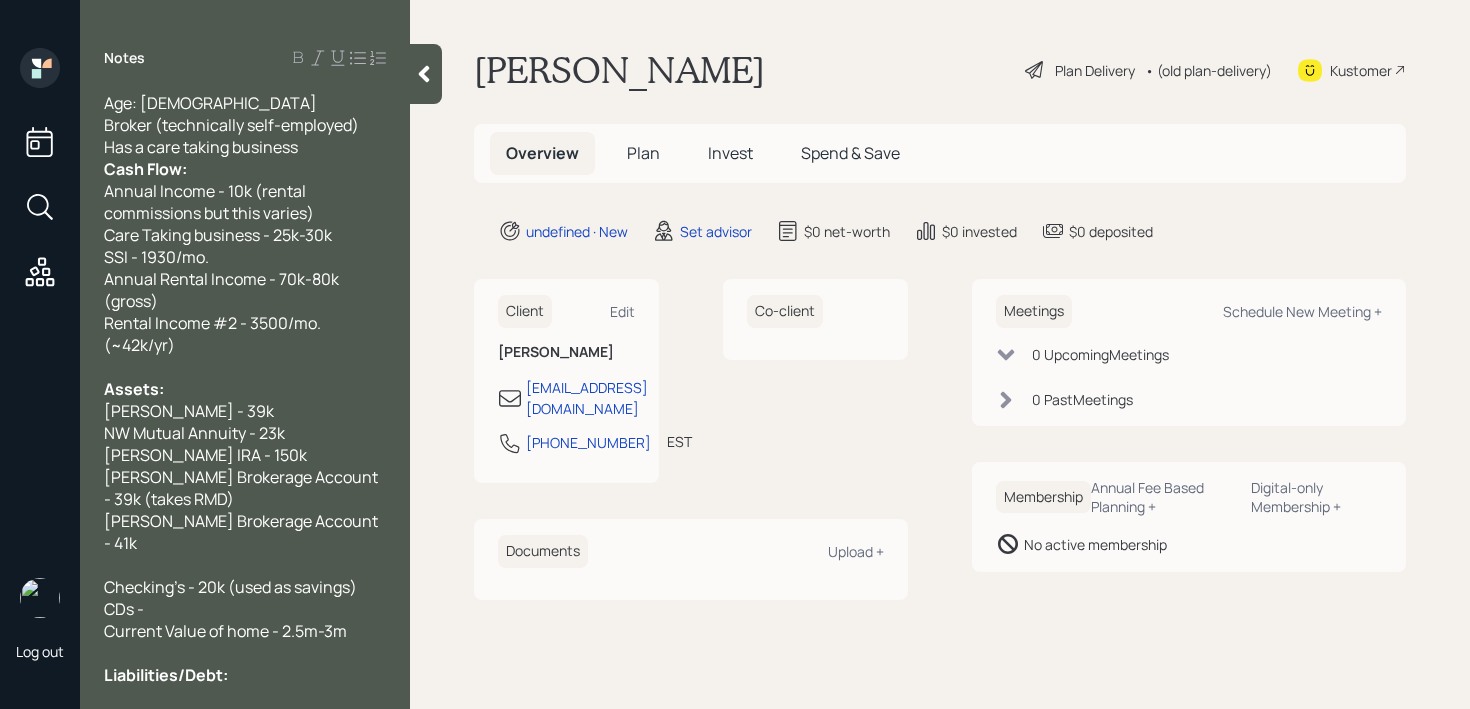 click on "[PERSON_NAME] Brokerage Account - 41k" at bounding box center (242, 532) 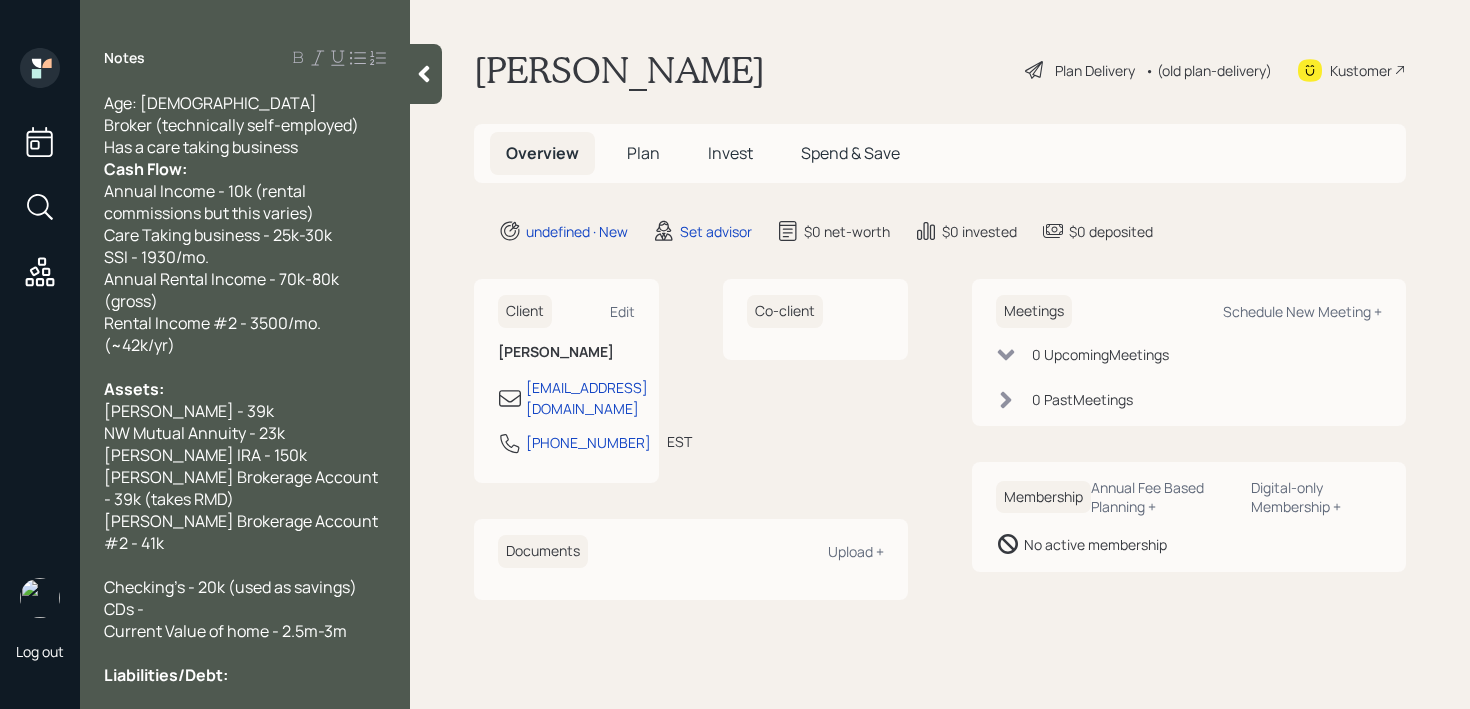 click on "Rental Income #2 - 3500/mo. (~42k/yr)" at bounding box center (245, 334) 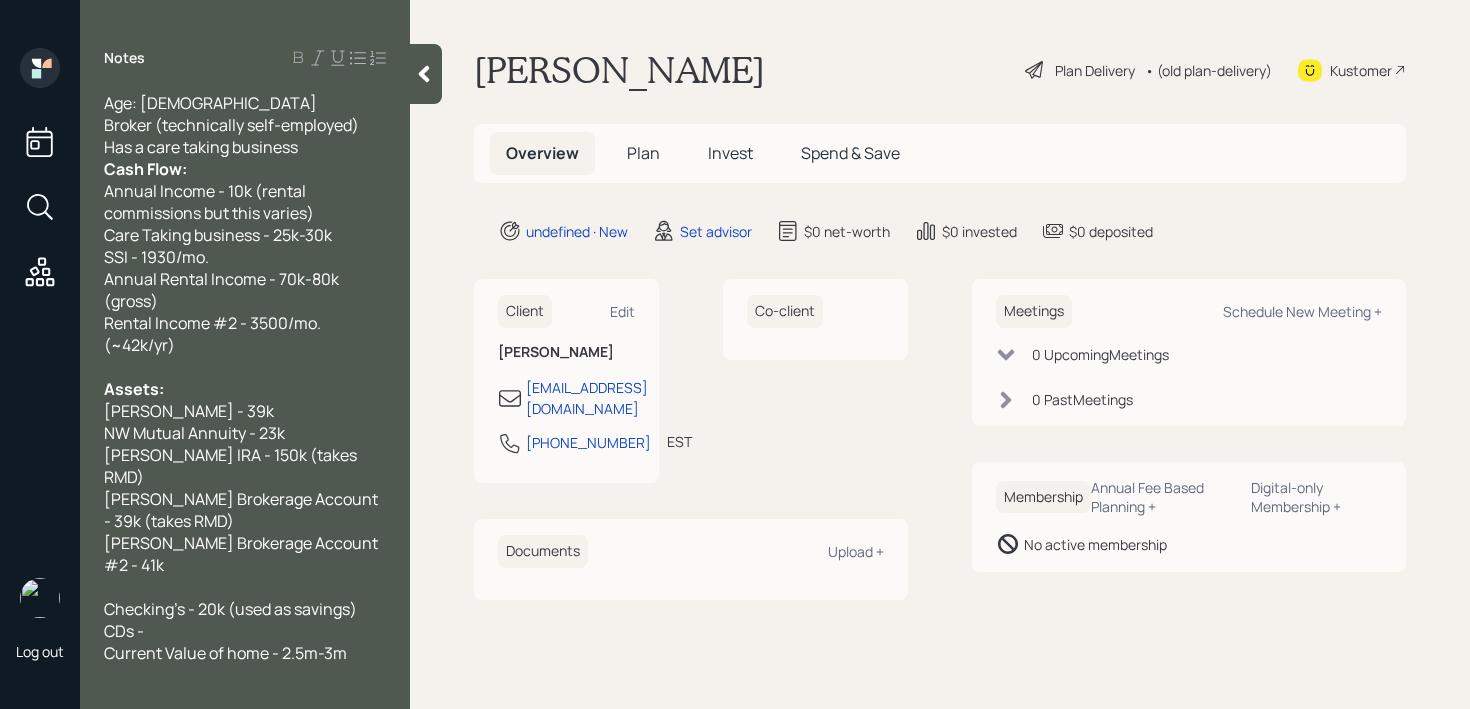 click at bounding box center [245, 587] 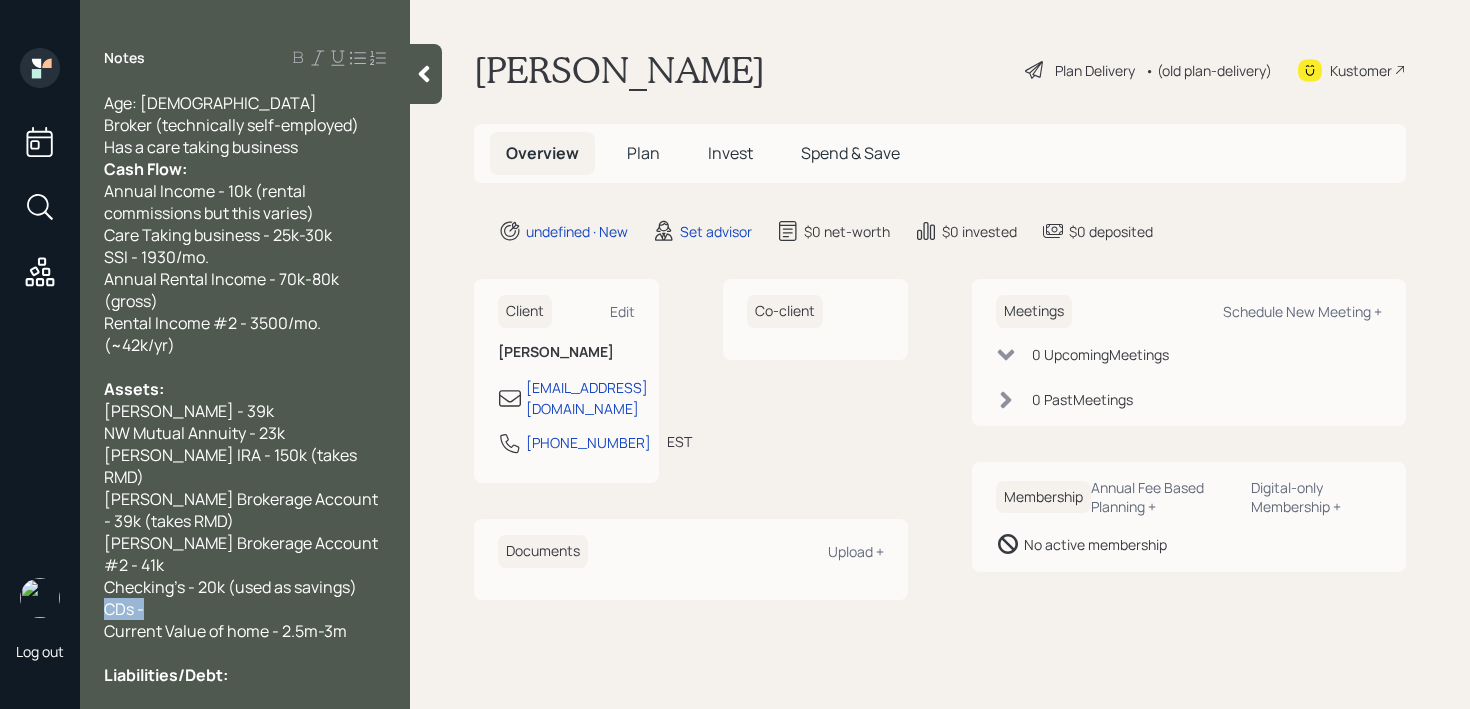 drag, startPoint x: 246, startPoint y: 567, endPoint x: 0, endPoint y: 567, distance: 246 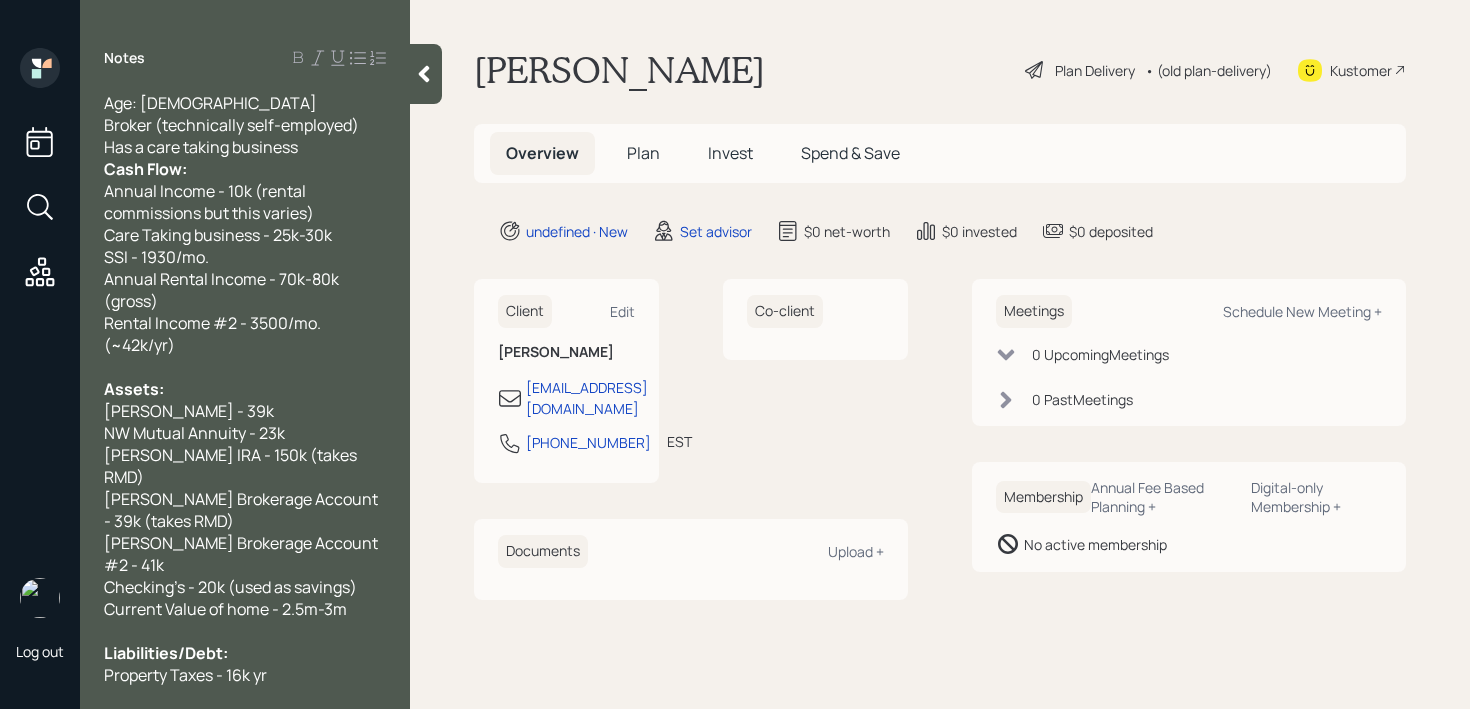 scroll, scrollTop: 88, scrollLeft: 0, axis: vertical 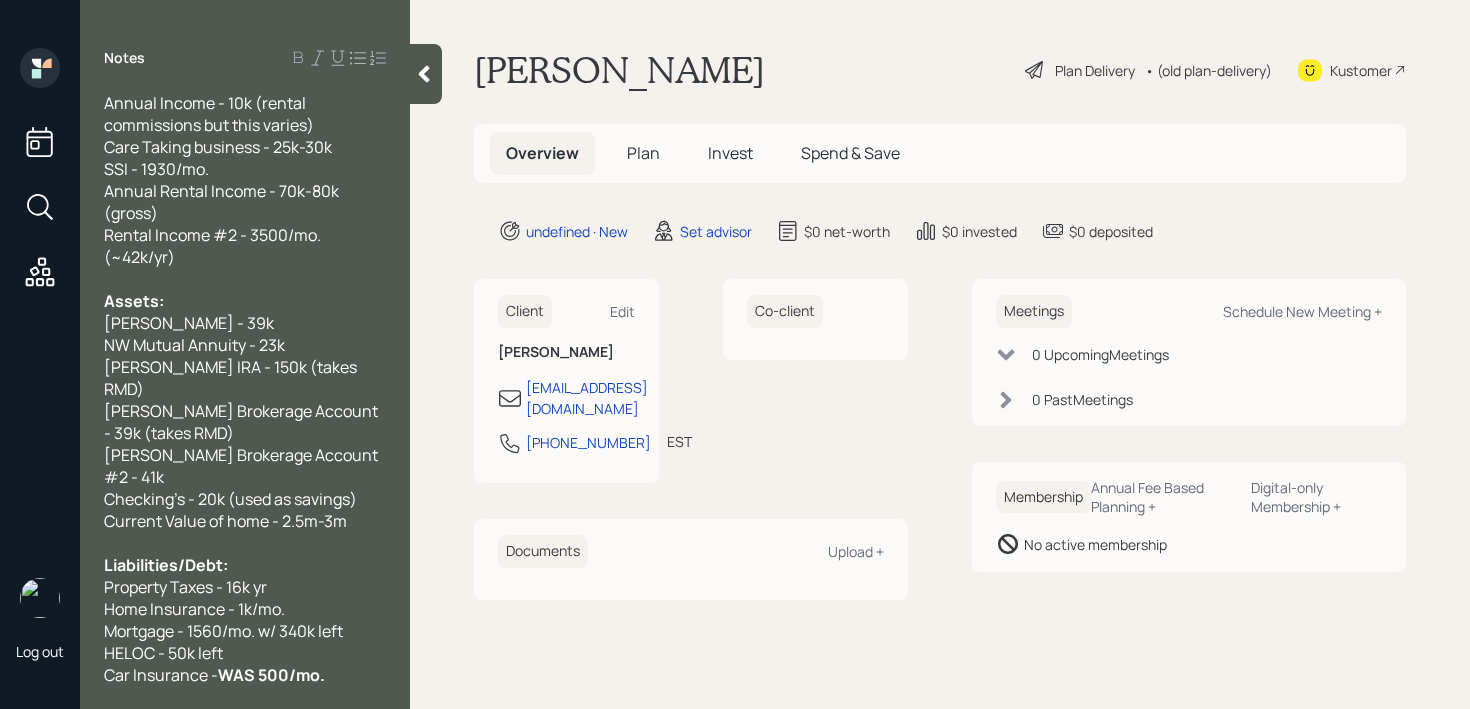 click on "[PERSON_NAME] Plan Delivery • (old plan-delivery) Kustomer Overview Plan Invest Spend & Save undefined ·
New Set advisor $0 net-worth $0 invested $0 deposited Client Edit [PERSON_NAME] [EMAIL_ADDRESS][DOMAIN_NAME] [PHONE_NUMBER] EST Currently 2:05 PM Co-client Documents Upload + Meetings Schedule New Meeting + 0   Upcoming  Meeting s 0   Past  Meeting s Membership Annual Fee Based Planning + Digital-only Membership + No active membership" at bounding box center [940, 354] 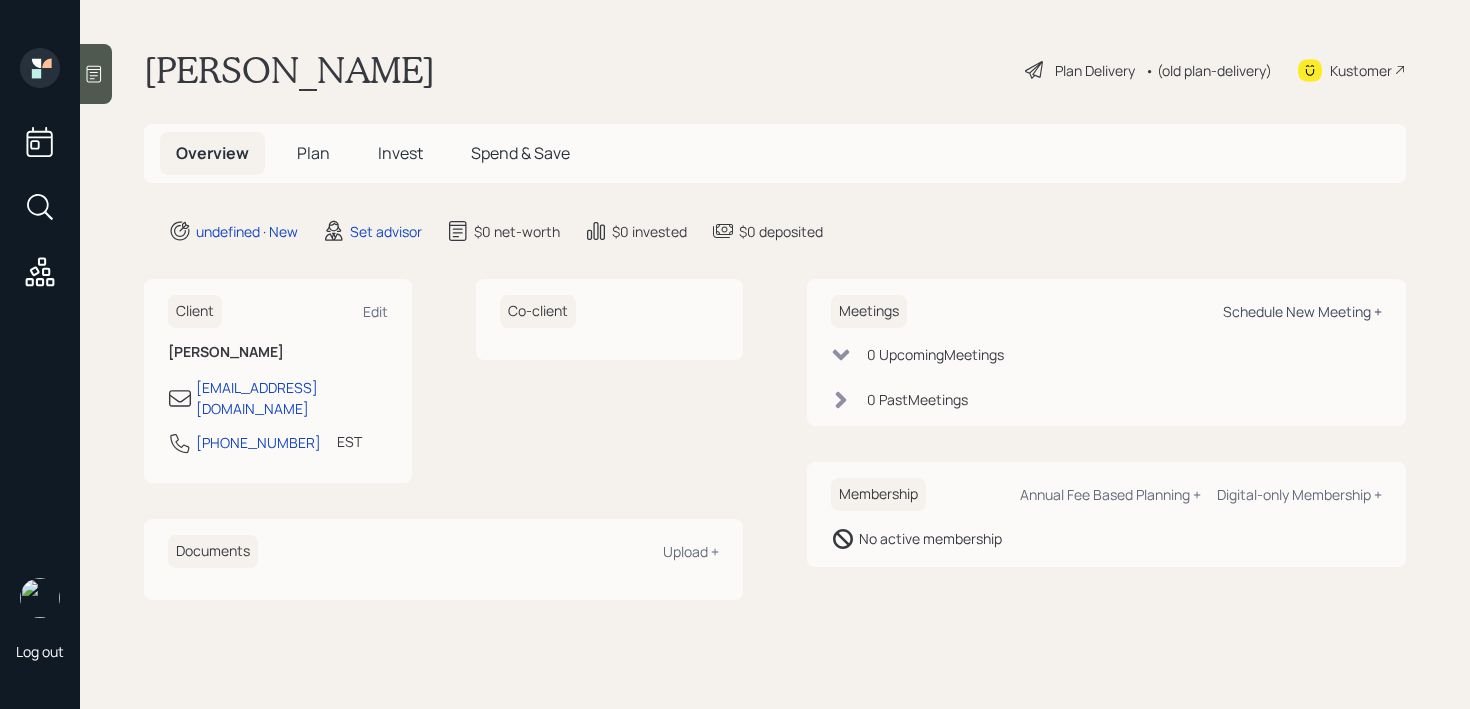 click on "Schedule New Meeting +" at bounding box center (1302, 311) 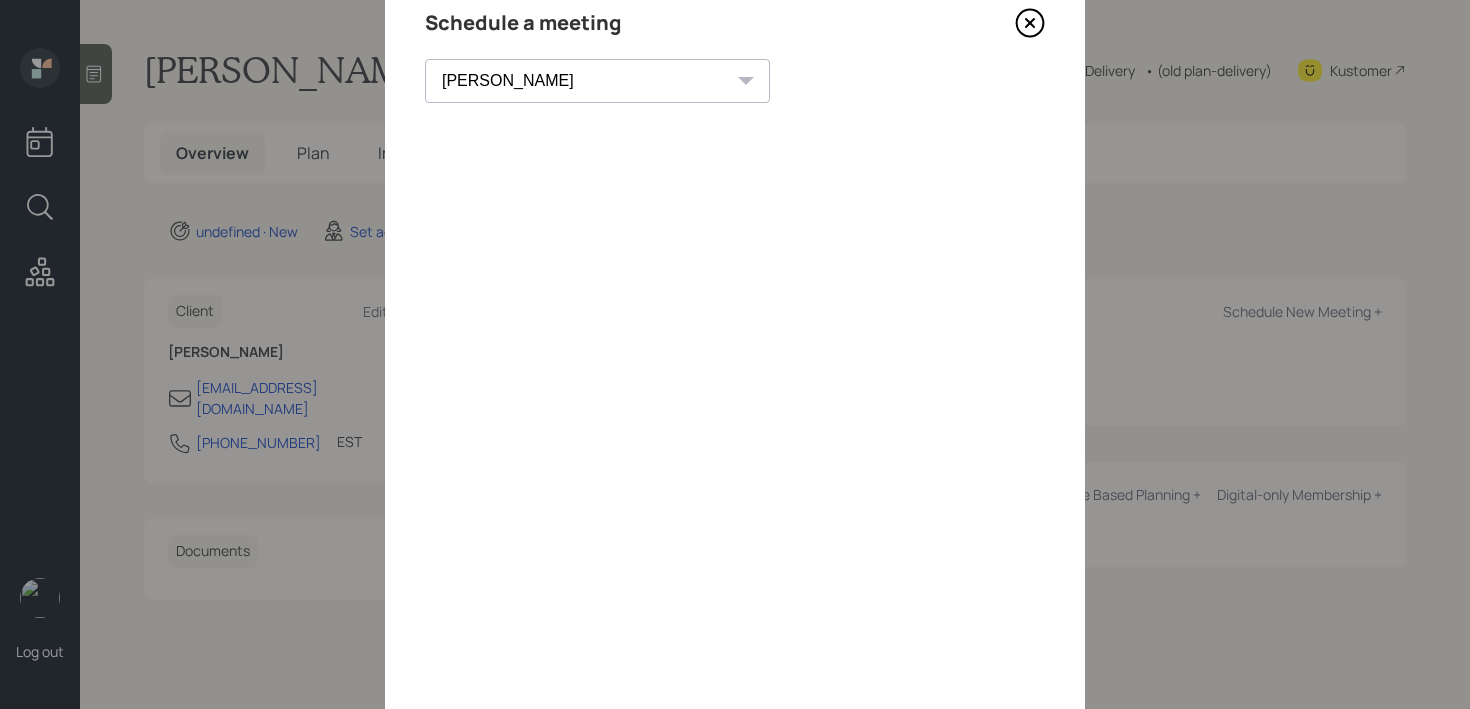 scroll, scrollTop: 1, scrollLeft: 0, axis: vertical 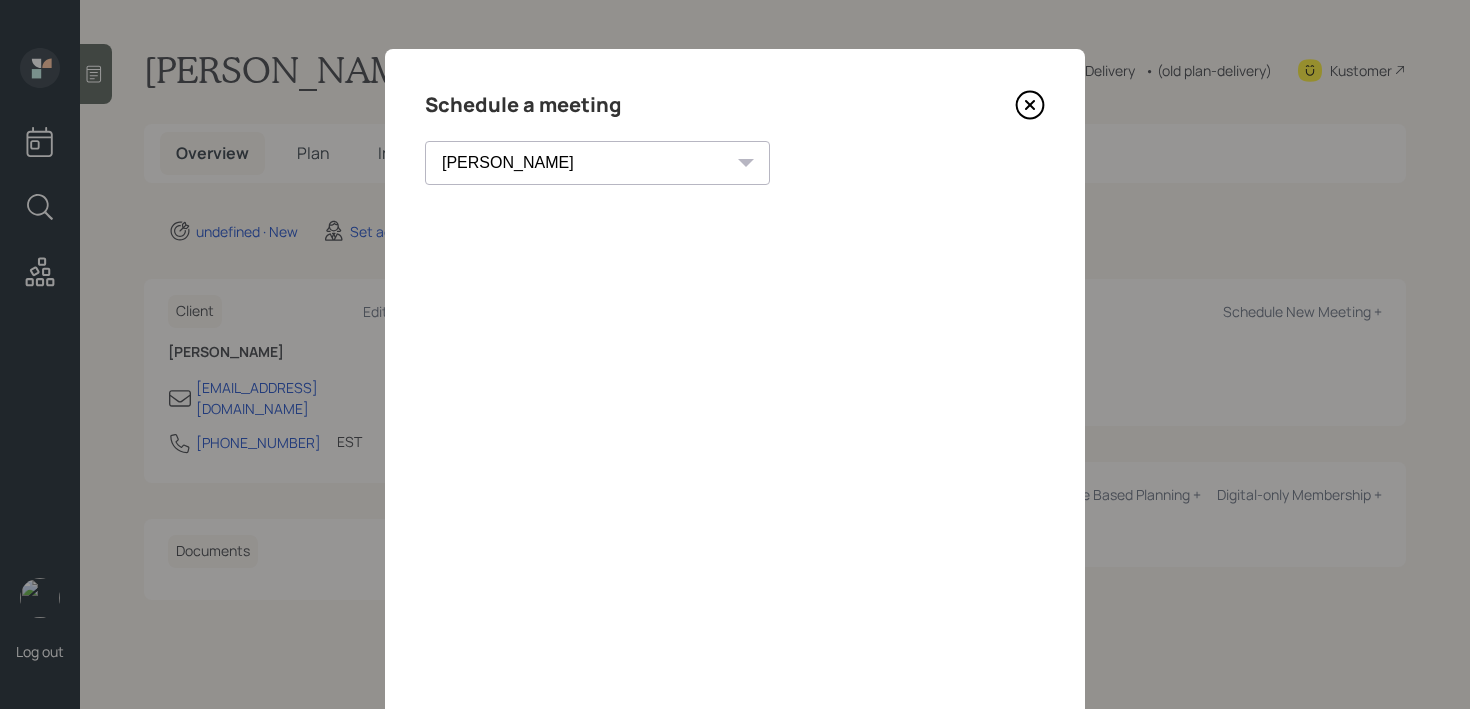 click 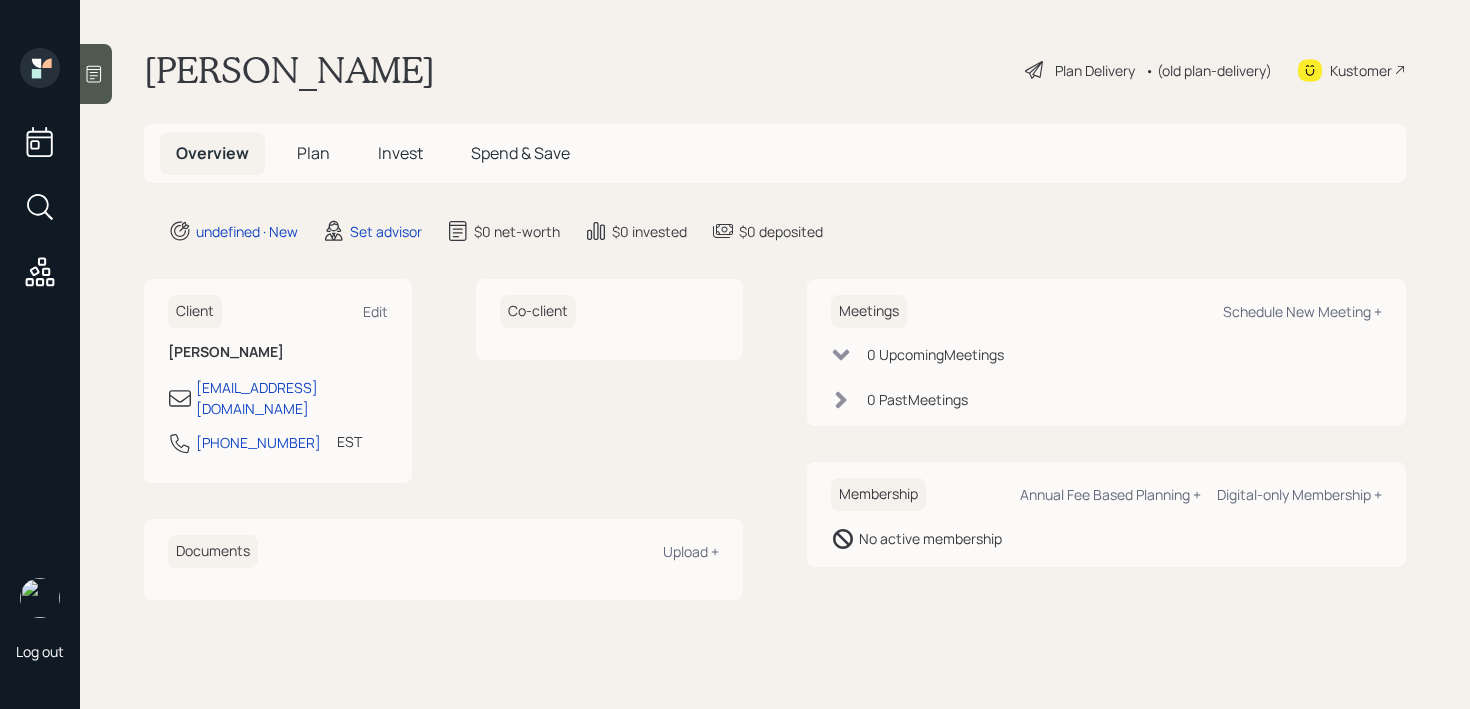 click 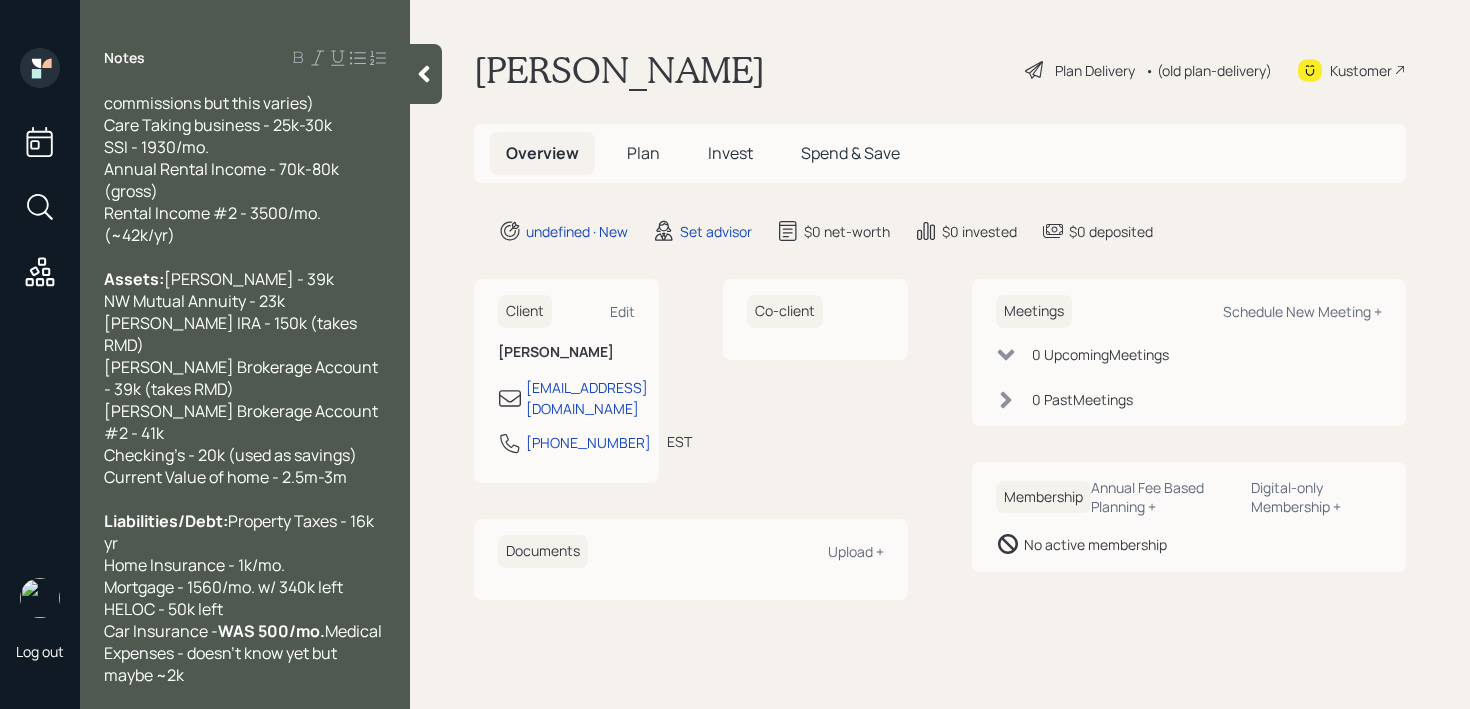 scroll, scrollTop: 0, scrollLeft: 0, axis: both 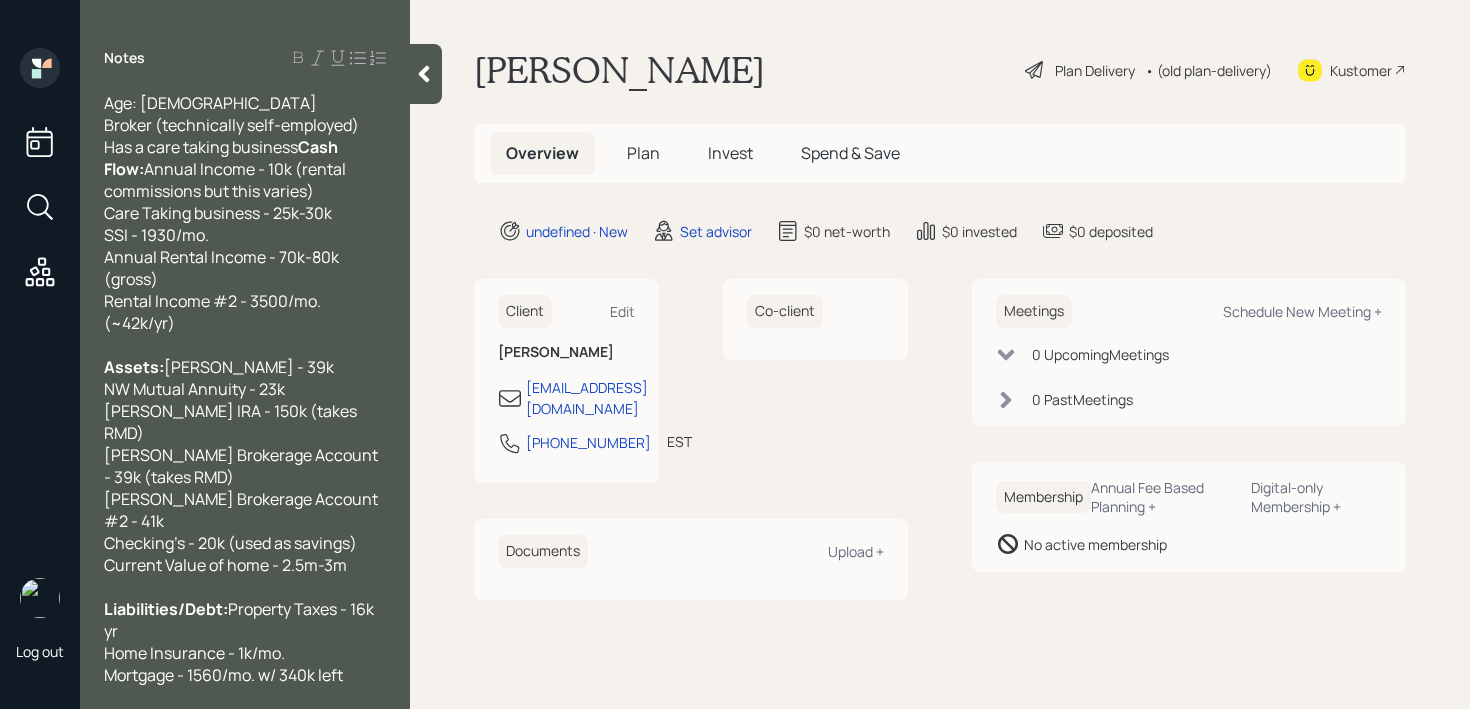 click on "Age: [DEMOGRAPHIC_DATA]
Broker (technically self-employed)
Has a care taking business
Cash Flow:
Annual Income - 10k (rental commissions but this varies)
Care Taking business - 25k-30k
SSI - 1930/mo.
Annual Rental Income - 70k-80k (gross)
Rental Income #2 - 3500/mo. (~42k/yr)" at bounding box center [245, 213] 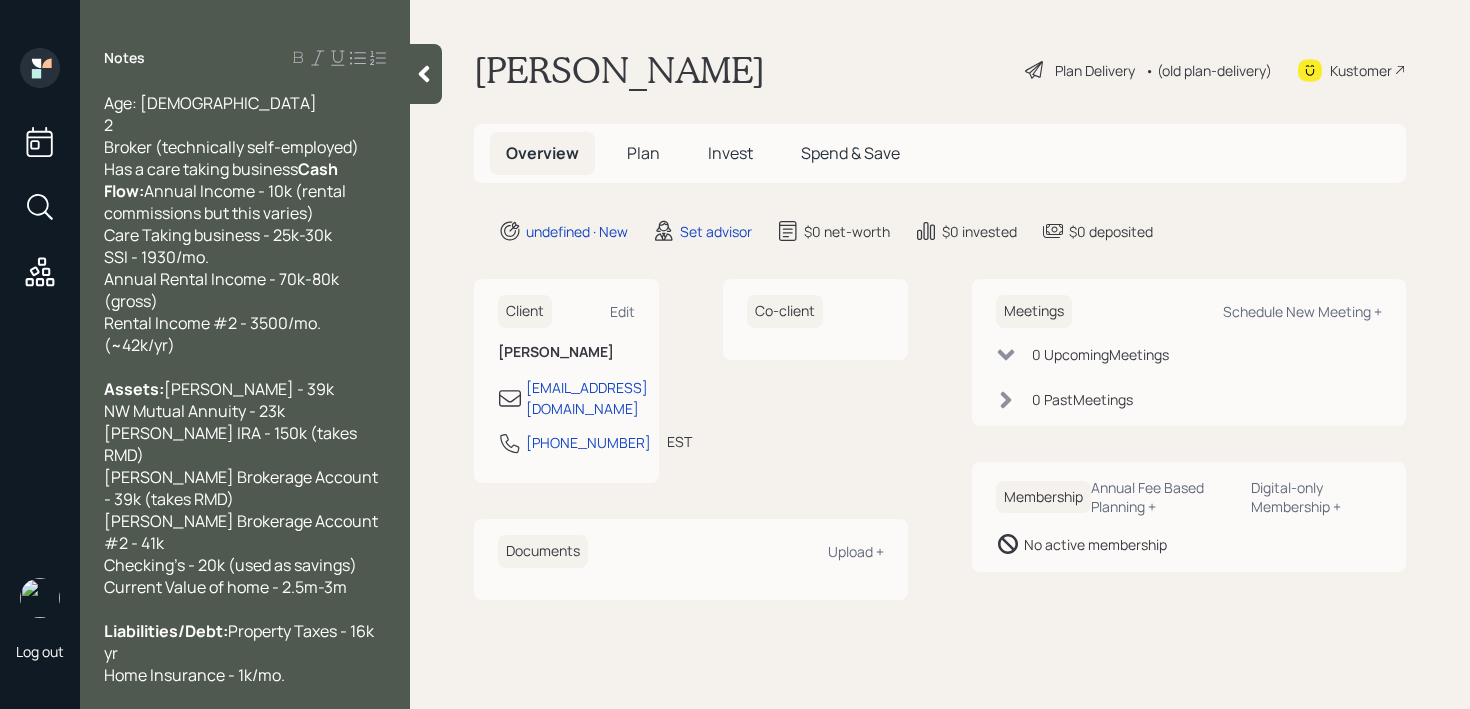 type 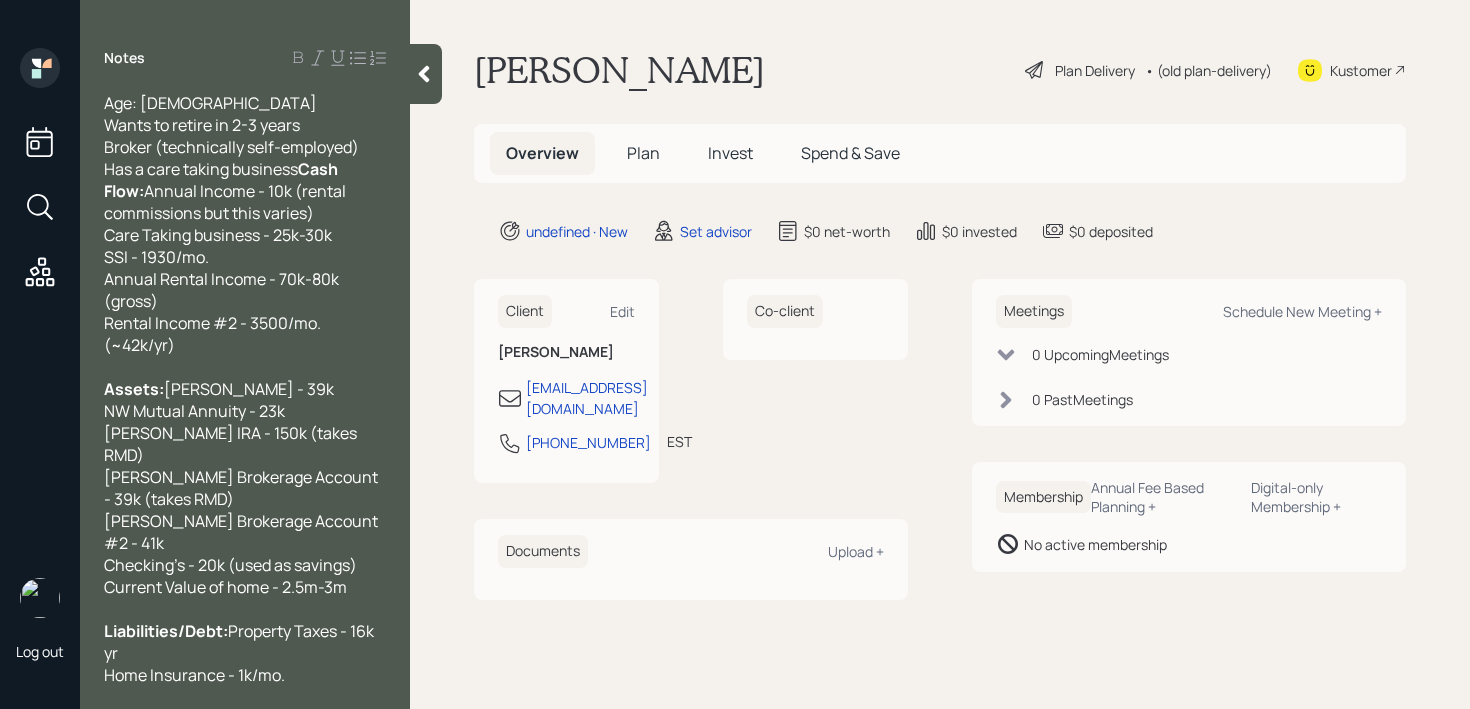 click on "Wants to retire in 2-3 years
Broker (technically self-employed)
Has a care taking business
Cash Flow:
Annual Income - 10k (rental commissions but this varies)
Care Taking business - 25k-30k
SSI - 1930/mo.
Annual Rental Income - 70k-80k (gross)
Rental Income #2 - 3500/mo. (~42k/yr)" at bounding box center (245, 235) 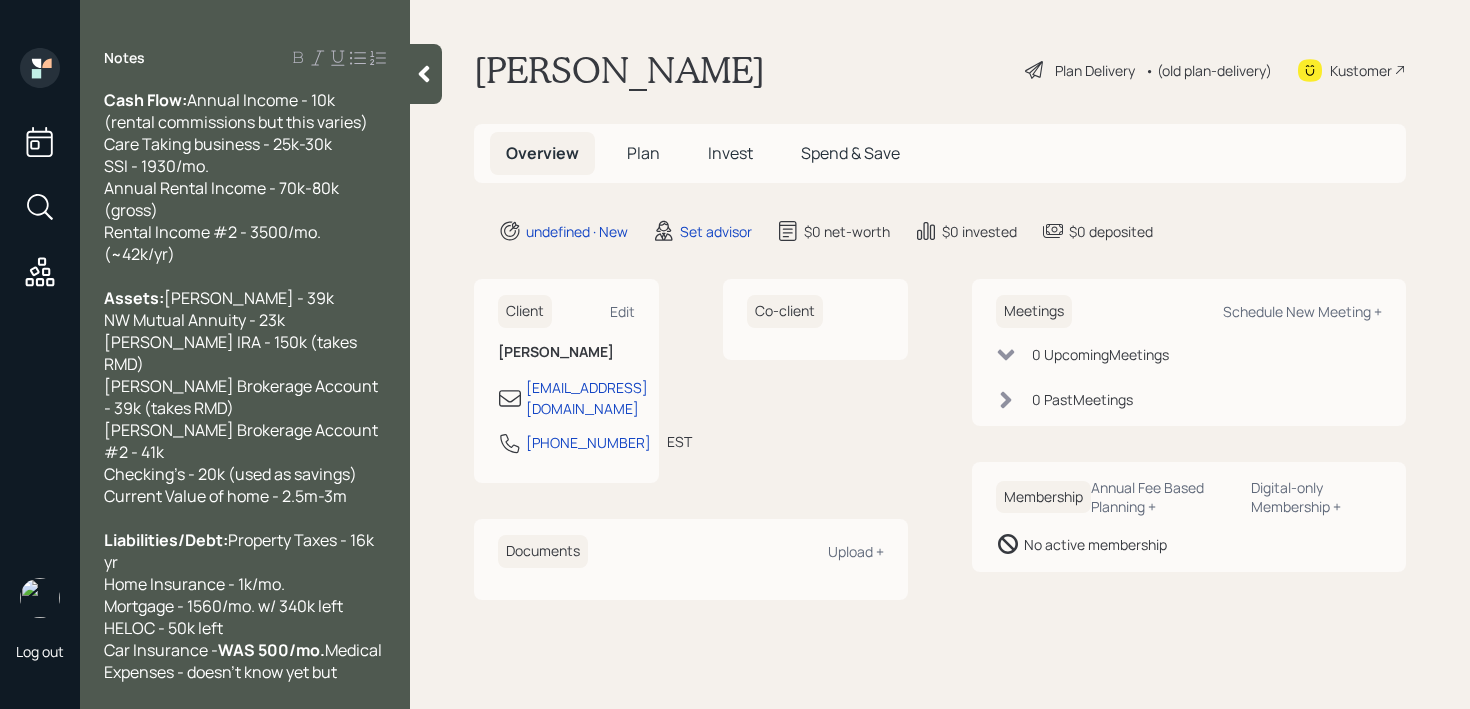 scroll, scrollTop: 132, scrollLeft: 0, axis: vertical 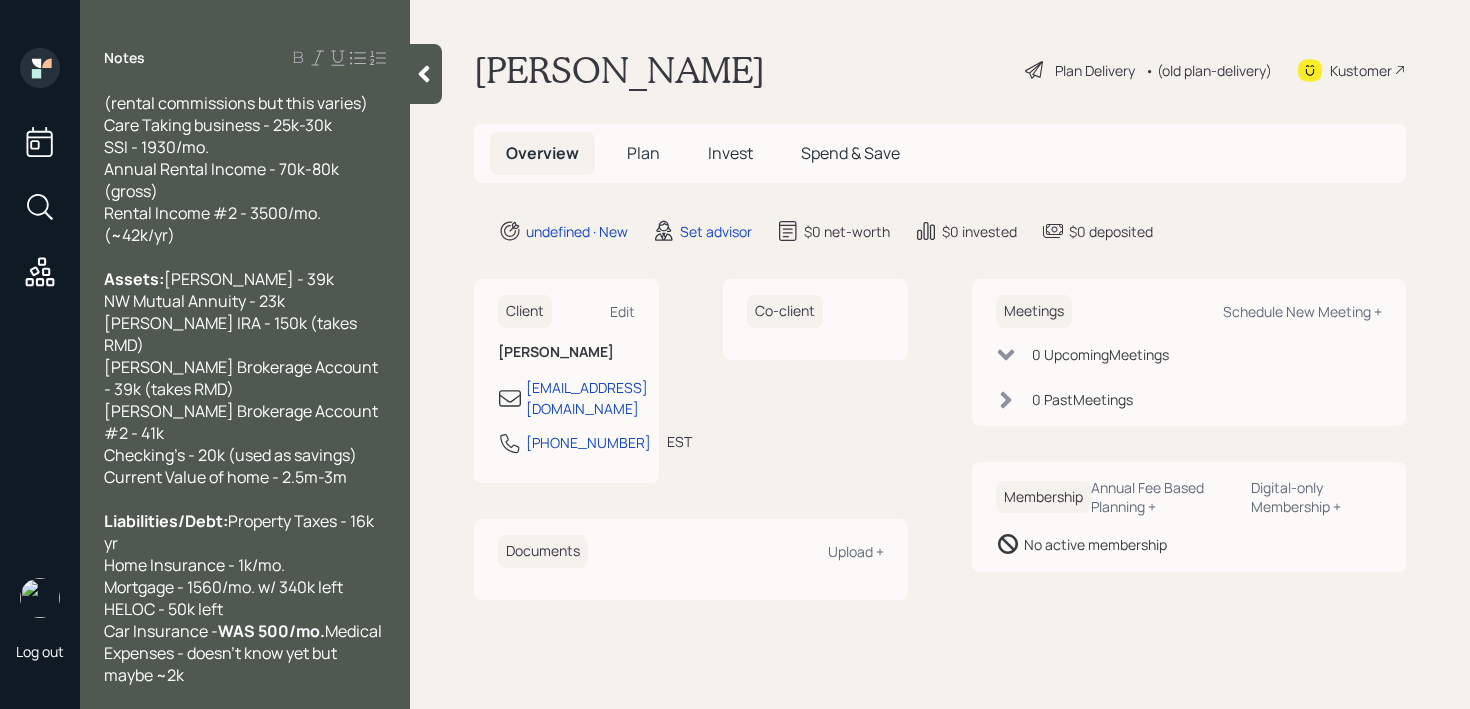 click on "Kustomer" at bounding box center [1352, 70] 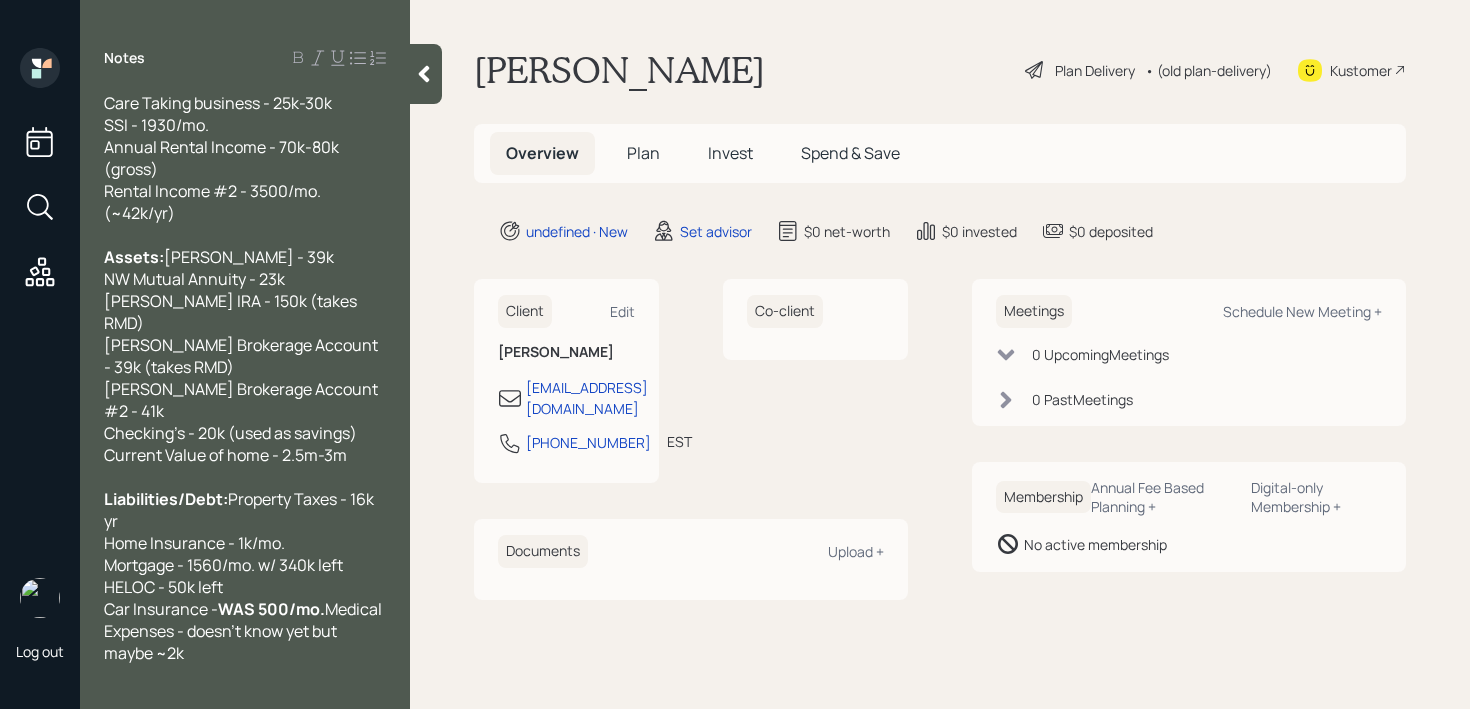 scroll, scrollTop: 176, scrollLeft: 0, axis: vertical 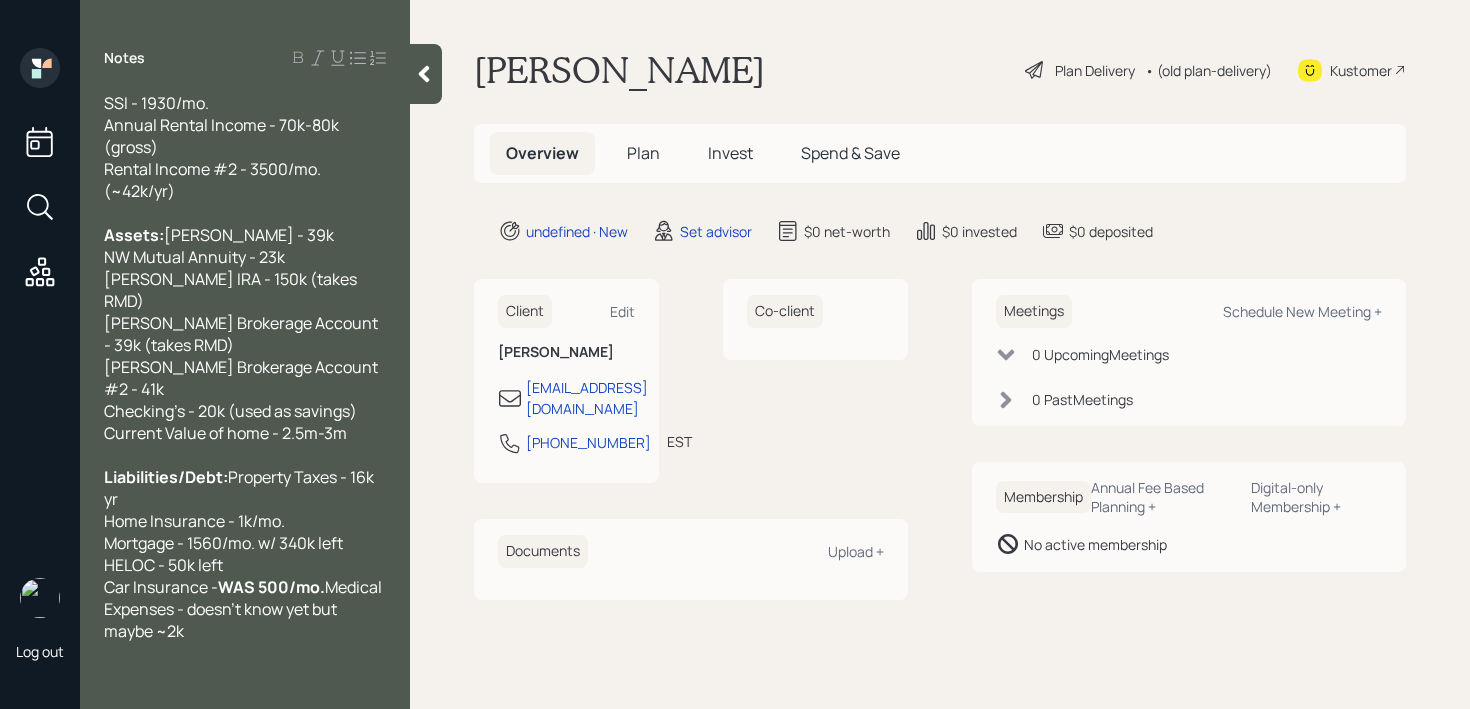 click on "Liabilities/Debt:
Property Taxes - 16k yr
Home Insurance - 1k/mo.
Mortgage - 1560/mo. w/ 340k left
HELOC - 50k left
Car Insurance -  WAS 500/mo.
Medical Expenses - doesn't know yet but maybe ~2k" at bounding box center (245, 554) 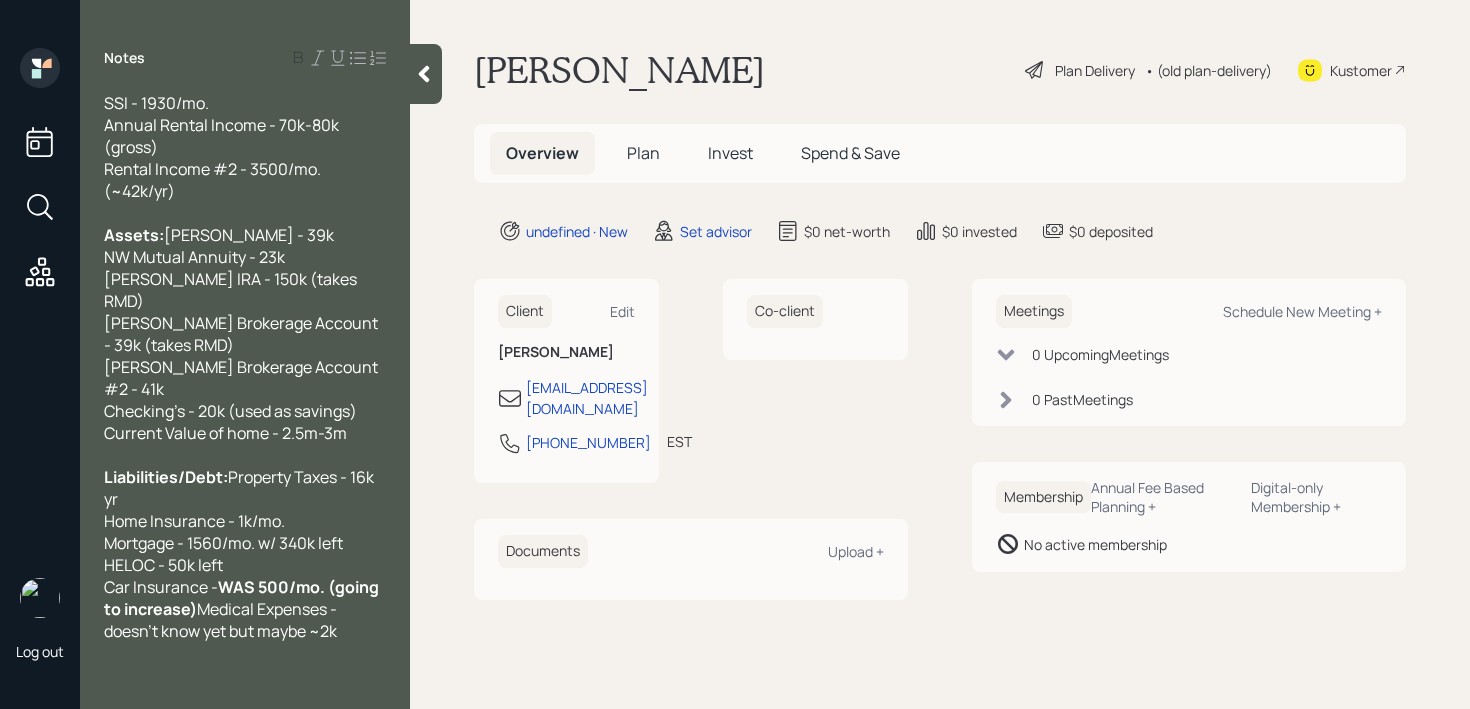 click on "Liabilities/Debt:
Property Taxes - 16k yr
Home Insurance - 1k/mo.
Mortgage - 1560/mo. w/ 340k left
HELOC - 50k left
Car Insurance -  WAS 500/mo. (going to increase)
Medical Expenses - doesn't know yet but maybe ~2k" at bounding box center (245, 554) 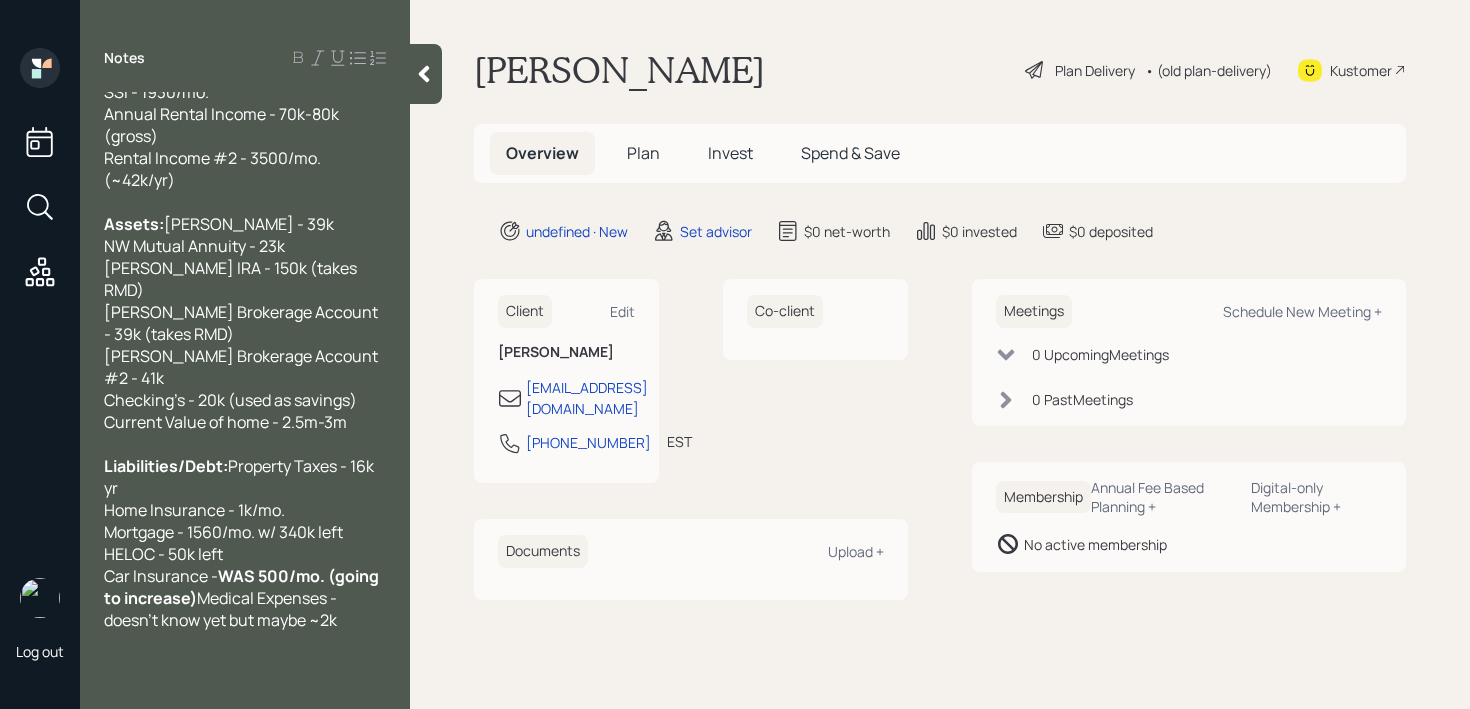 scroll, scrollTop: 231, scrollLeft: 0, axis: vertical 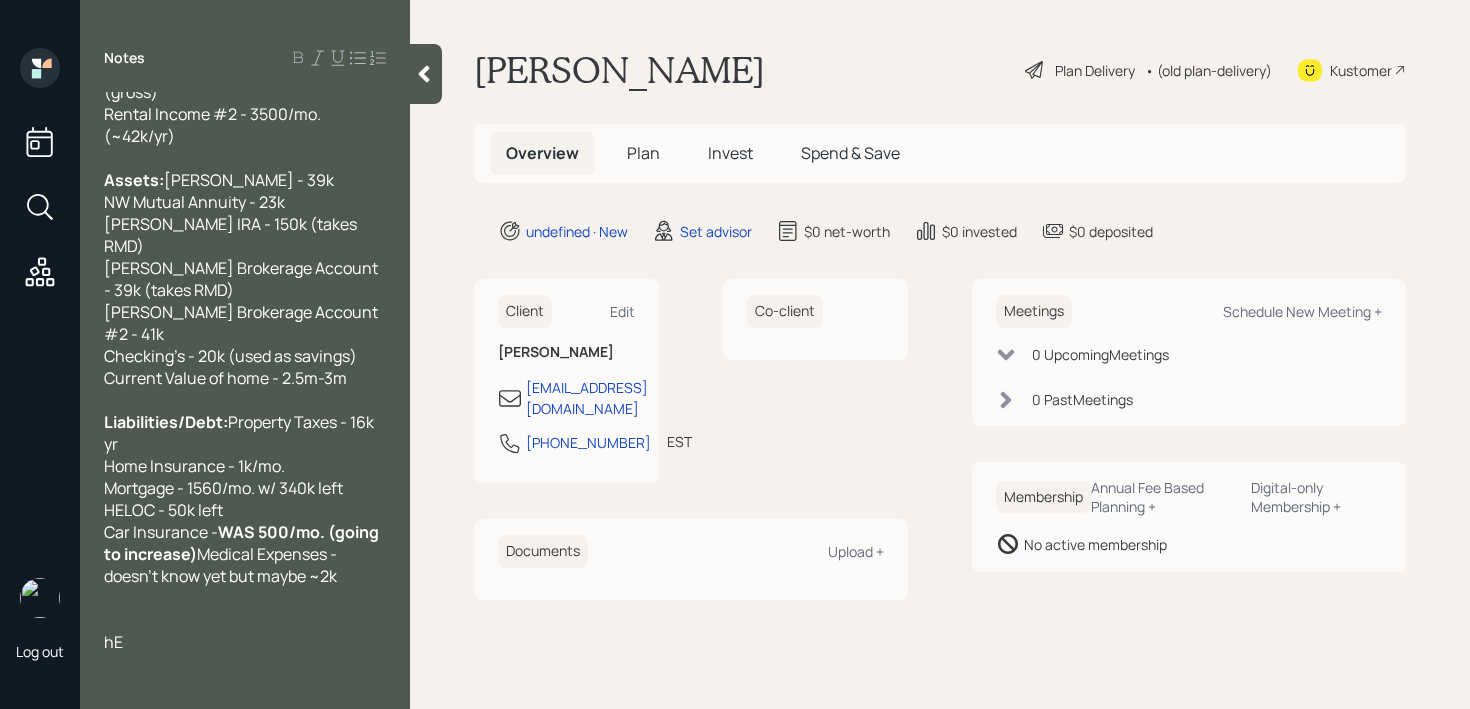 click at bounding box center [245, 598] 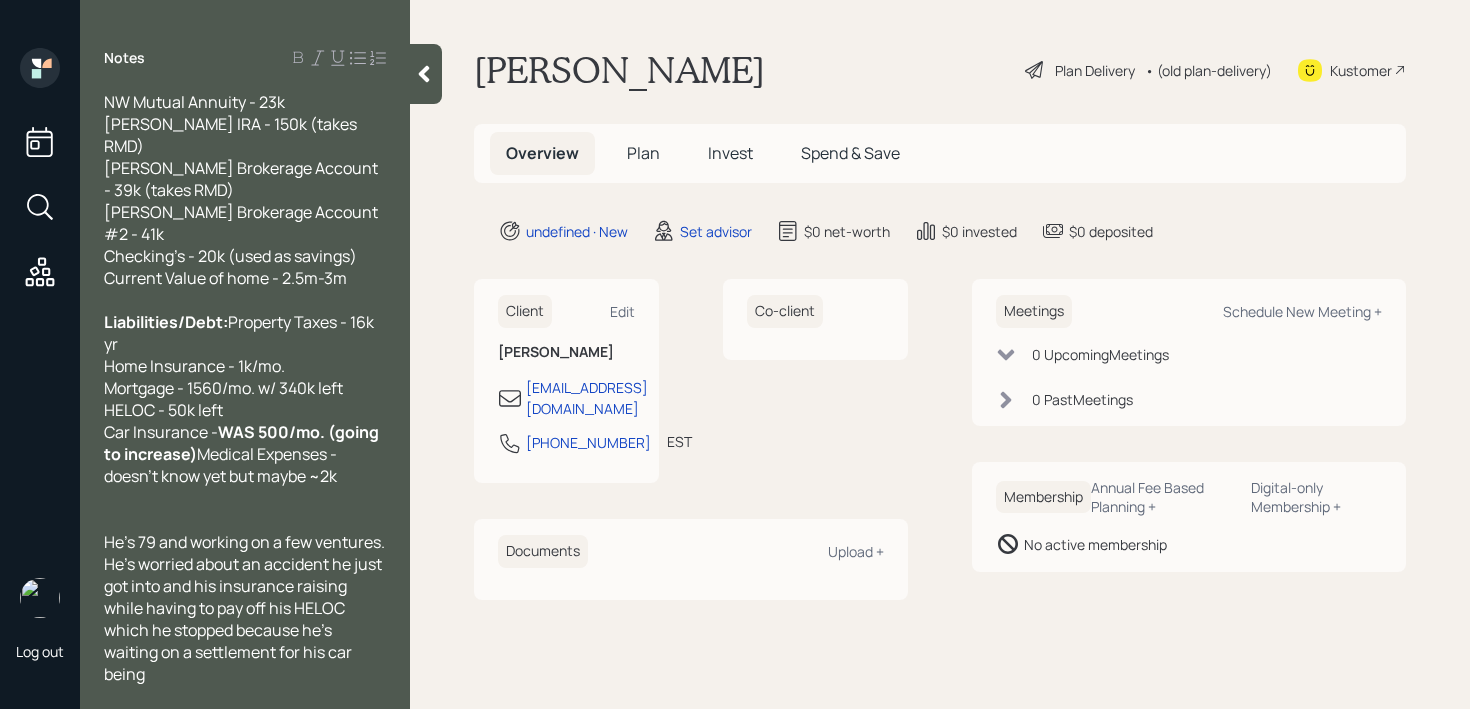 scroll, scrollTop: 353, scrollLeft: 0, axis: vertical 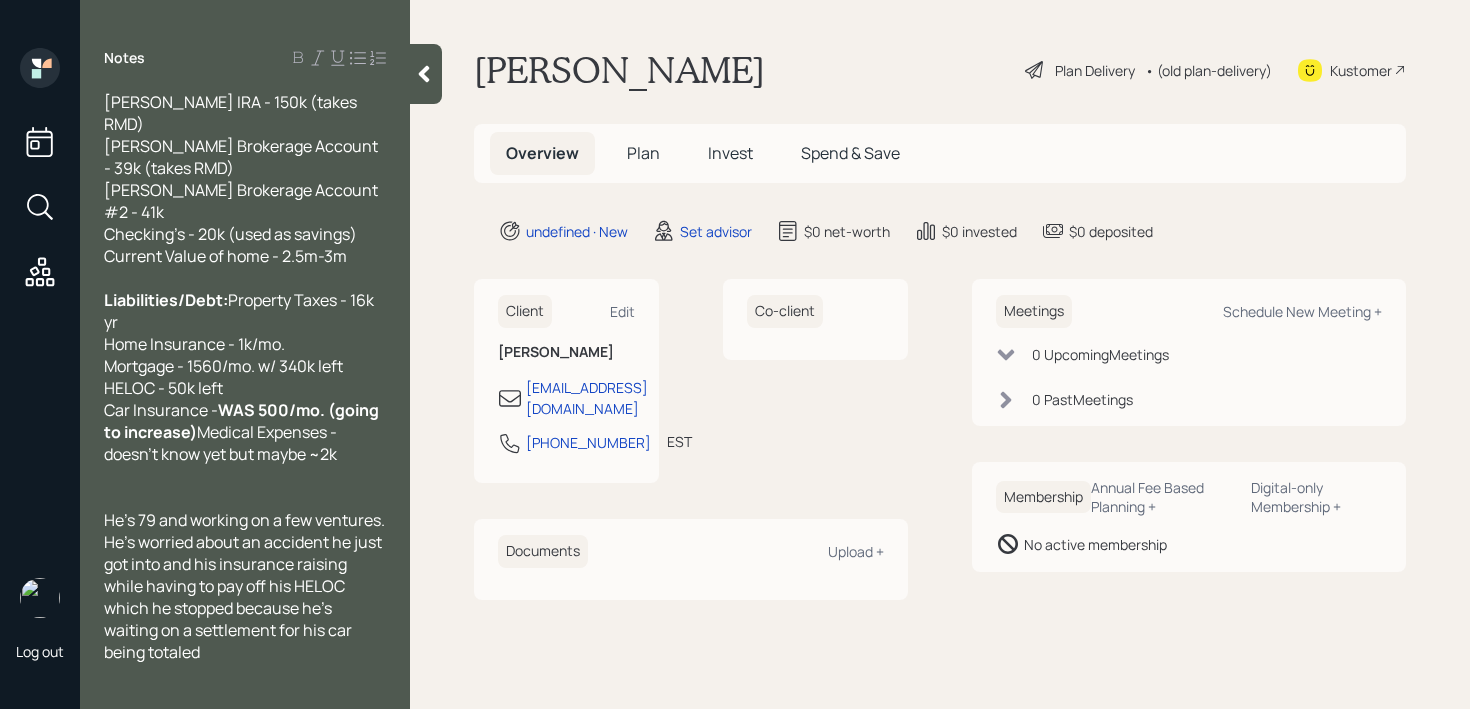 click on "He's 79 and working on a few ventures. He's worried about an accident he just got into and his insurance raising while having to pay off his HELOC which he stopped because he's waiting on a settlement for his car being totaled" at bounding box center (245, 586) 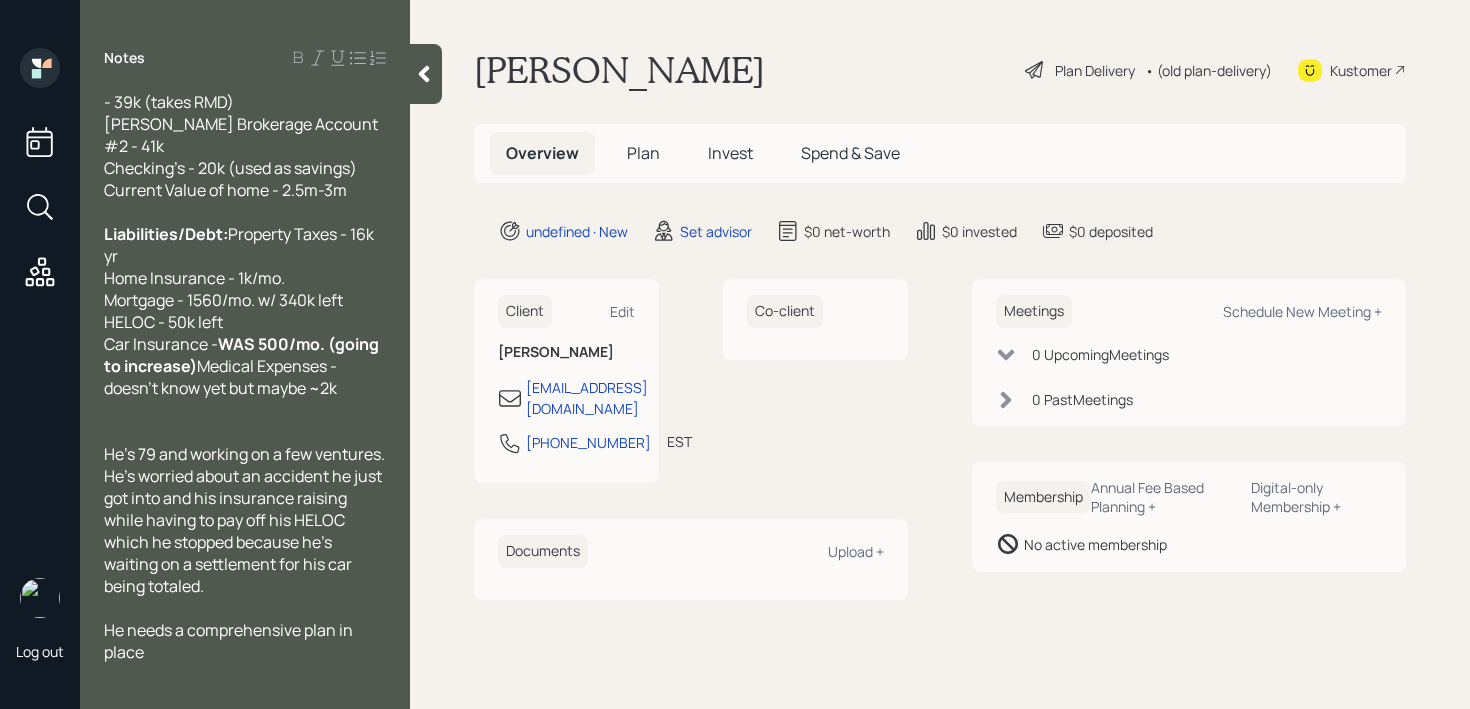scroll, scrollTop: 0, scrollLeft: 0, axis: both 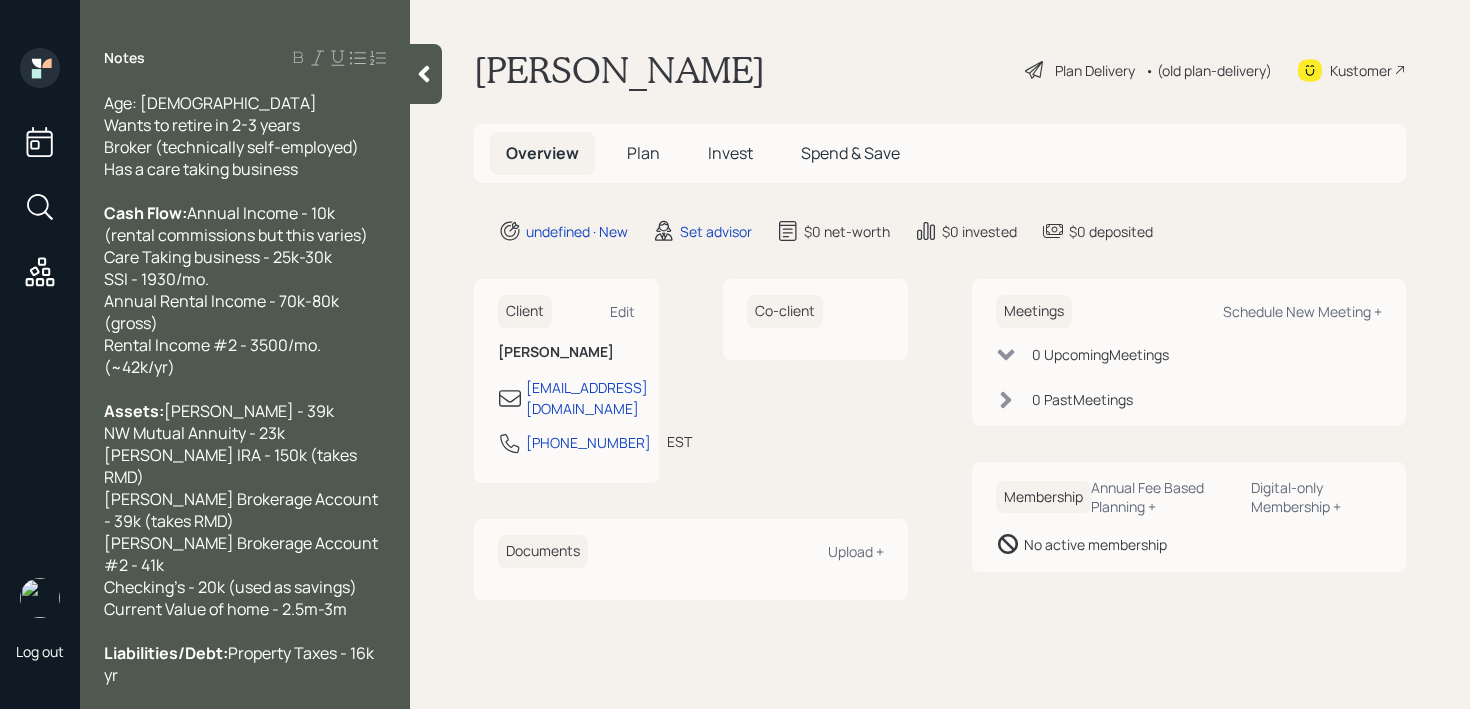 click on "Age: [DEMOGRAPHIC_DATA]" at bounding box center (245, 103) 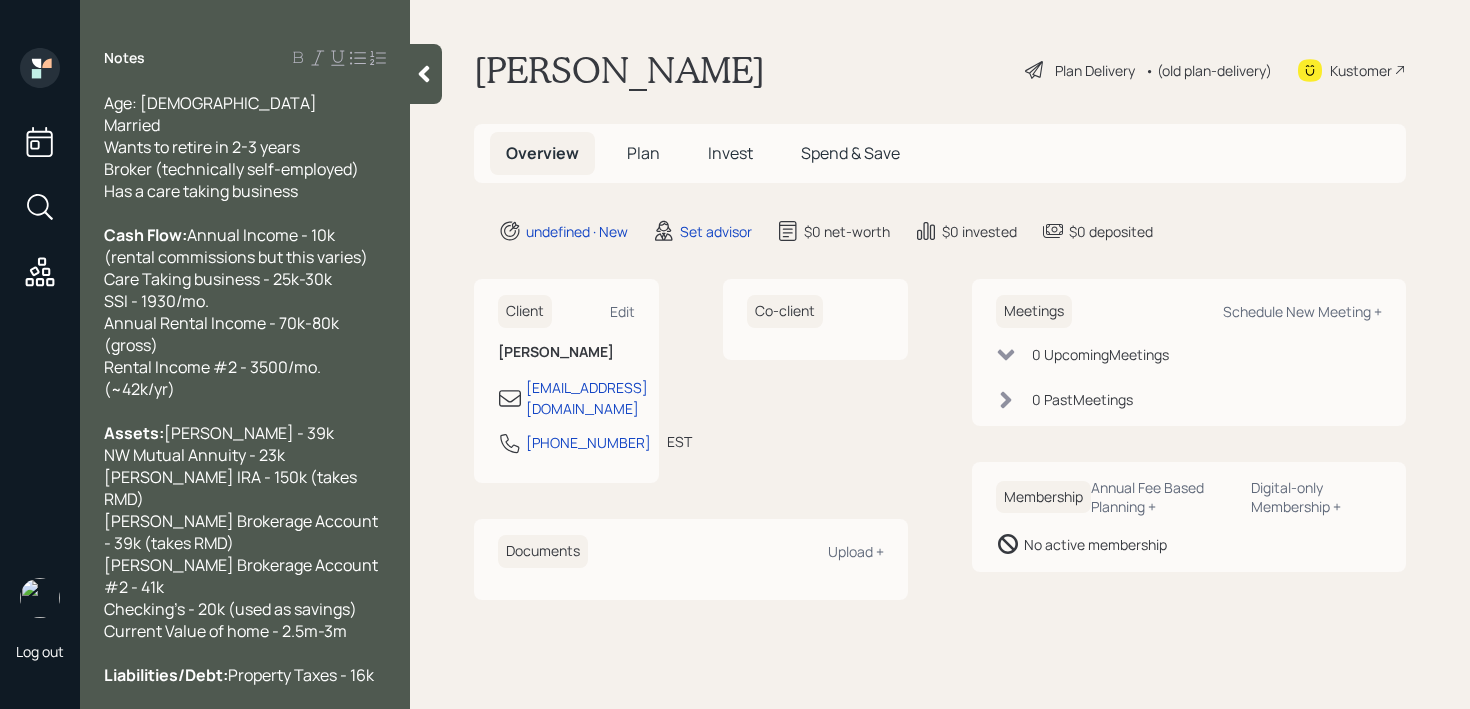 scroll, scrollTop: 484, scrollLeft: 0, axis: vertical 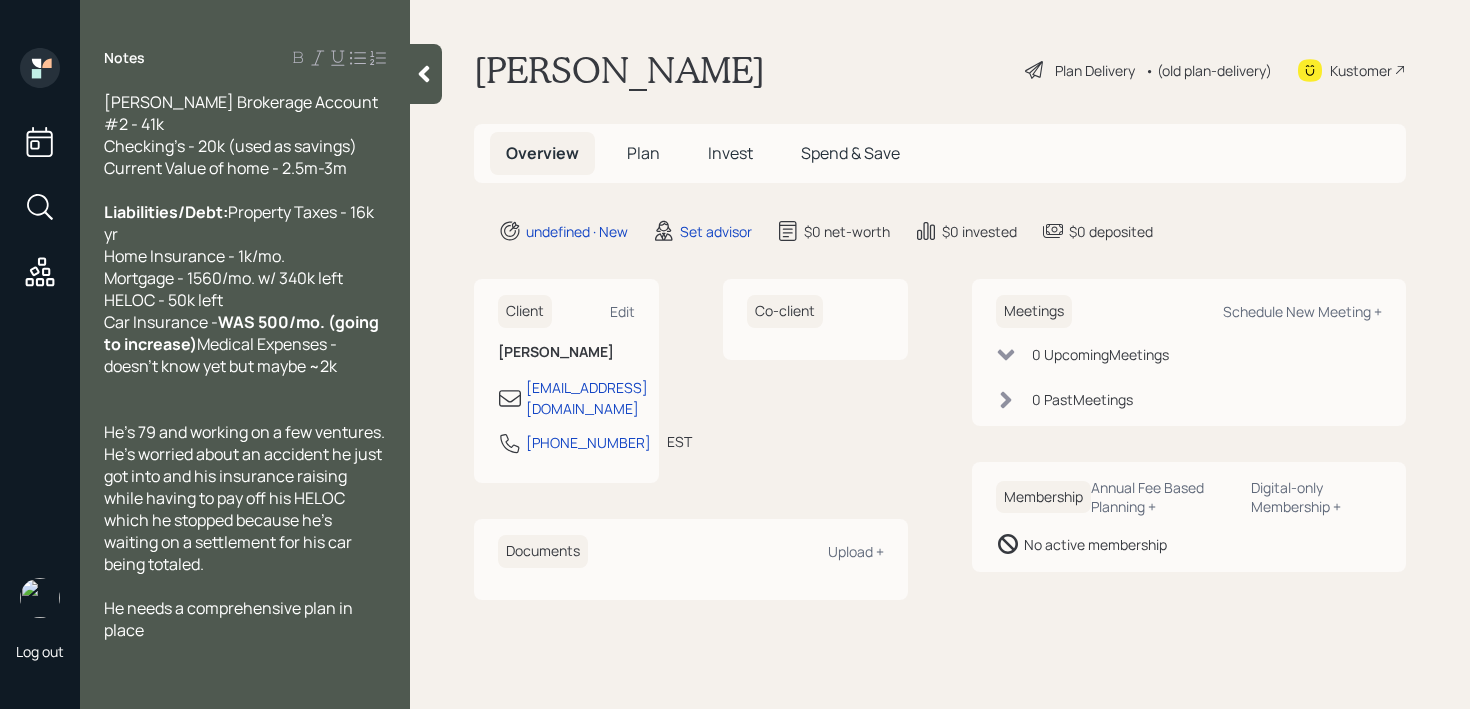 click on "He needs a comprehensive plan in place" at bounding box center (230, 619) 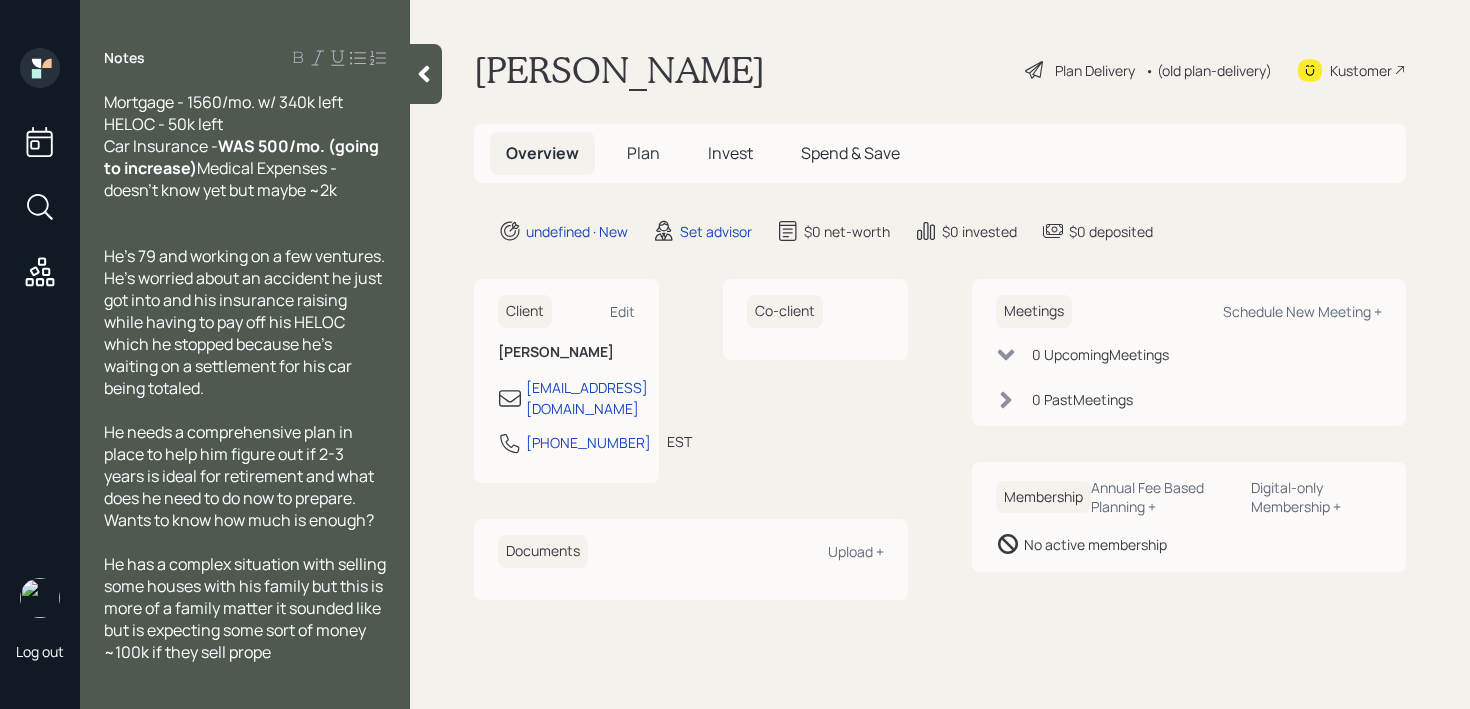 scroll, scrollTop: 661, scrollLeft: 0, axis: vertical 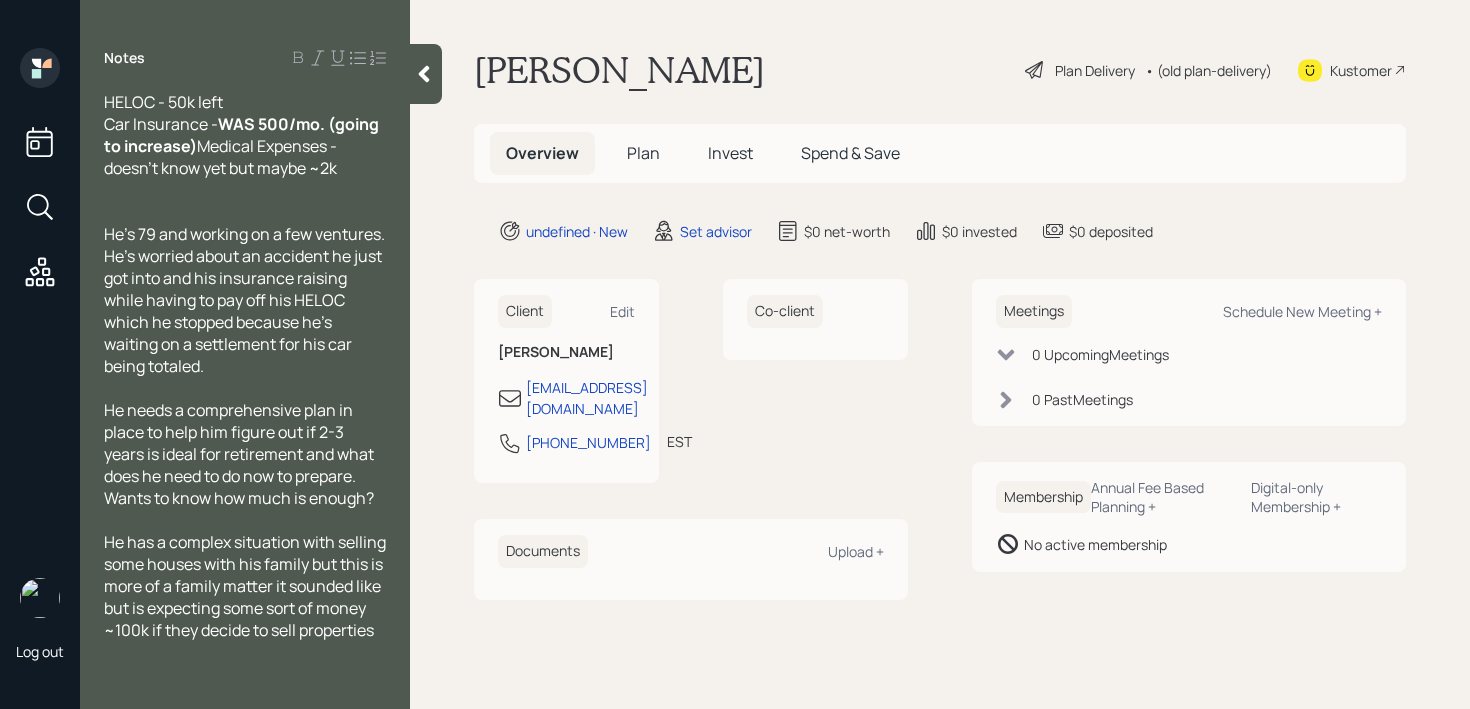 click on "[PERSON_NAME] Plan Delivery • (old plan-delivery) Kustomer Overview Plan Invest Spend & Save undefined ·
New Set advisor $0 net-worth $0 invested $0 deposited Client Edit [PERSON_NAME] [EMAIL_ADDRESS][DOMAIN_NAME] [PHONE_NUMBER] EST Currently 2:21 PM Co-client Documents Upload + Meetings Schedule New Meeting + 0   Upcoming  Meeting s 0   Past  Meeting s Membership Annual Fee Based Planning + Digital-only Membership + No active membership" at bounding box center [940, 354] 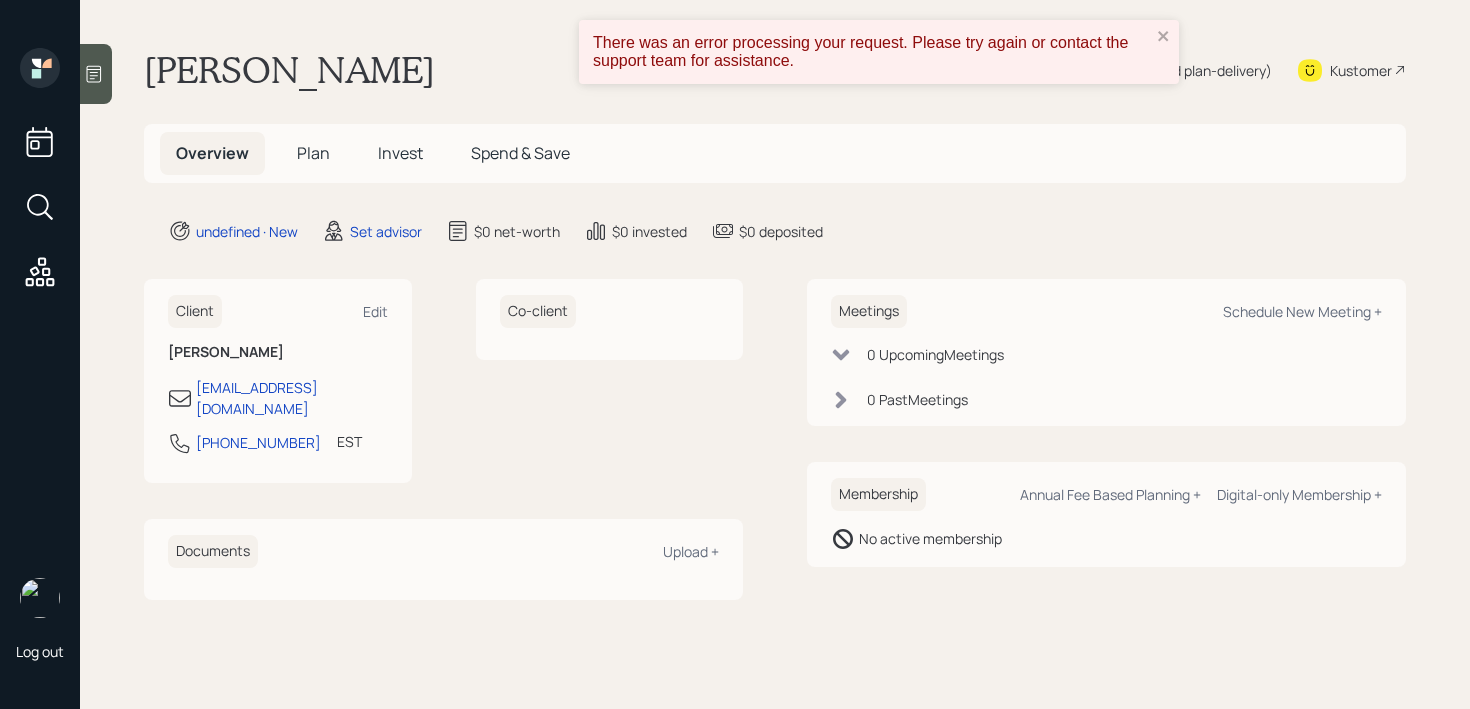 click on "There was an error processing your request. Please try again or contact the support team for assistance." at bounding box center (735, 60) 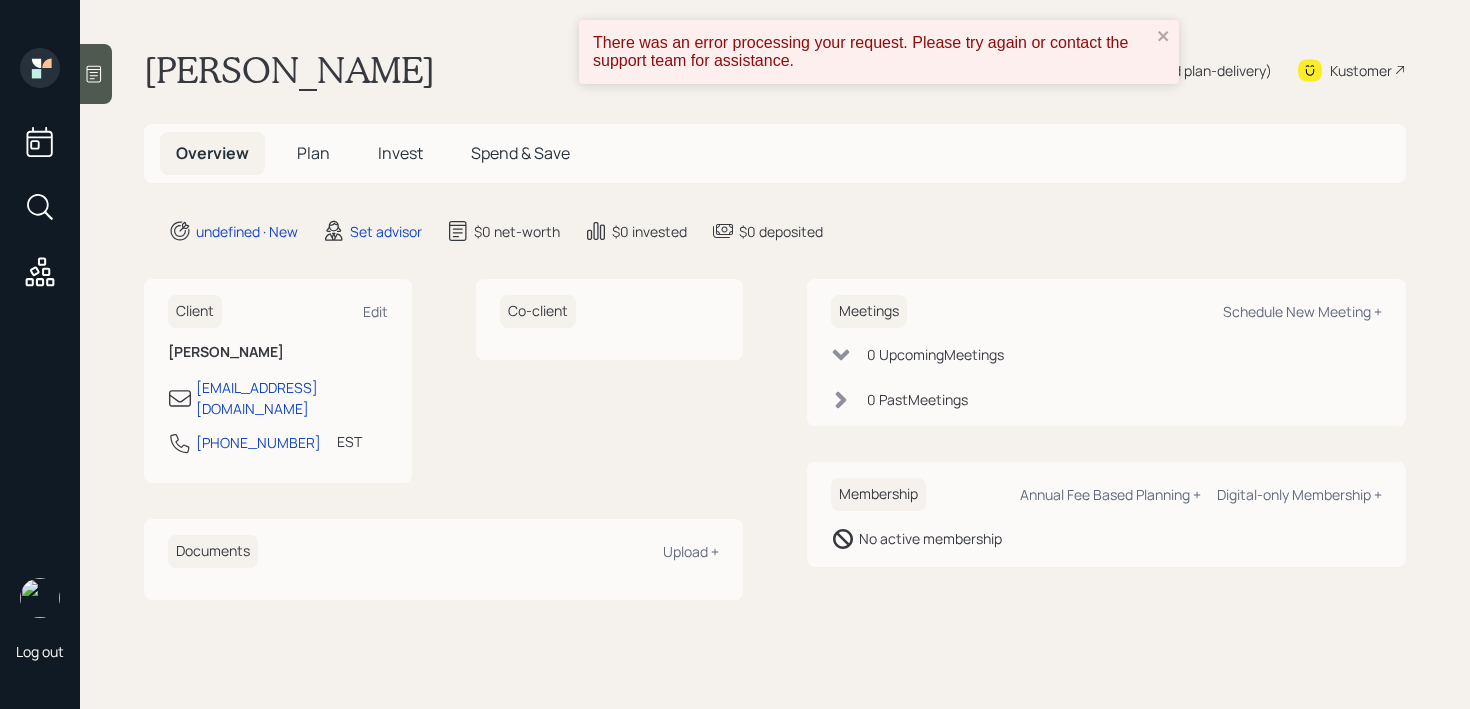 click at bounding box center [96, 74] 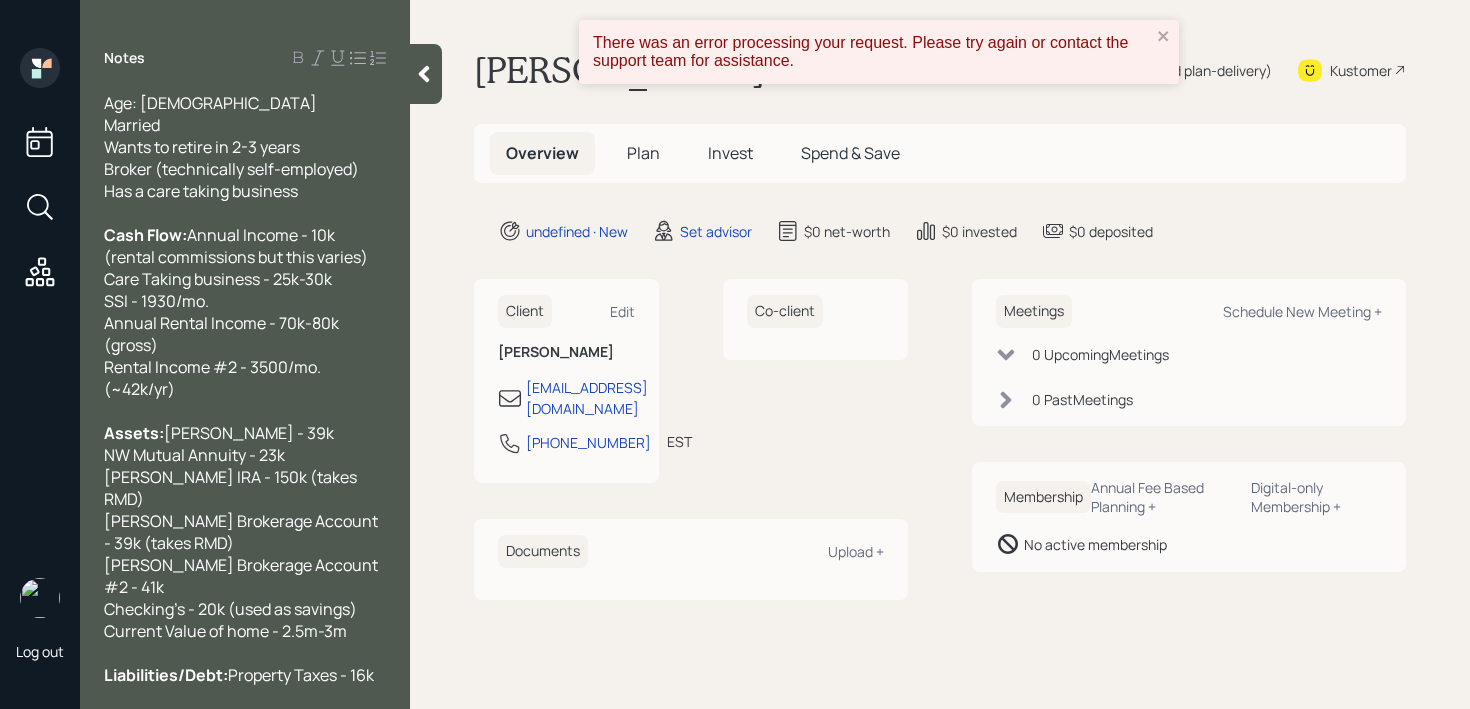 scroll, scrollTop: 484, scrollLeft: 0, axis: vertical 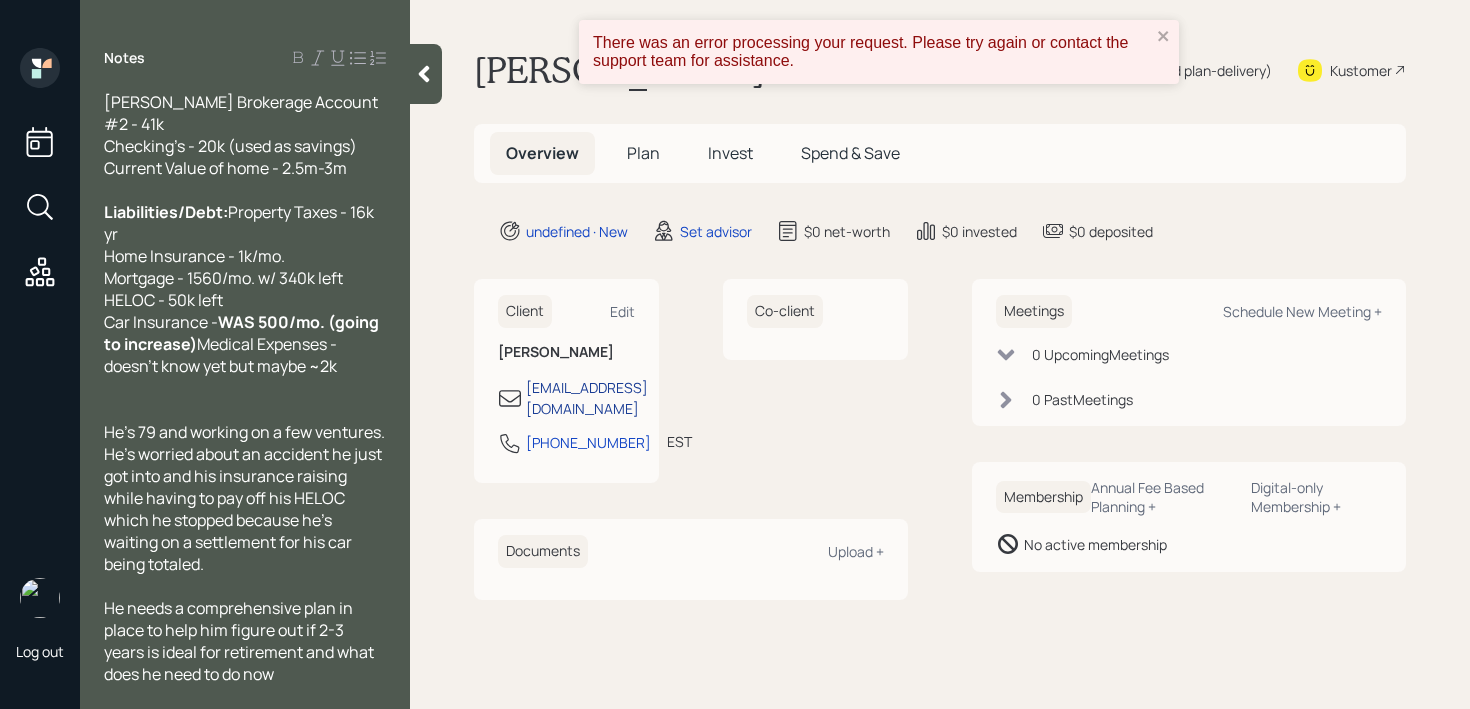 click on "[EMAIL_ADDRESS][DOMAIN_NAME]" at bounding box center (587, 398) 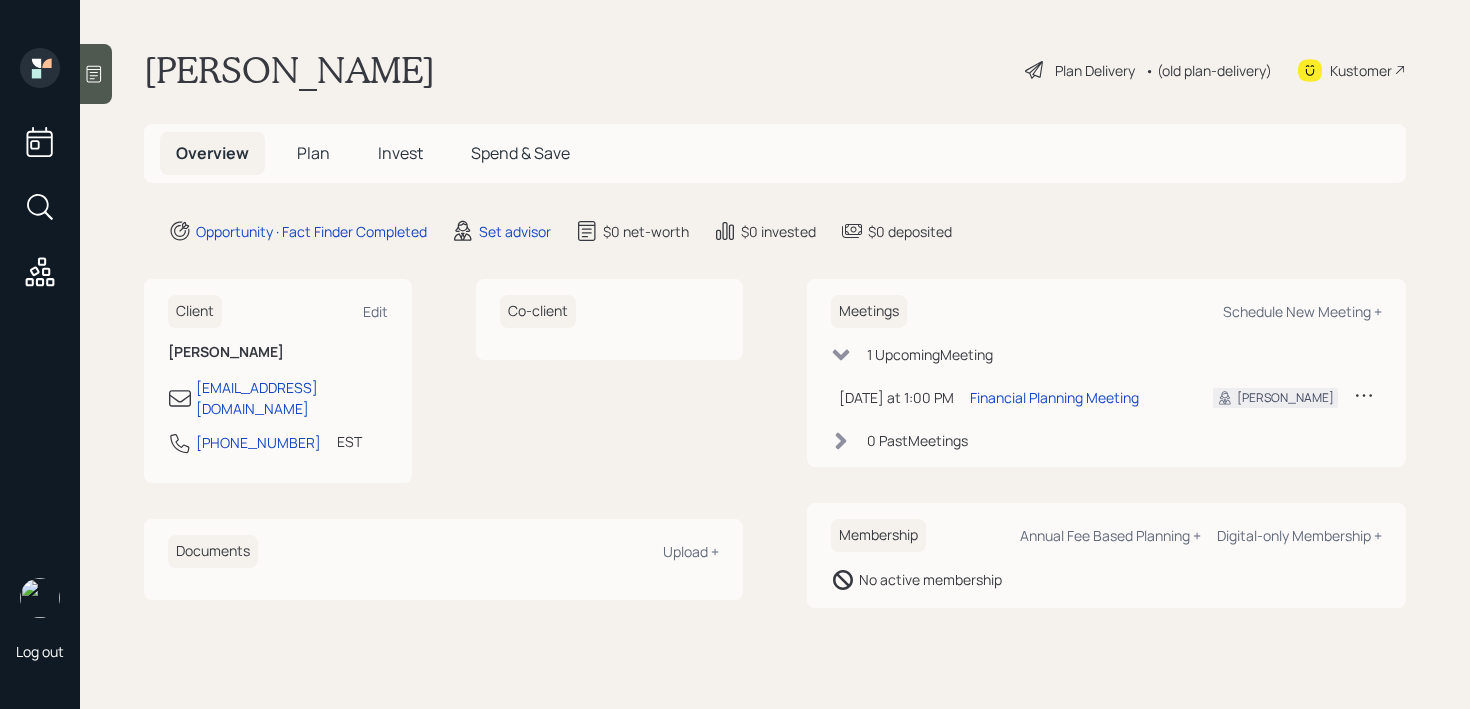 scroll, scrollTop: 0, scrollLeft: 0, axis: both 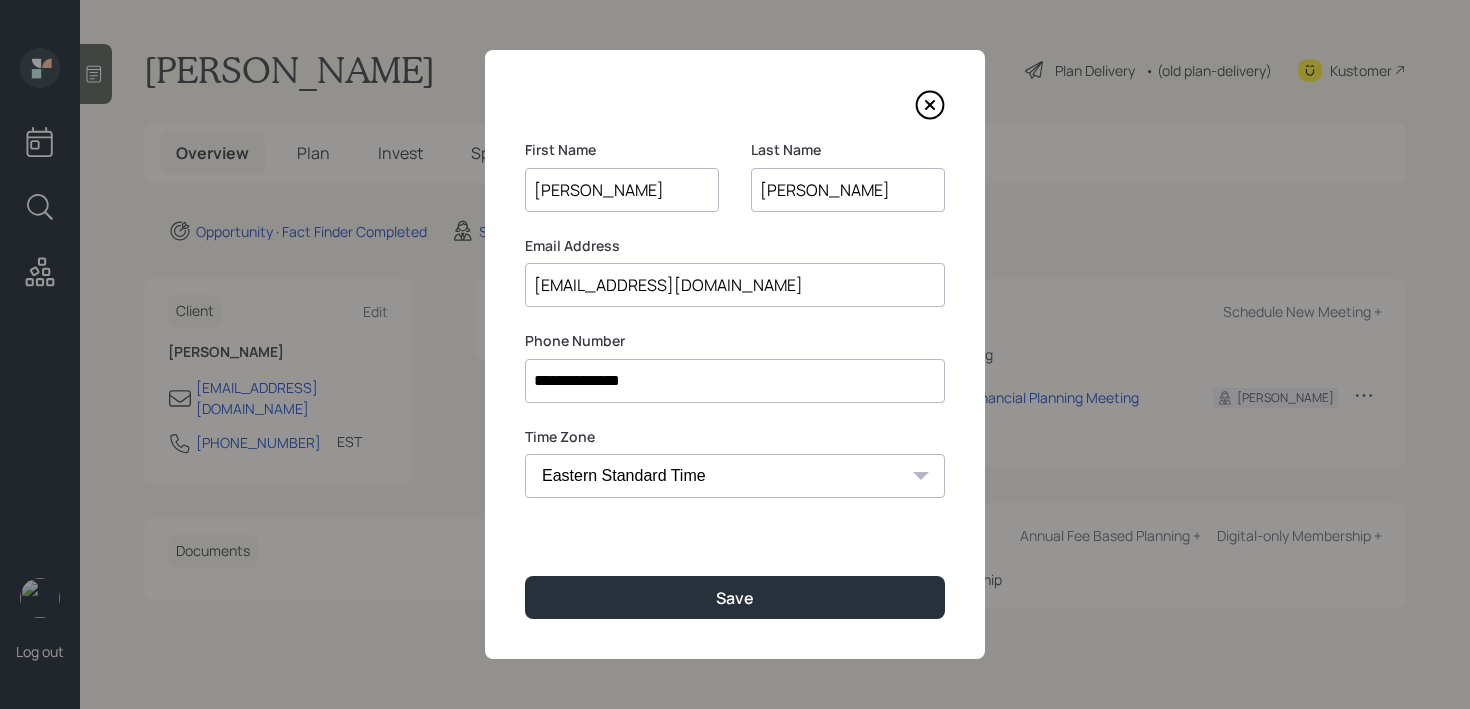 click on "**********" at bounding box center [735, 354] 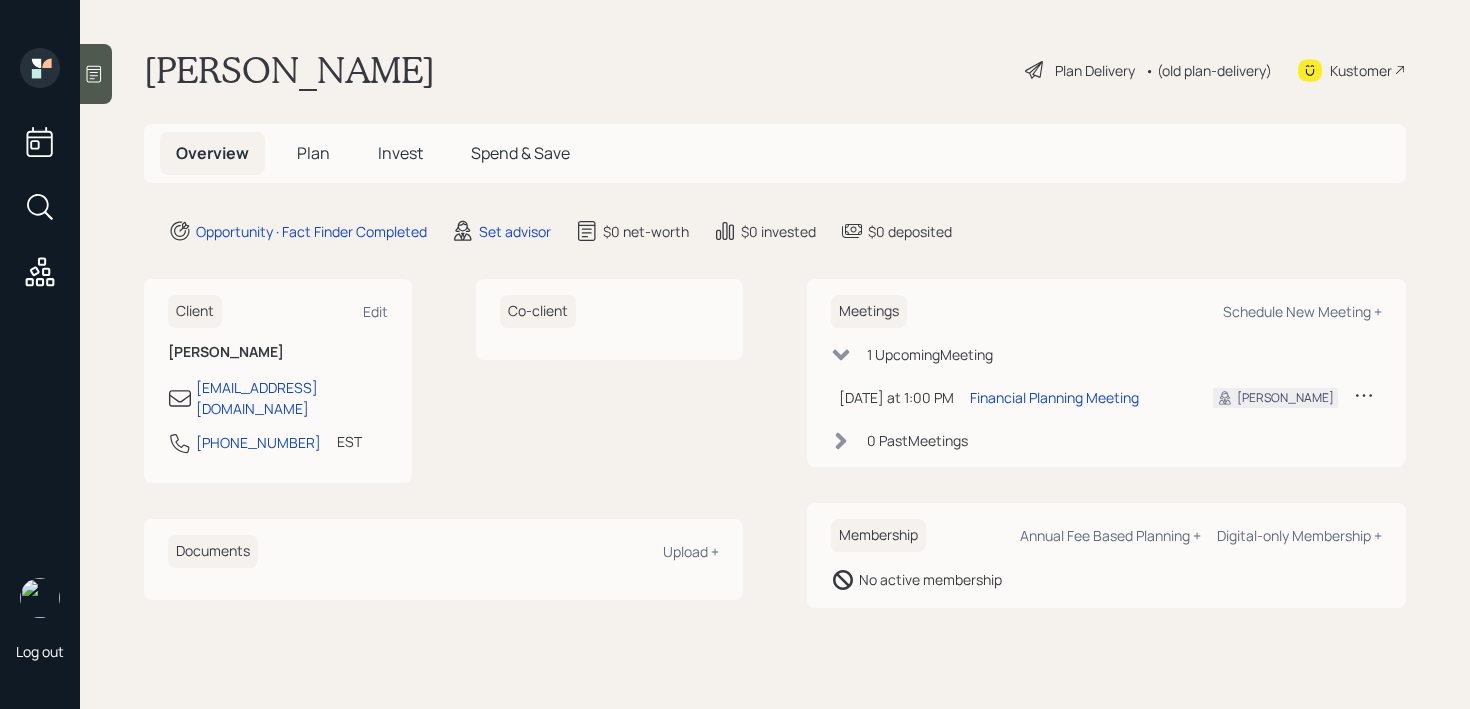 click on "James Wallen Plan Delivery • (old plan-delivery) Kustomer Overview Plan Invest Spend & Save Opportunity ·
Fact Finder Completed Set advisor $0 net-worth $0 invested $0 deposited Client Edit James Wallen jimwallenmv@gmail.com 508-364-5324 EST Currently 2:29 PM Co-client Documents Upload + Meetings Schedule New Meeting + 1   Upcoming  Meeting Next Monday at 1:00 PM Monday, July 28, 2025 1:00 PM EDT Financial Planning Meeting Michael R. 0   Past  Meeting s Membership Annual Fee Based Planning + Digital-only Membership + No active membership" at bounding box center (775, 354) 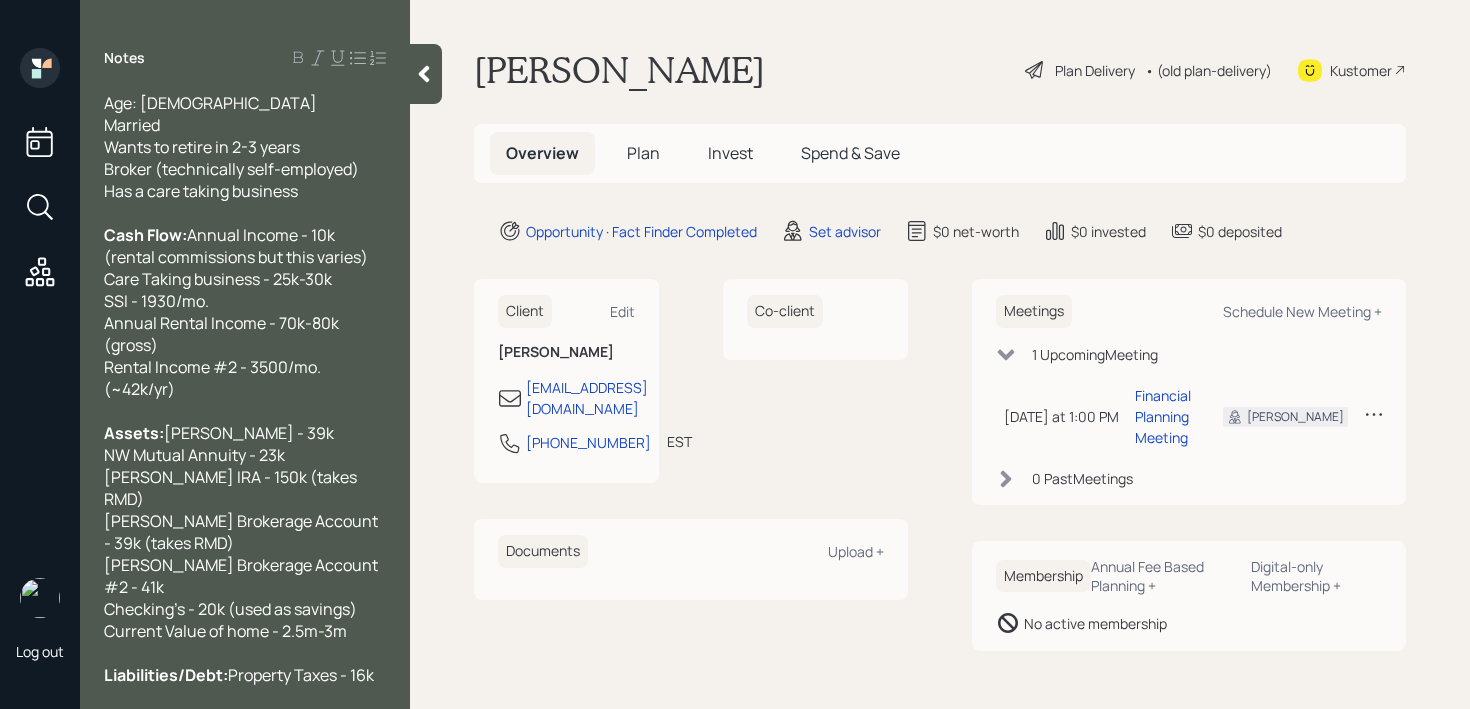 scroll, scrollTop: 484, scrollLeft: 0, axis: vertical 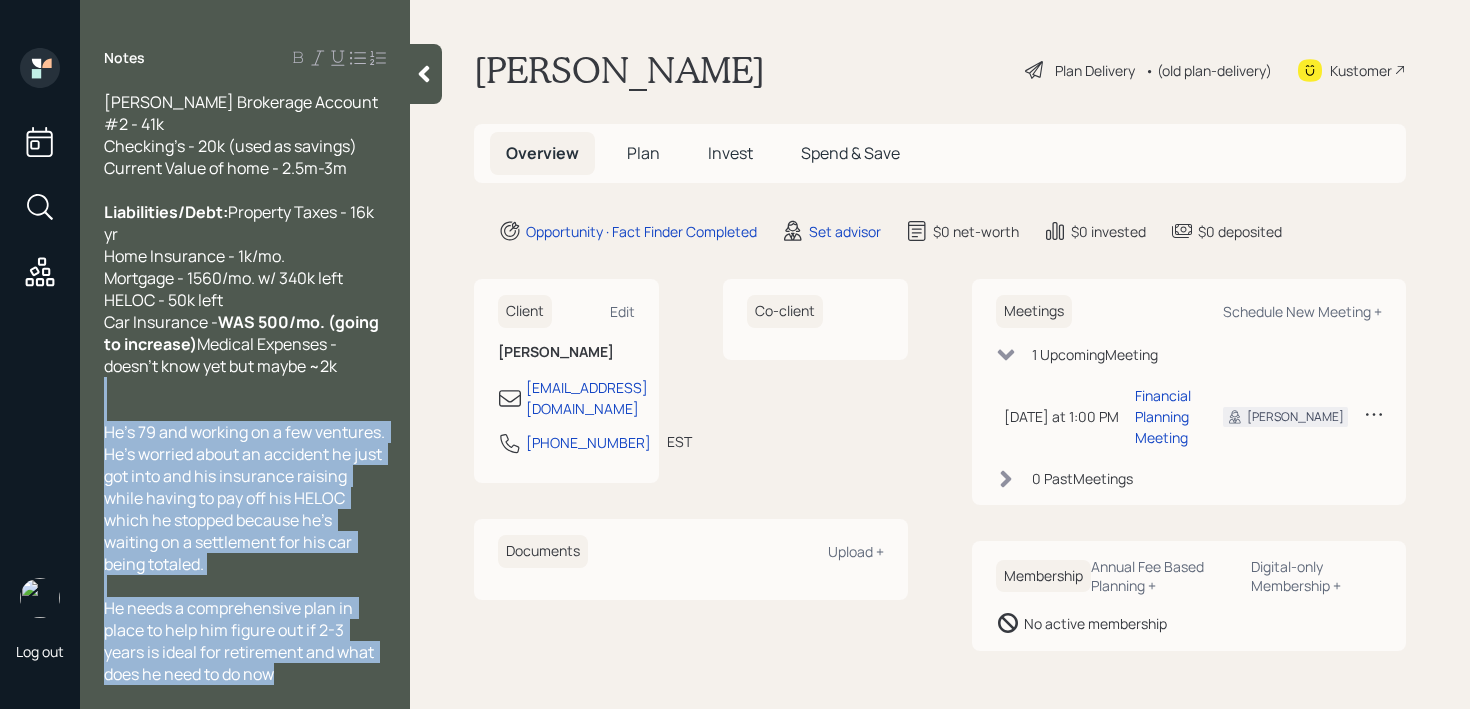 drag, startPoint x: 304, startPoint y: 678, endPoint x: 97, endPoint y: 400, distance: 346.60208 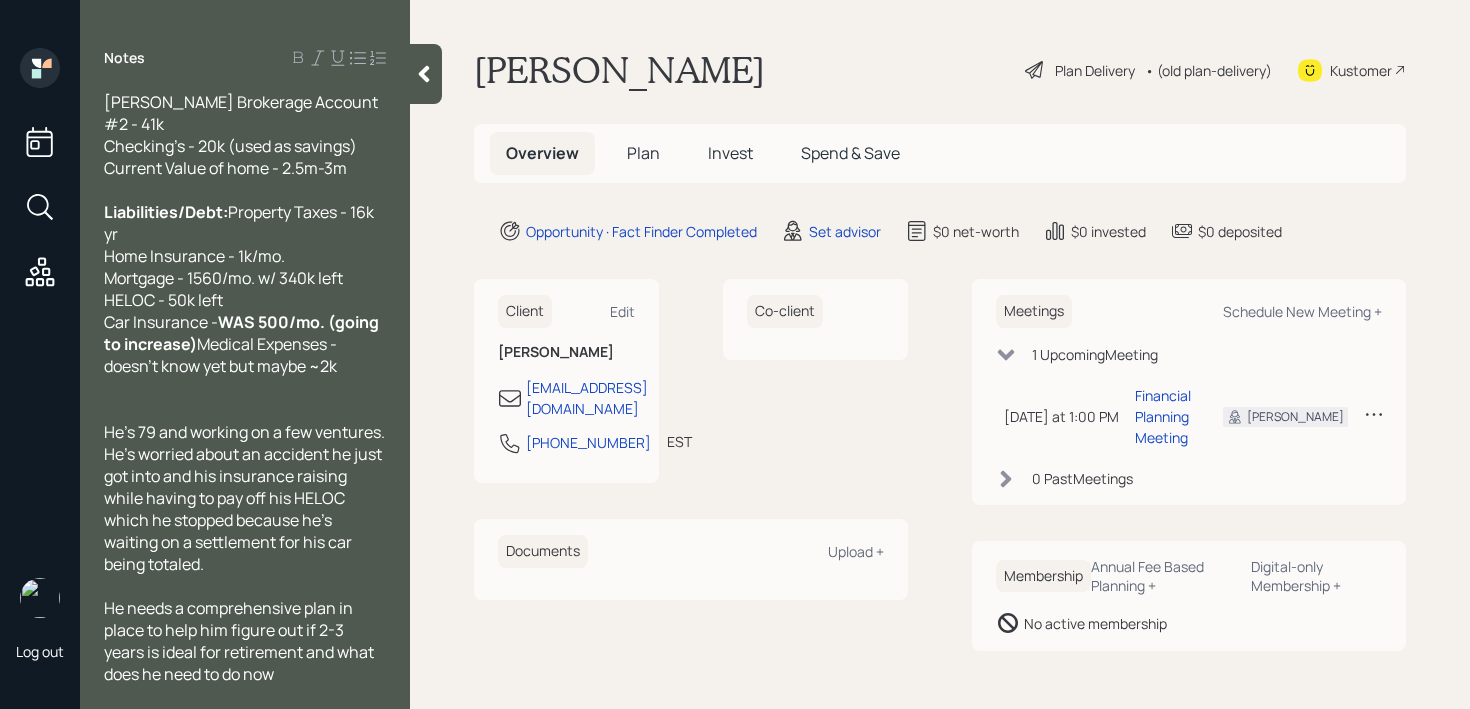 scroll, scrollTop: 594, scrollLeft: 0, axis: vertical 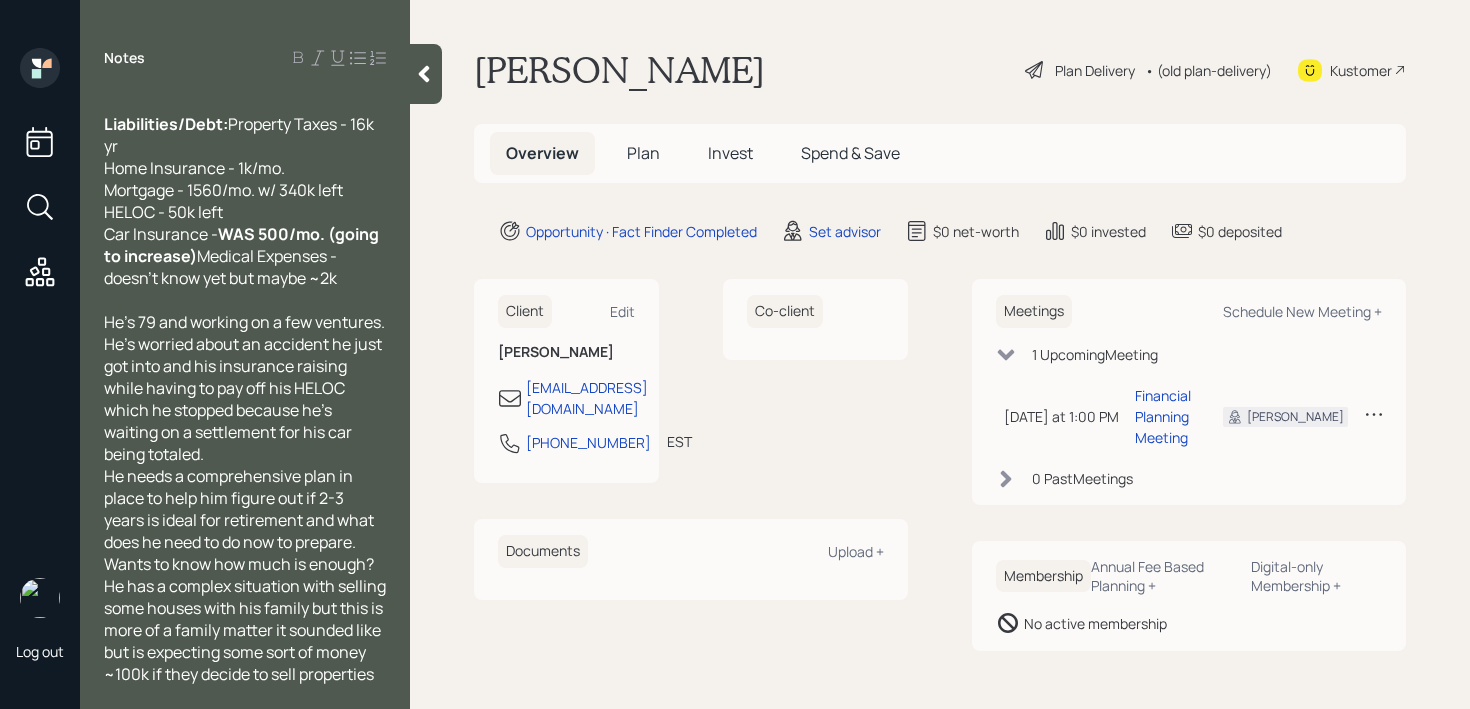 click on "He's 79 and working on a few ventures. He's worried about an accident he just got into and his insurance raising while having to pay off his HELOC which he stopped because he's waiting on a settlement for his car being totaled." at bounding box center (245, 388) 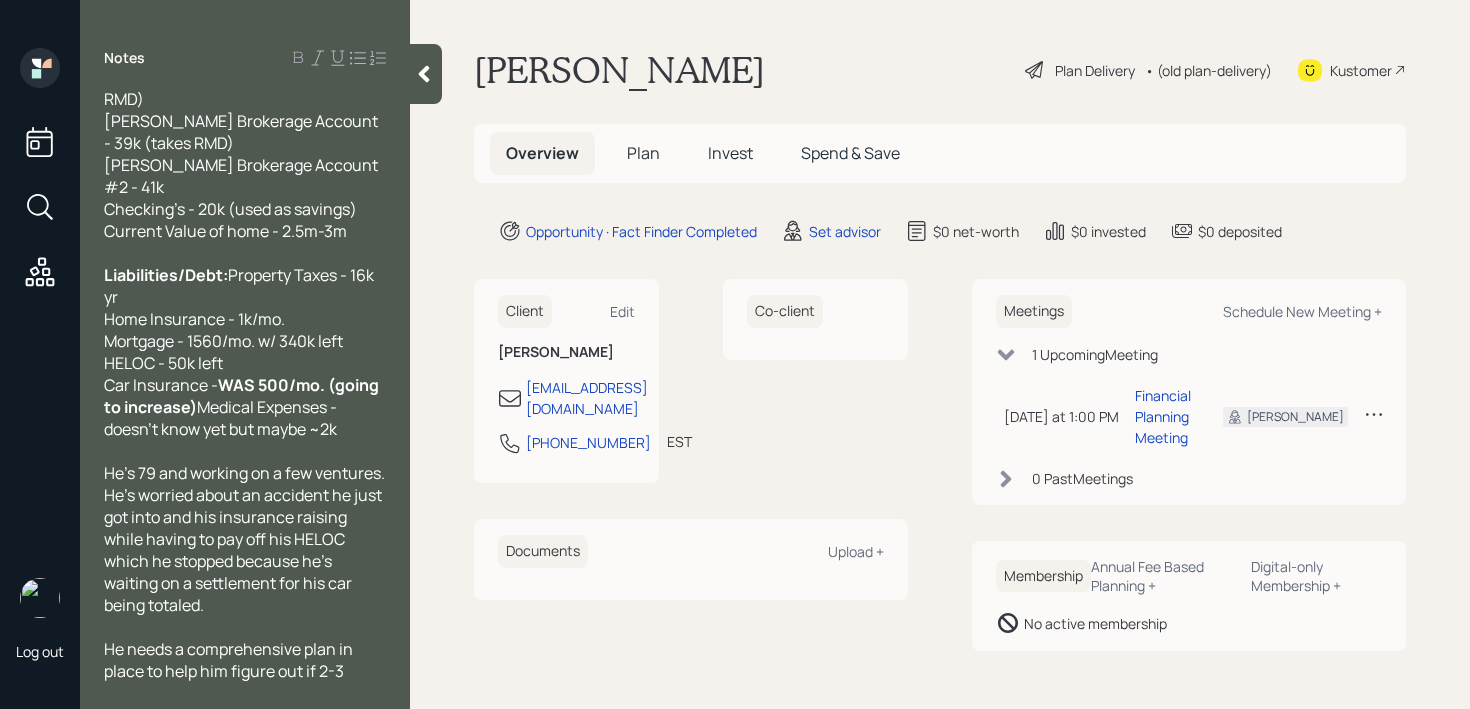 scroll, scrollTop: 339, scrollLeft: 0, axis: vertical 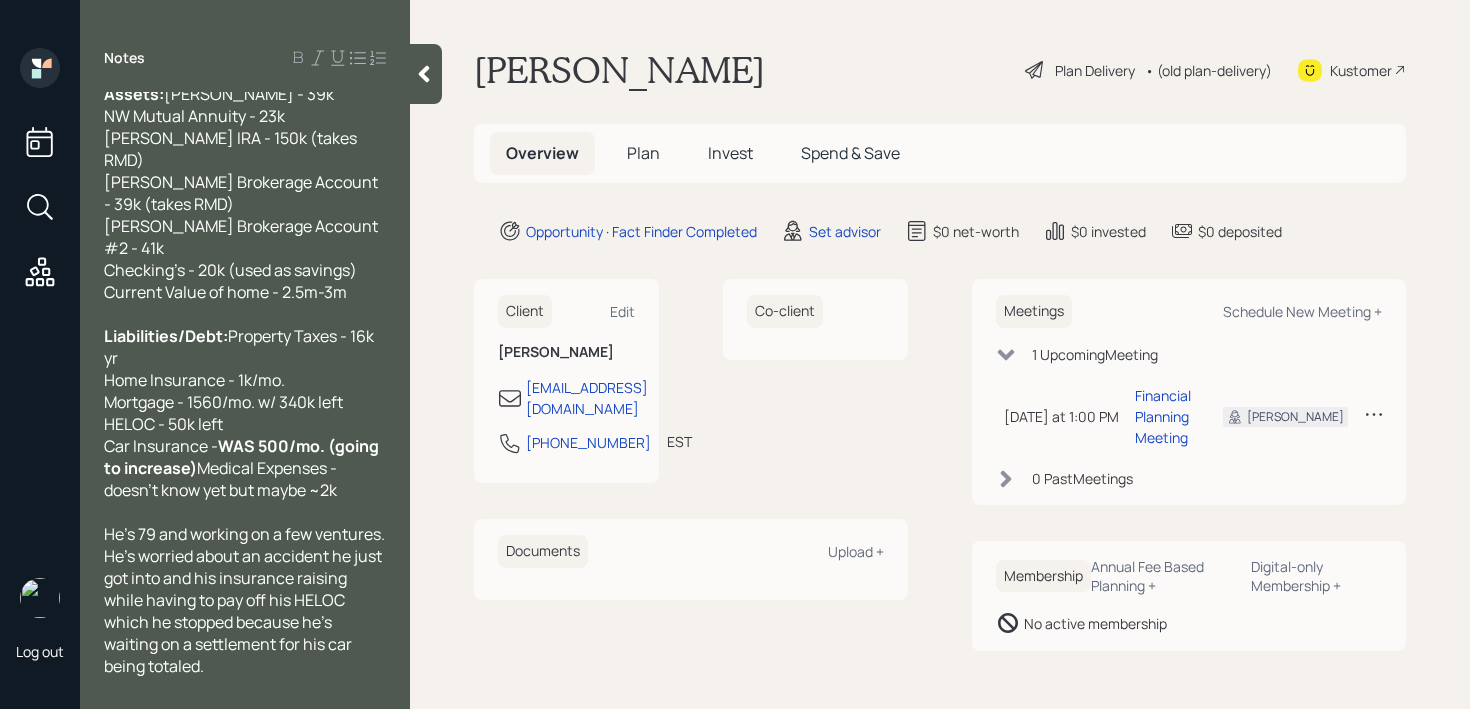 click 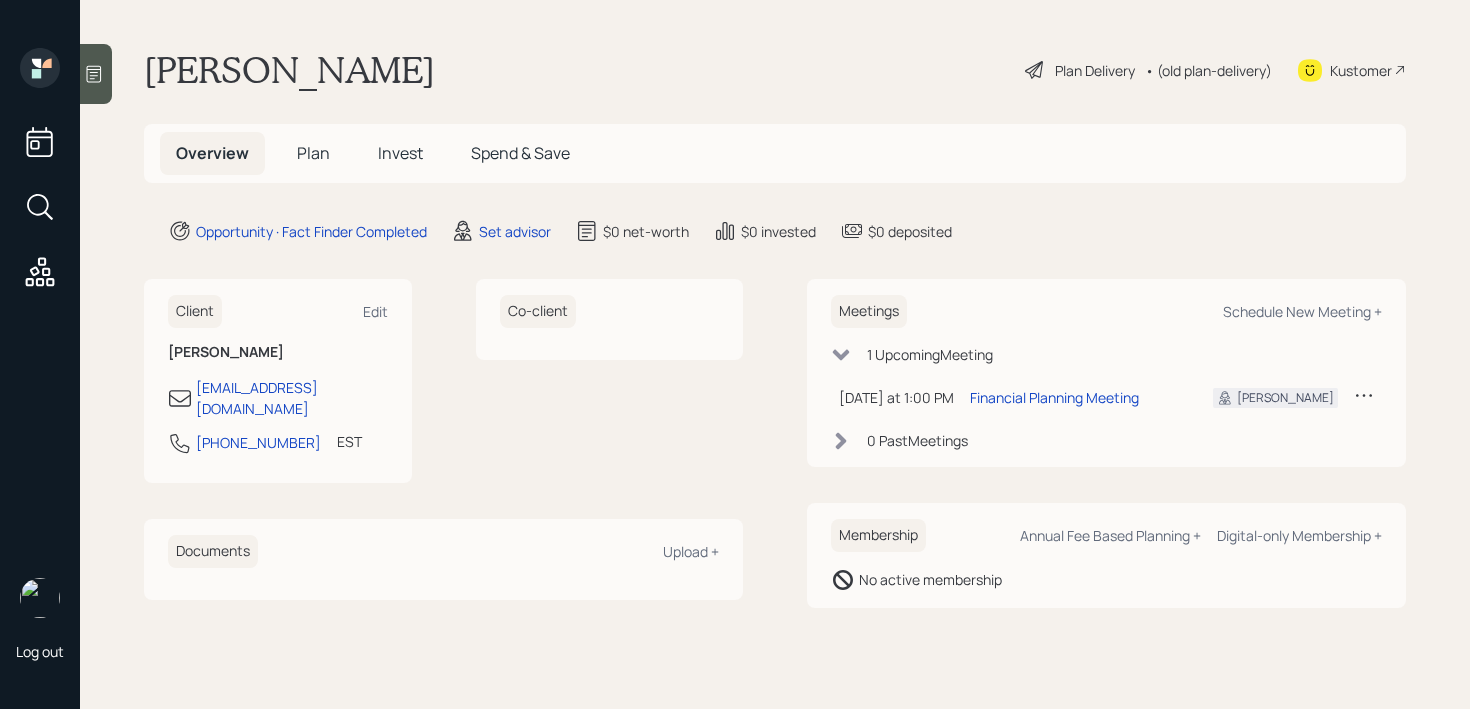 click on "James Wallen Plan Delivery • (old plan-delivery) Kustomer" at bounding box center [775, 70] 